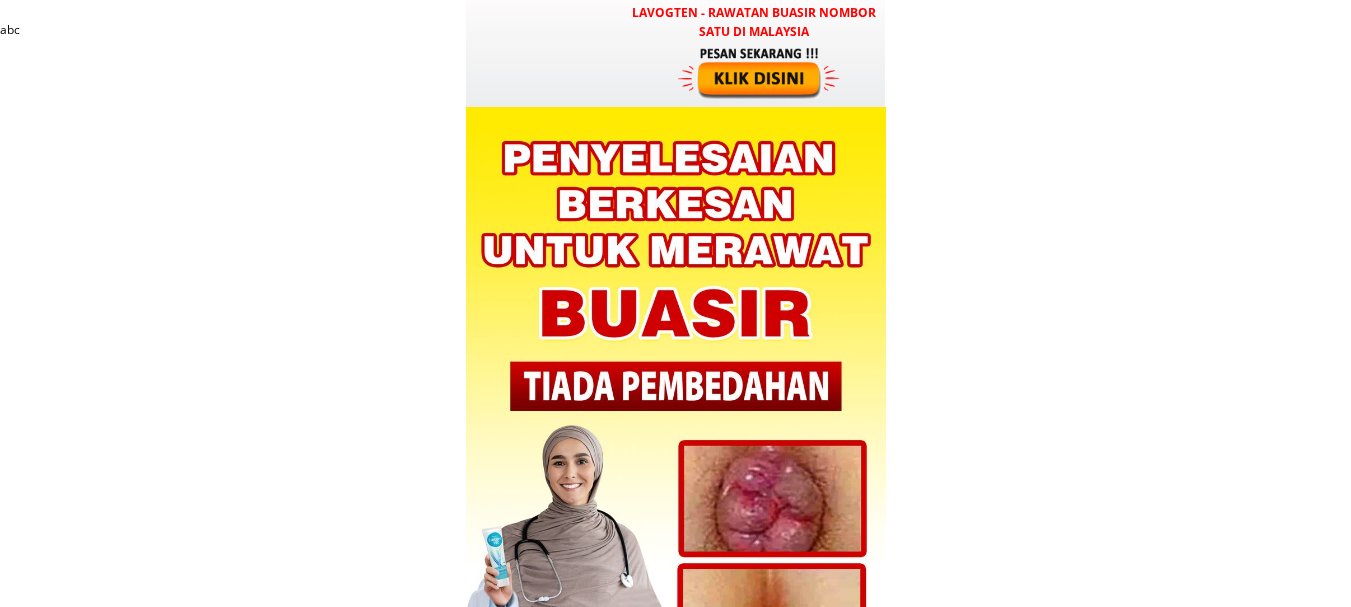 scroll, scrollTop: 0, scrollLeft: 0, axis: both 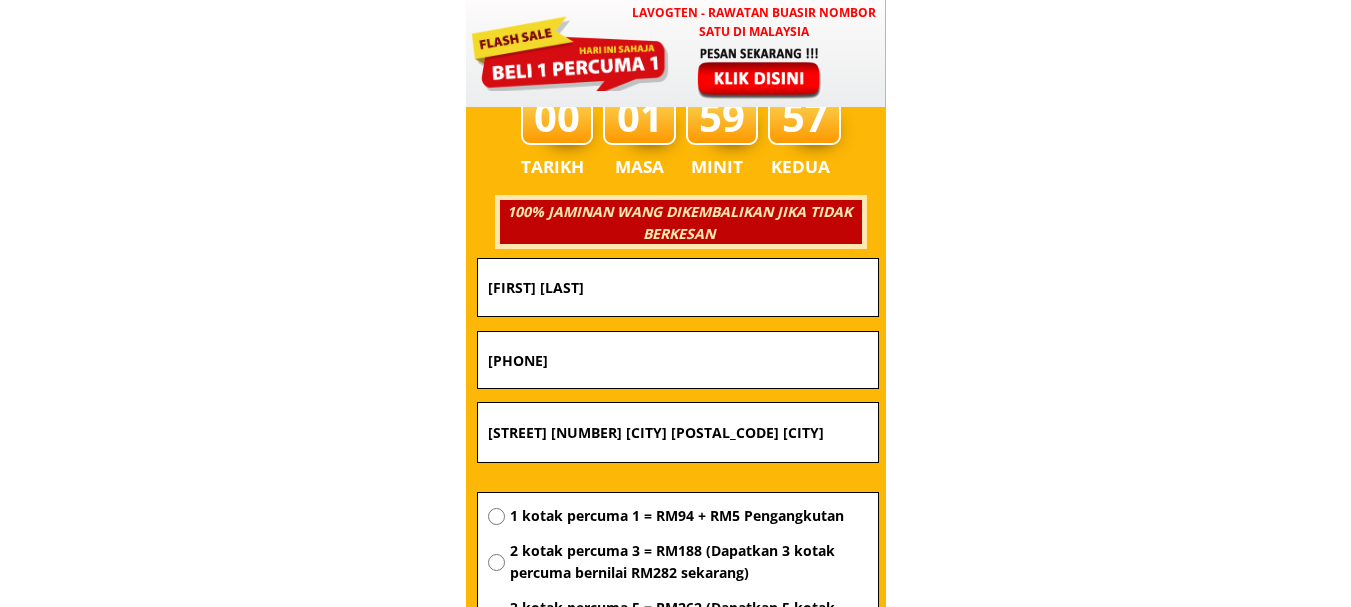 click on "Siti Hamidah Seman" at bounding box center [678, 287] 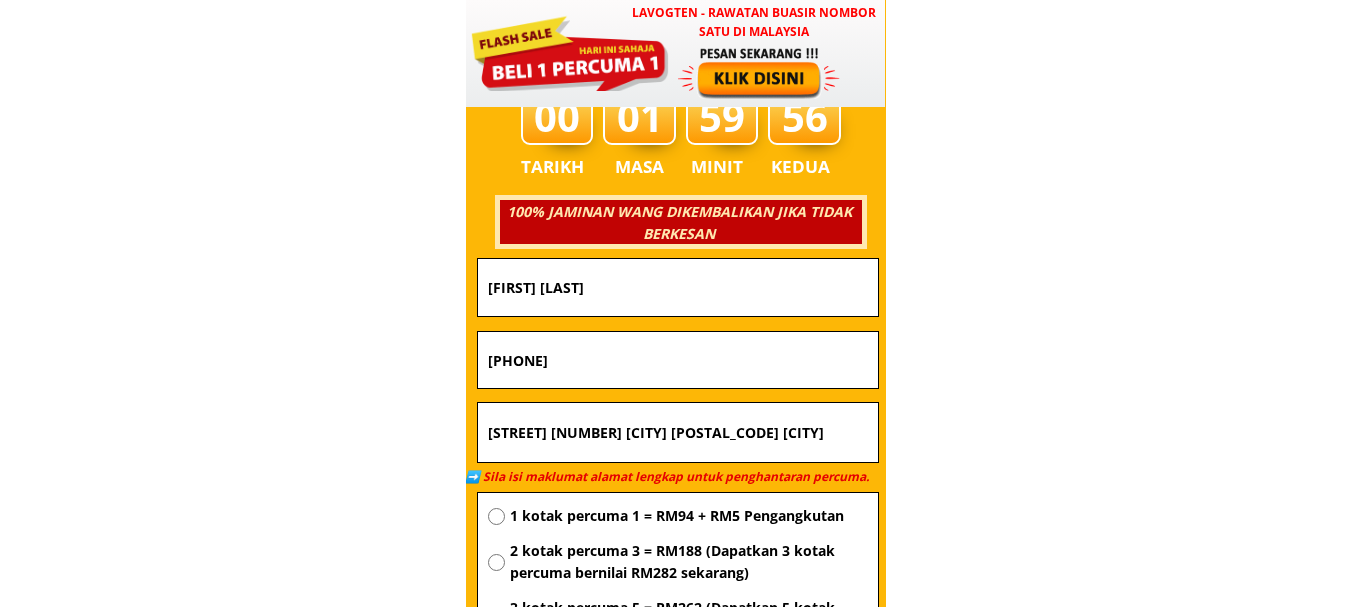 click on "Siti Hamidah Seman" at bounding box center (678, 287) 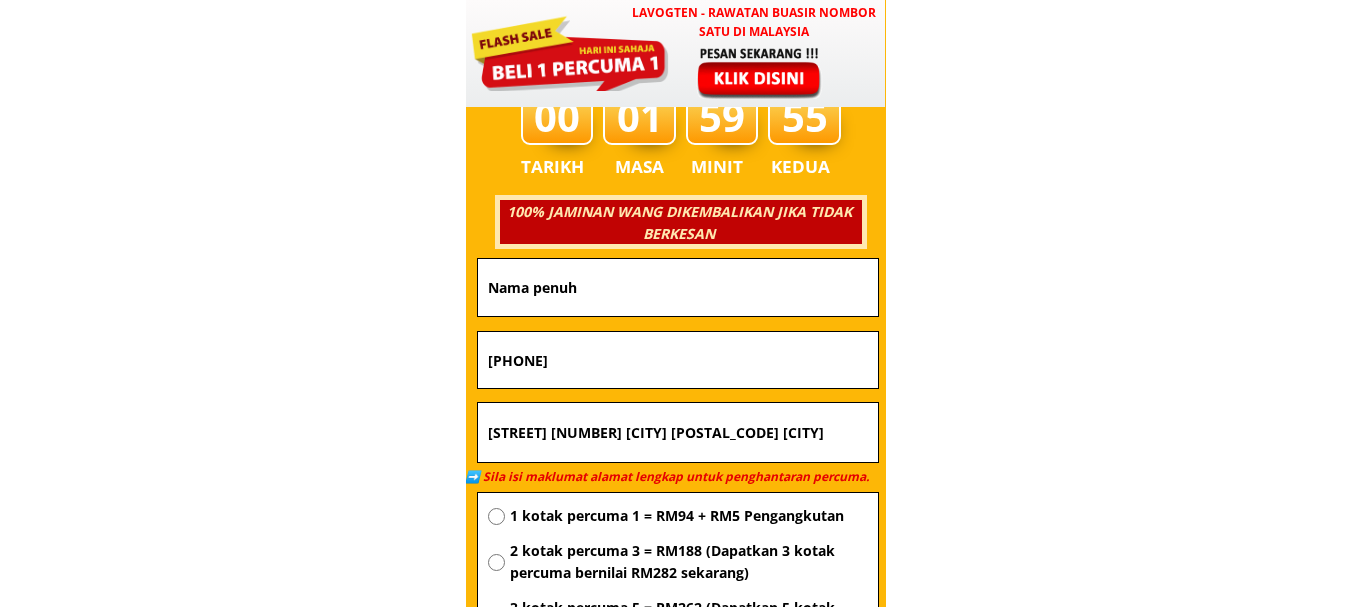 type 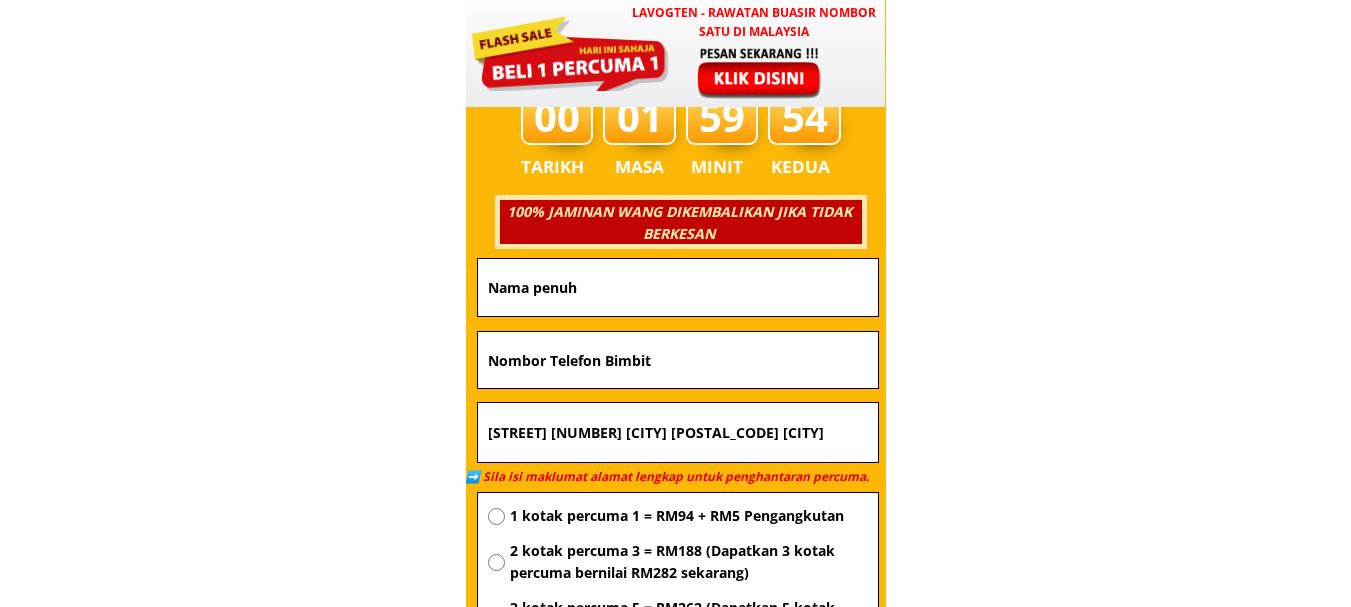 type 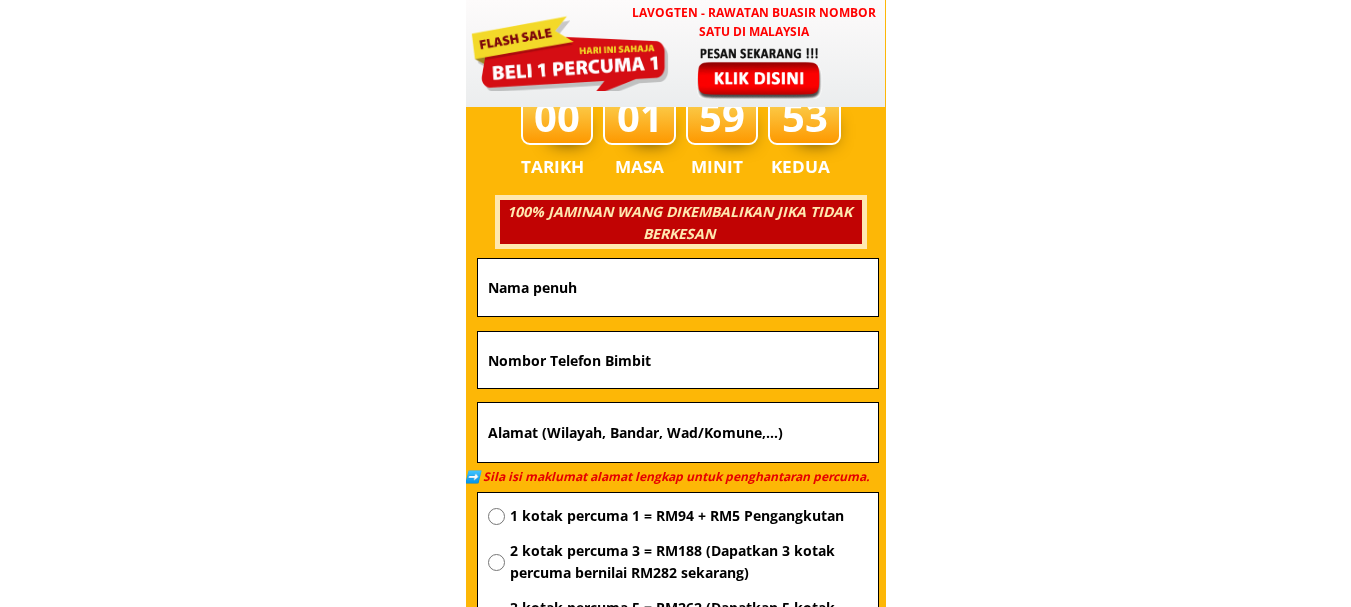 type 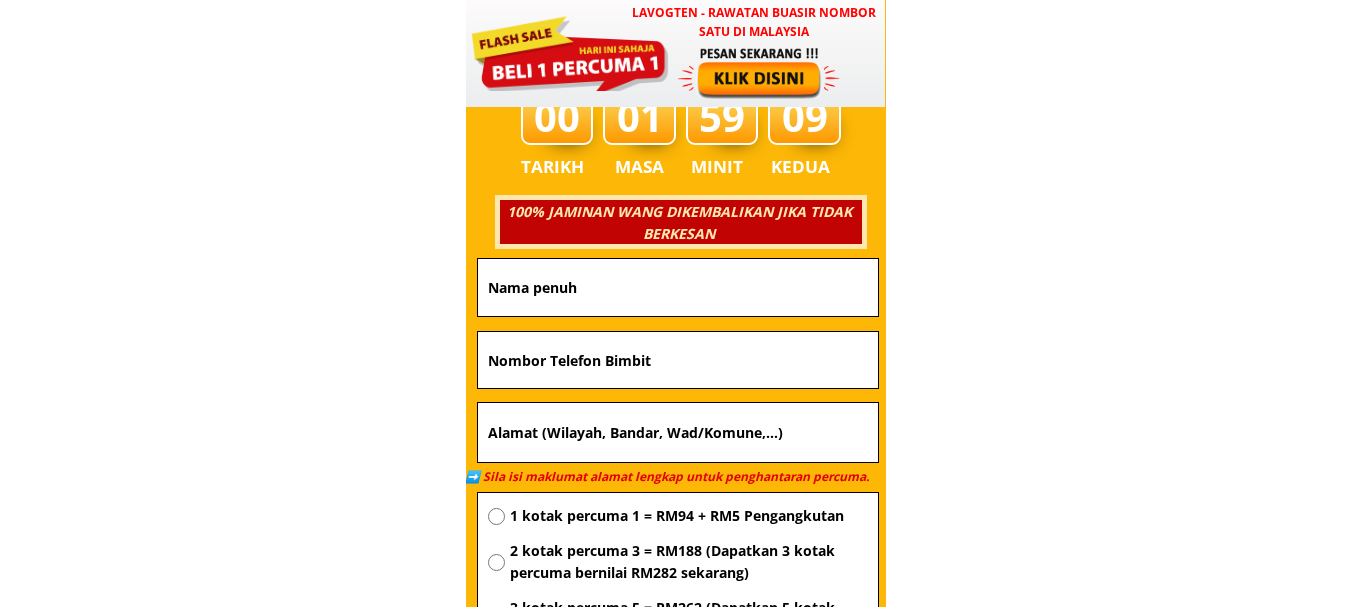 click at bounding box center [678, 287] 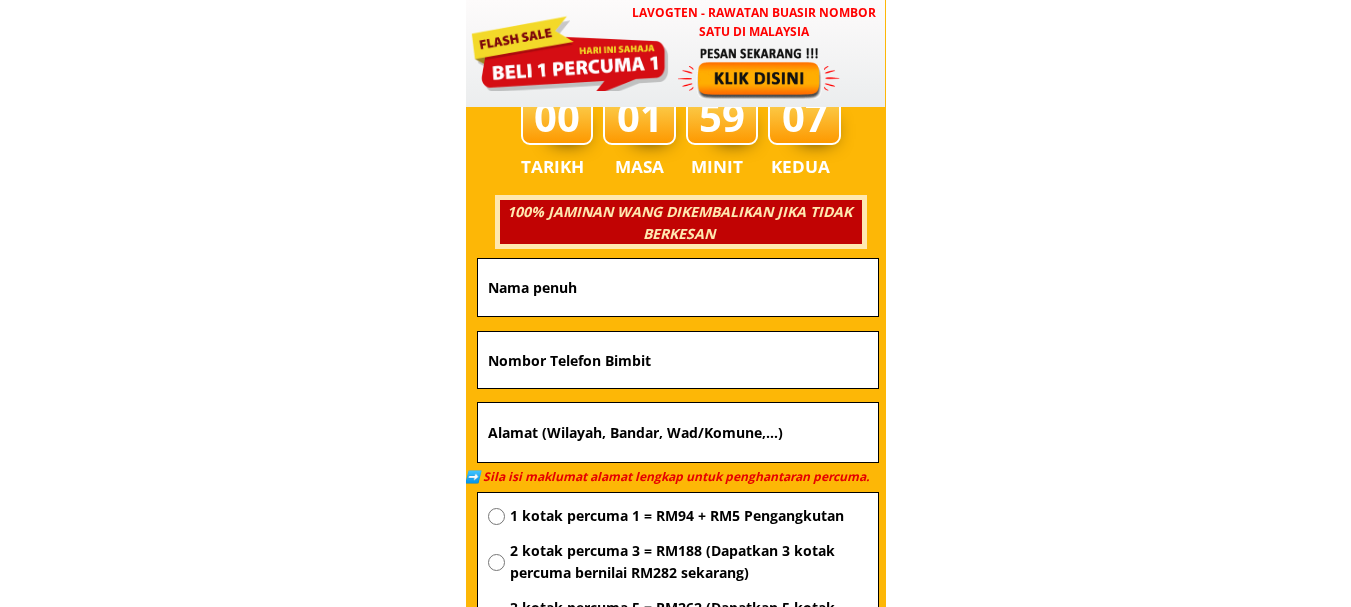 click at bounding box center (678, 360) 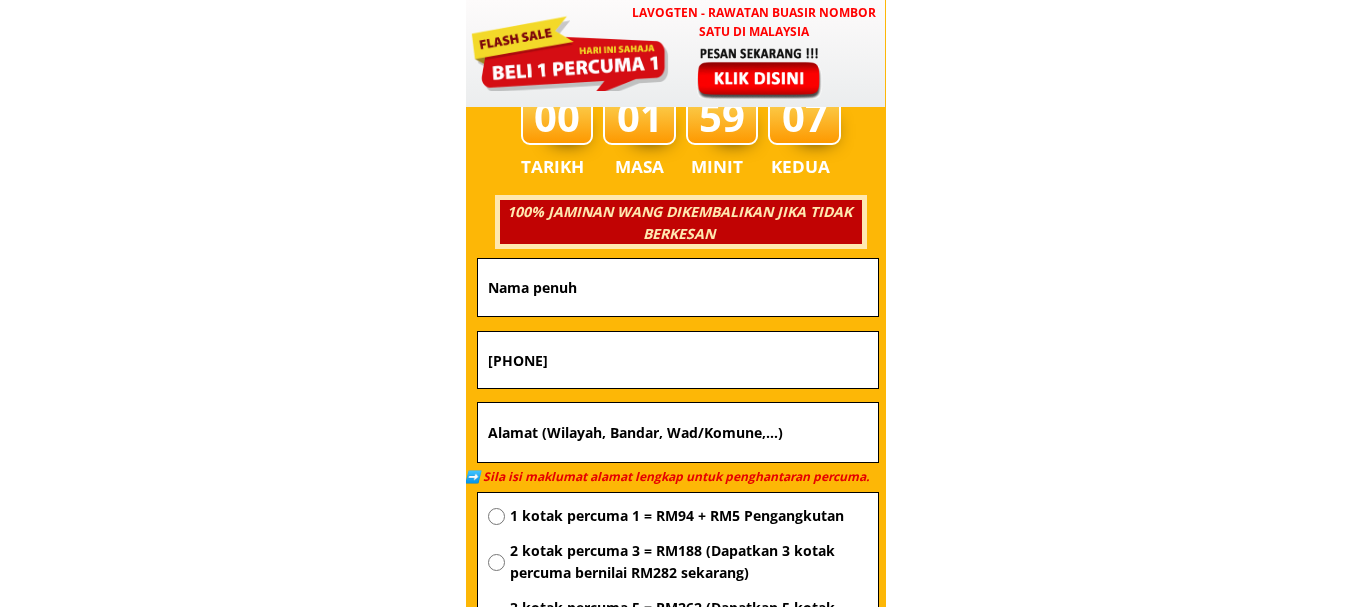click on "010 212 9711" at bounding box center [678, 360] 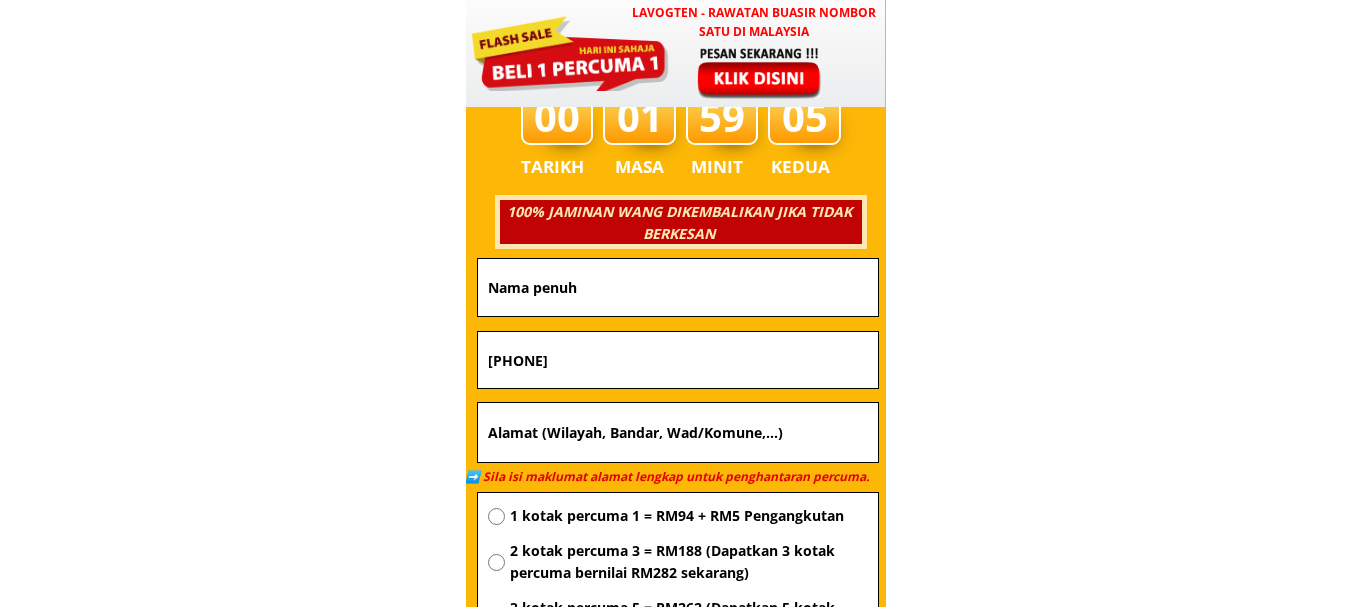 type on "010212 9711" 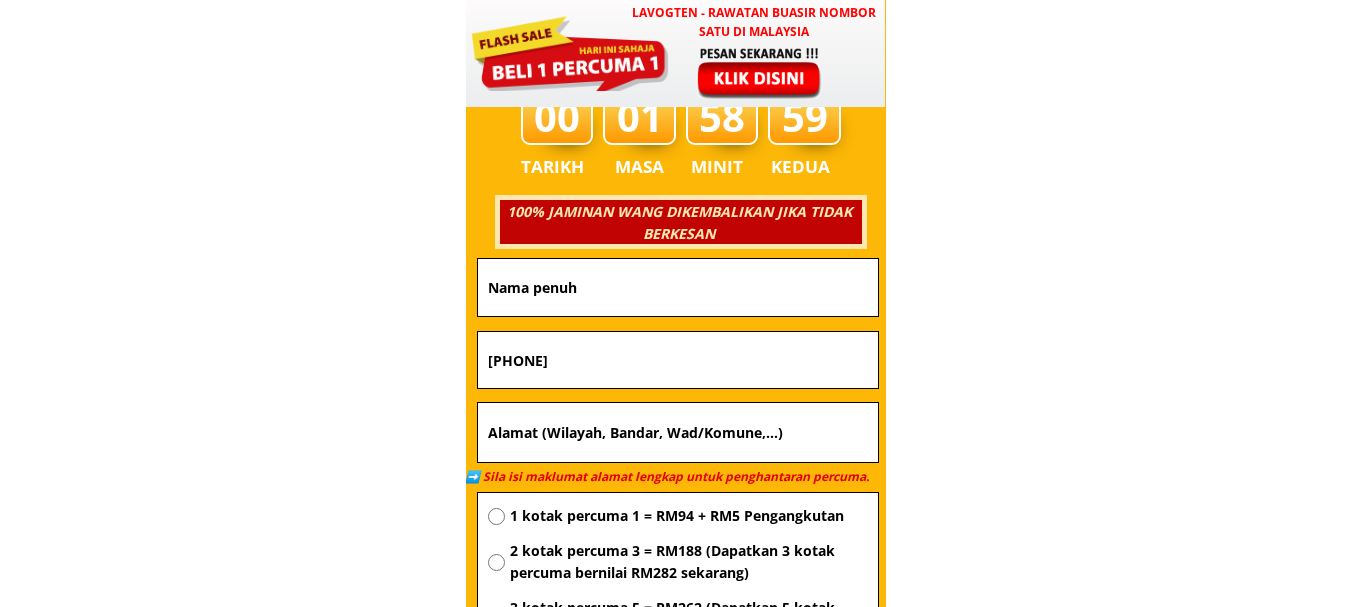 click at bounding box center (678, 287) 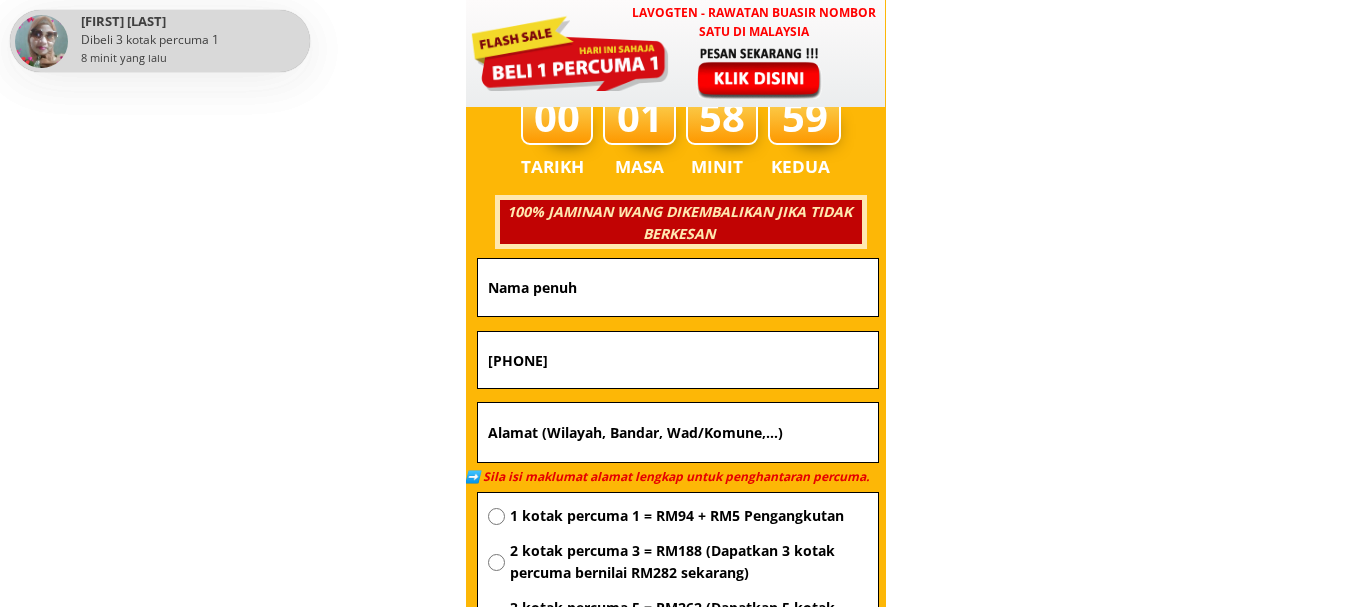 paste on "See wee keong" 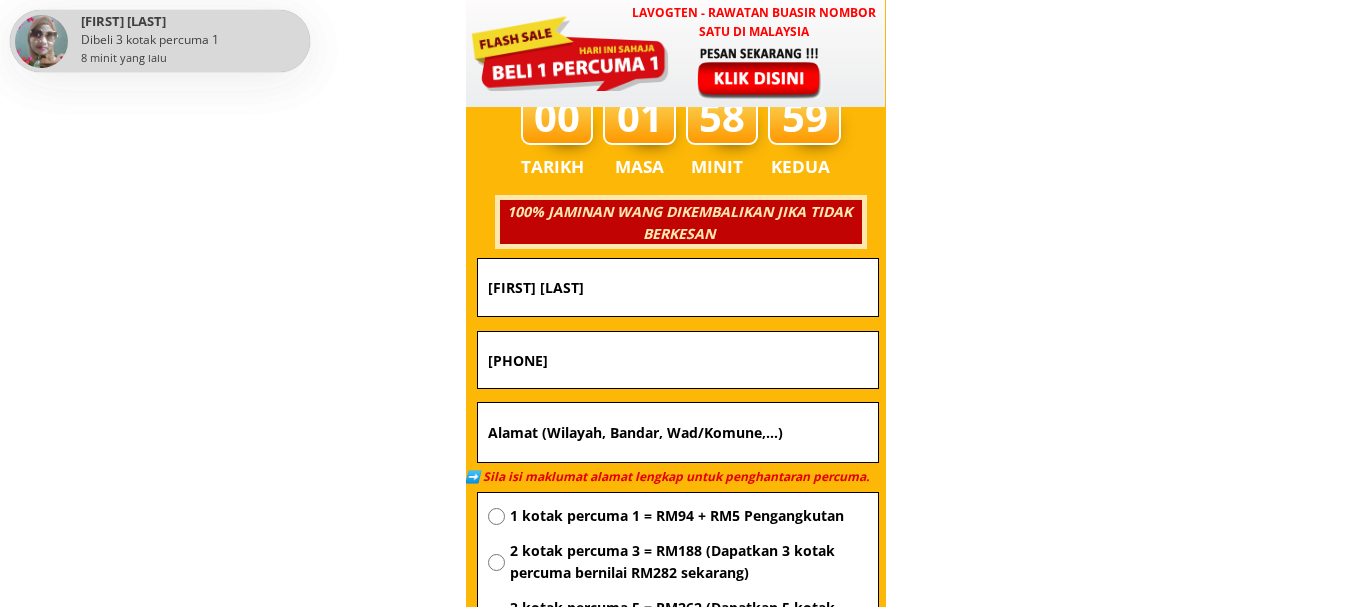 type on "See wee keong" 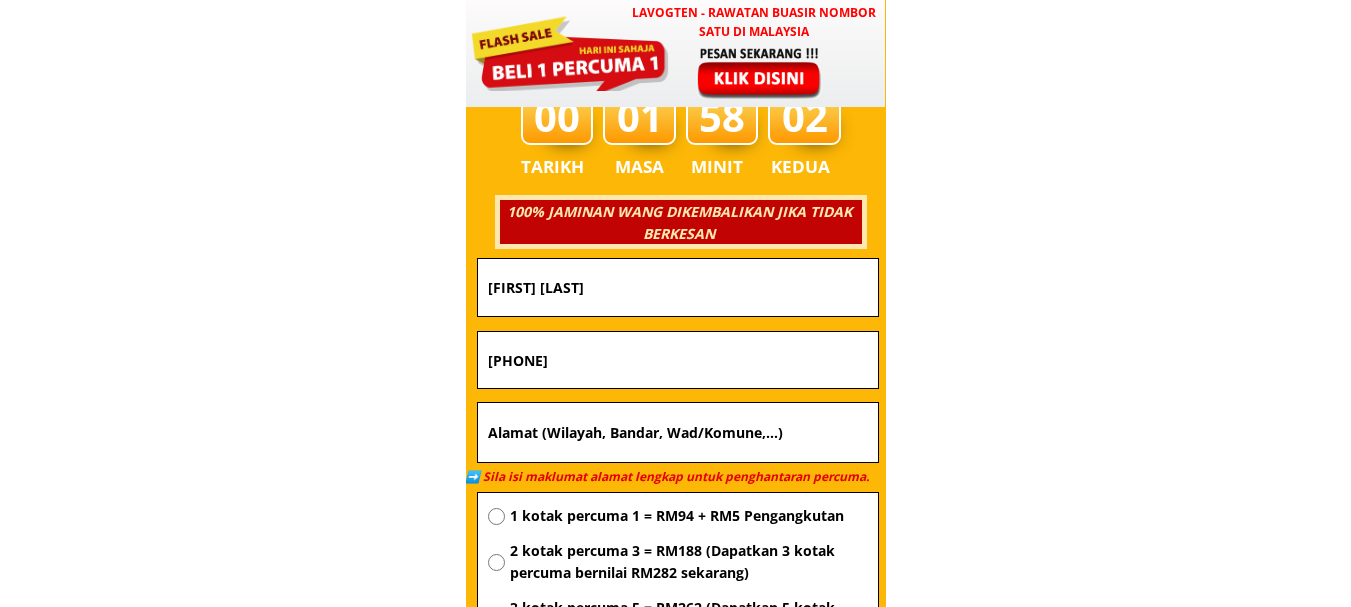 click at bounding box center (678, 433) 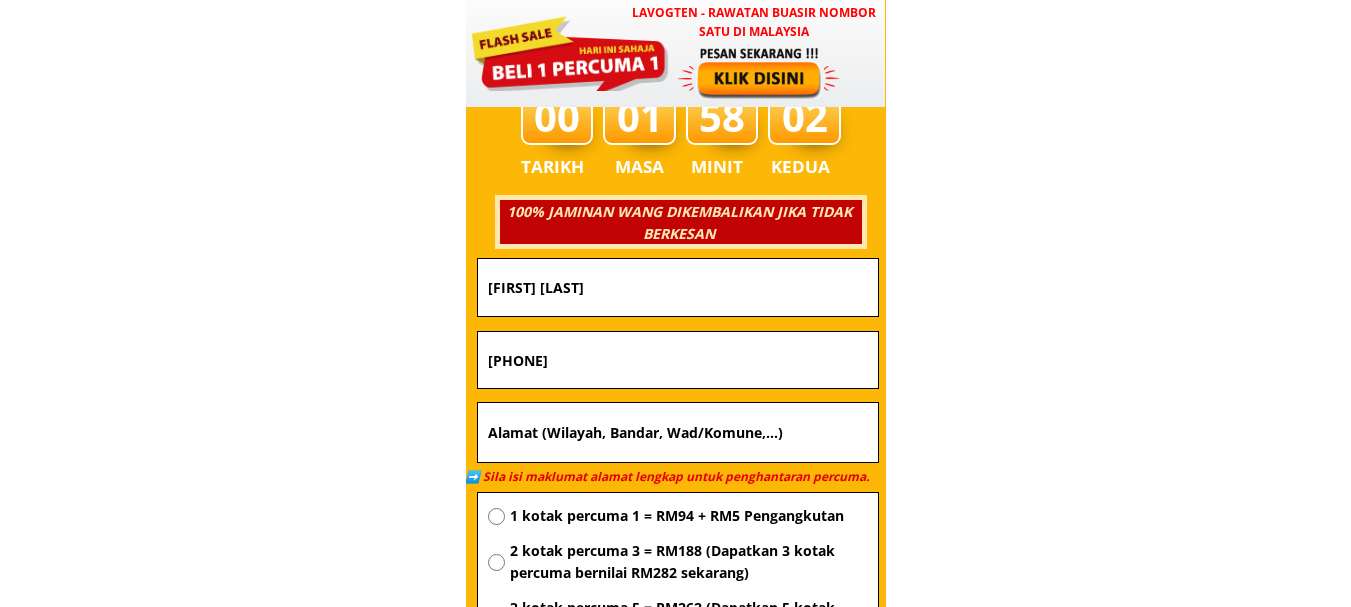 paste on "No 41 taman bayu tinggi 6B" 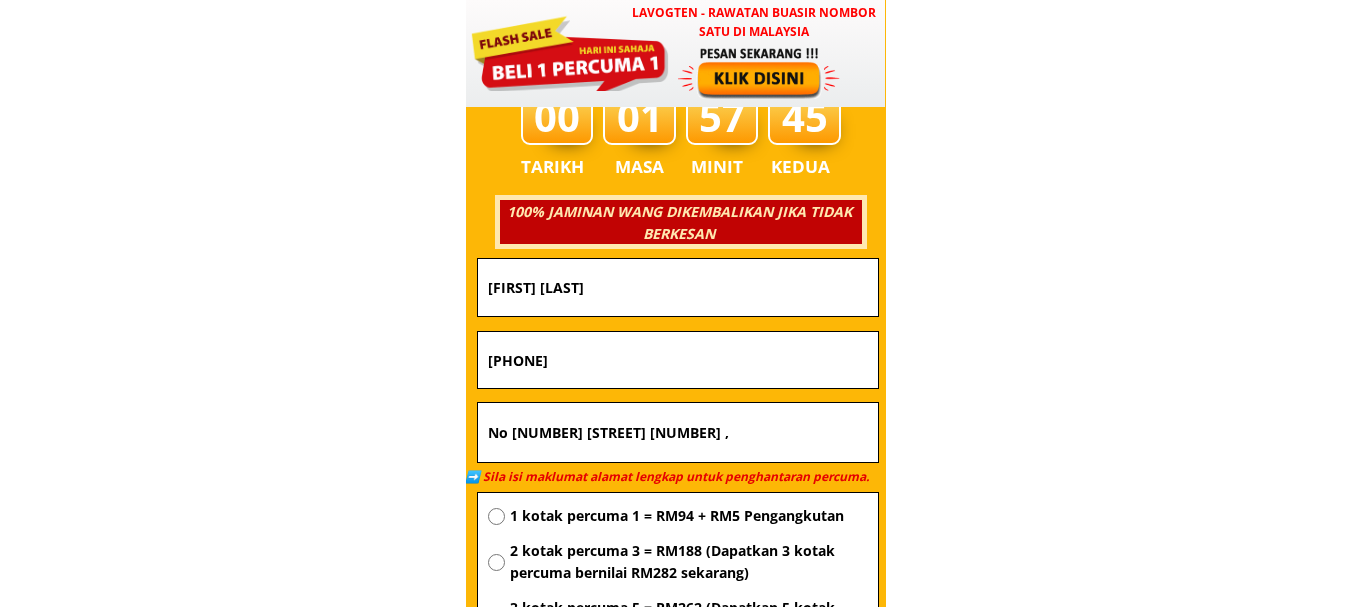 paste on "Klang" 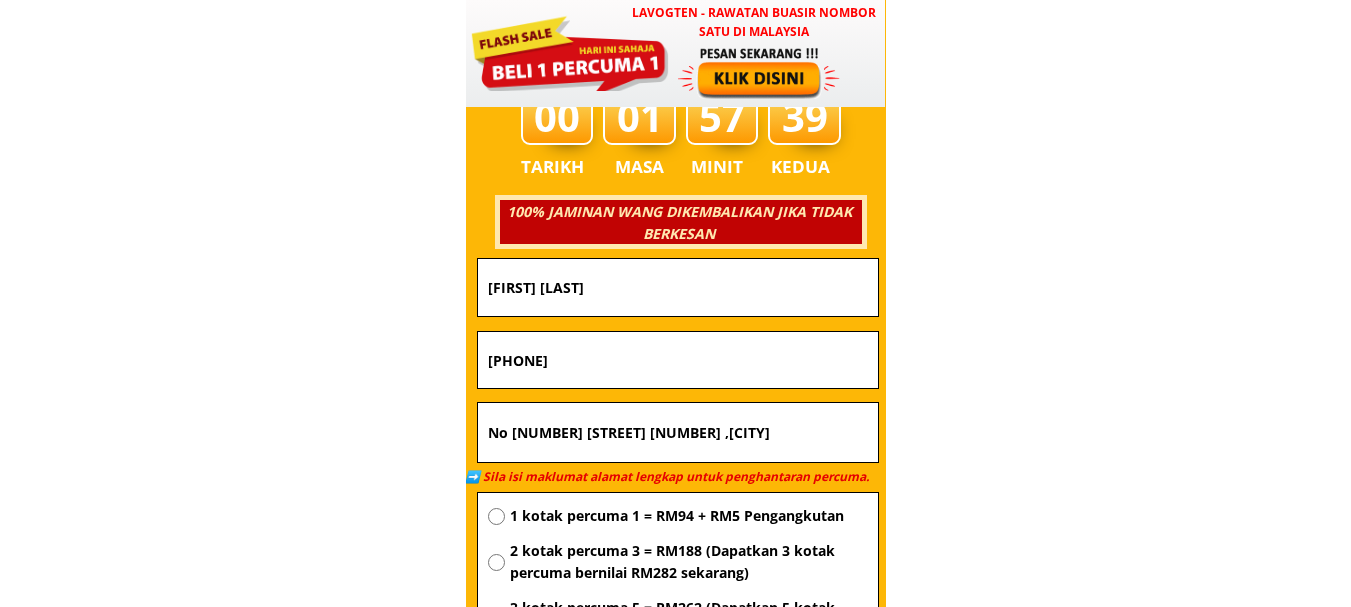 paste on "Selangor" 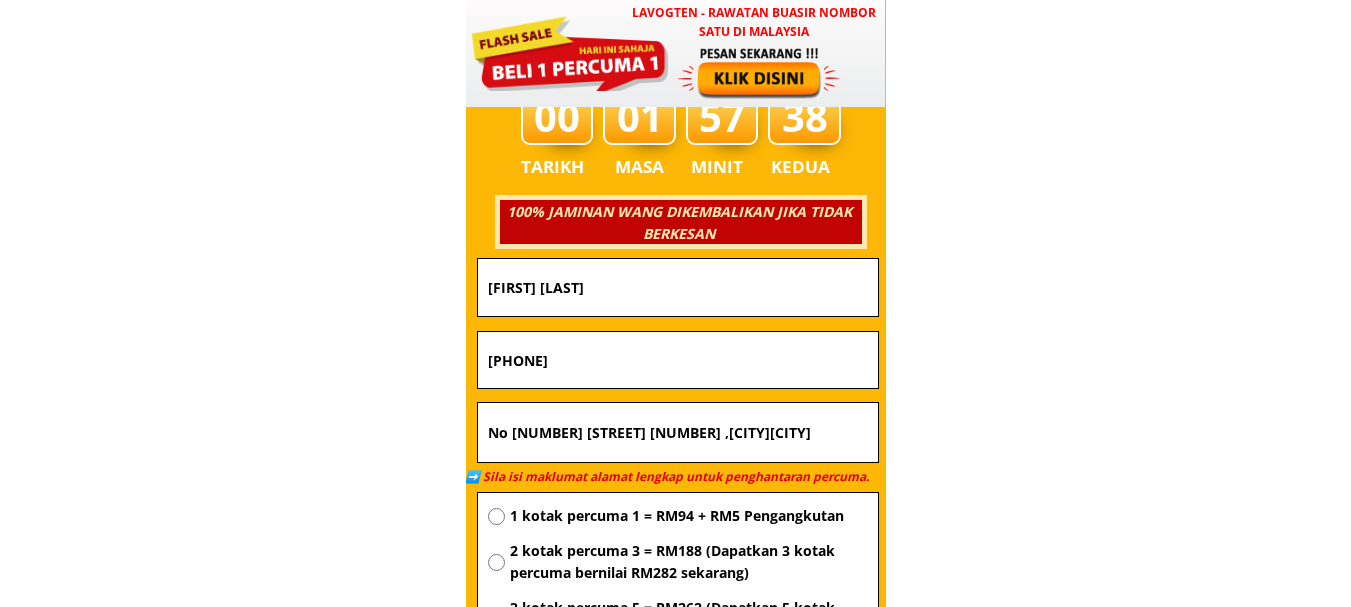 click on "No 41 taman bayu tinggi 6B ,KlangSelangor" at bounding box center [678, 433] 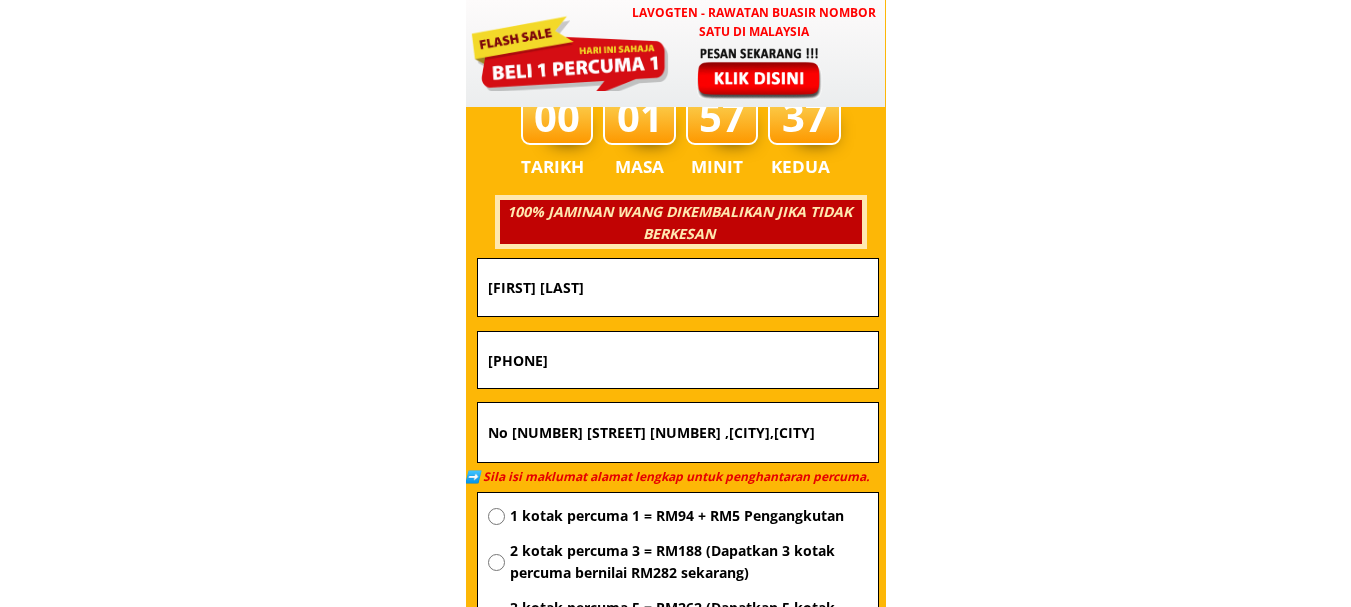 type on "No 41 taman bayu tinggi 6B ,Klang,Selangor" 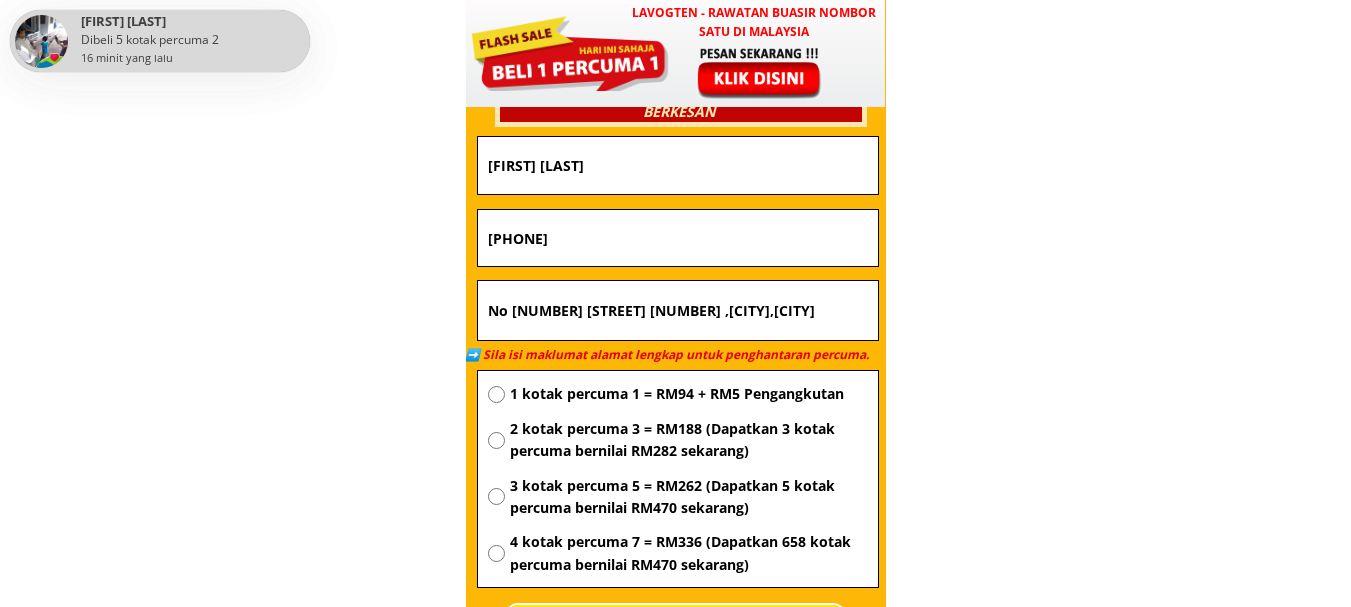 scroll, scrollTop: 7383, scrollLeft: 0, axis: vertical 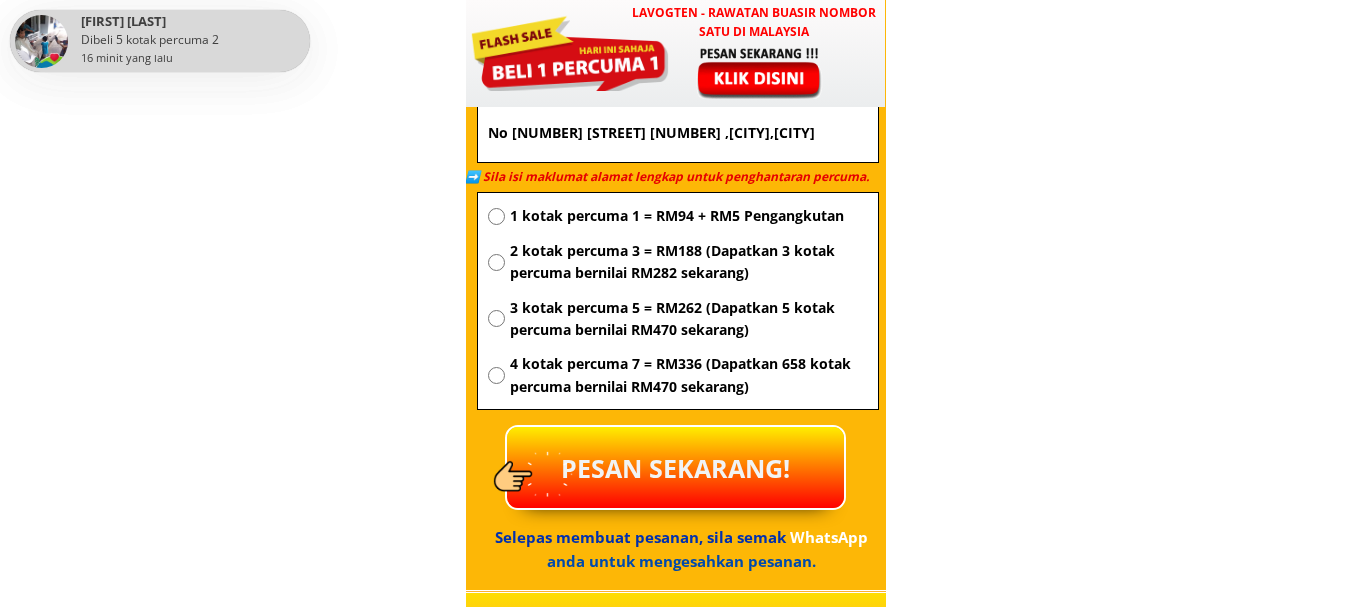 click on "1 kotak percuma 1 = RM94 + RM5 Pengangkutan" at bounding box center (689, 216) 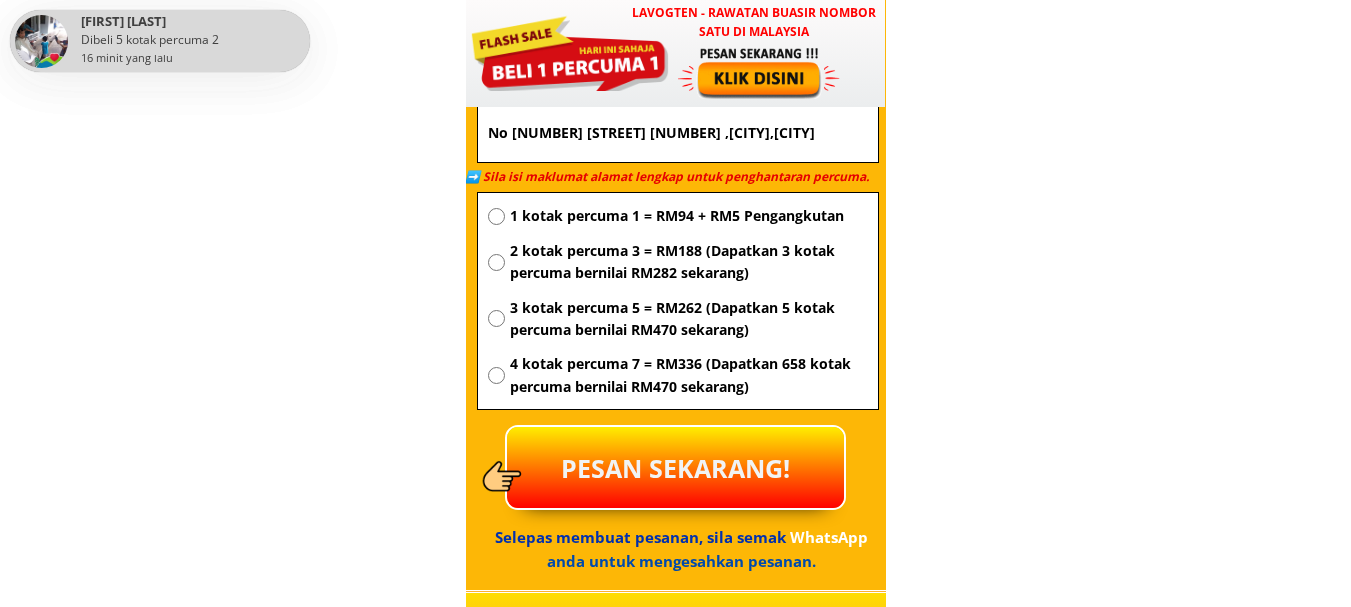 radio on "true" 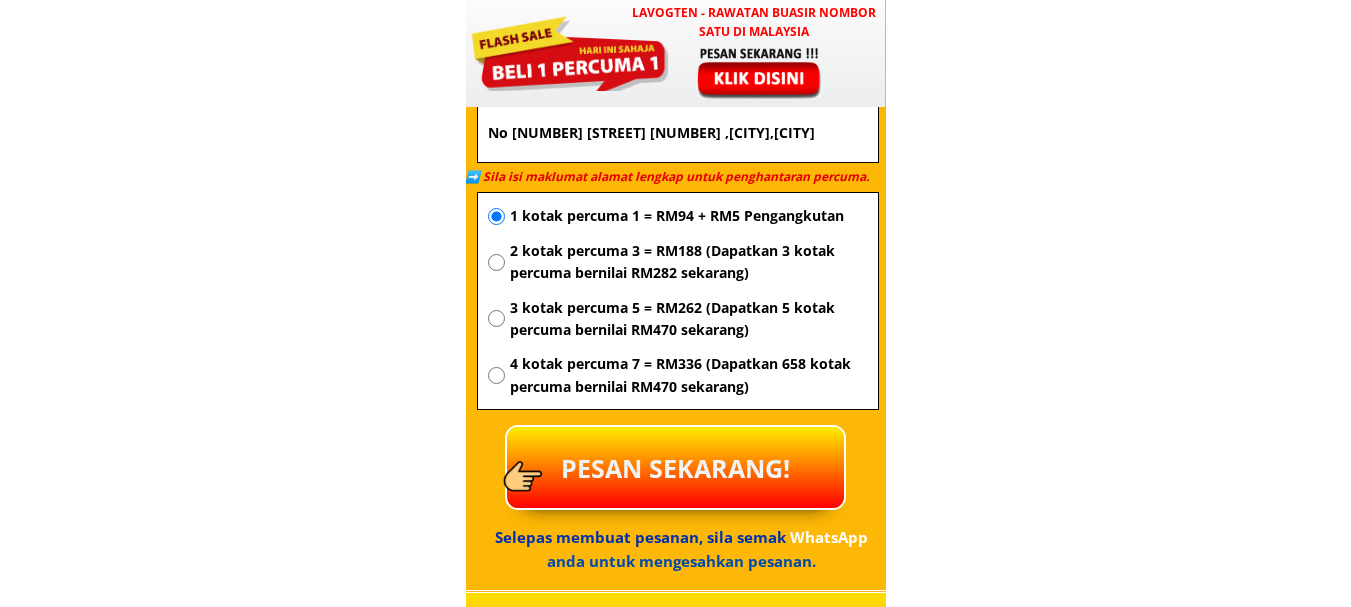 click on "PESAN SEKARANG!" at bounding box center (675, 467) 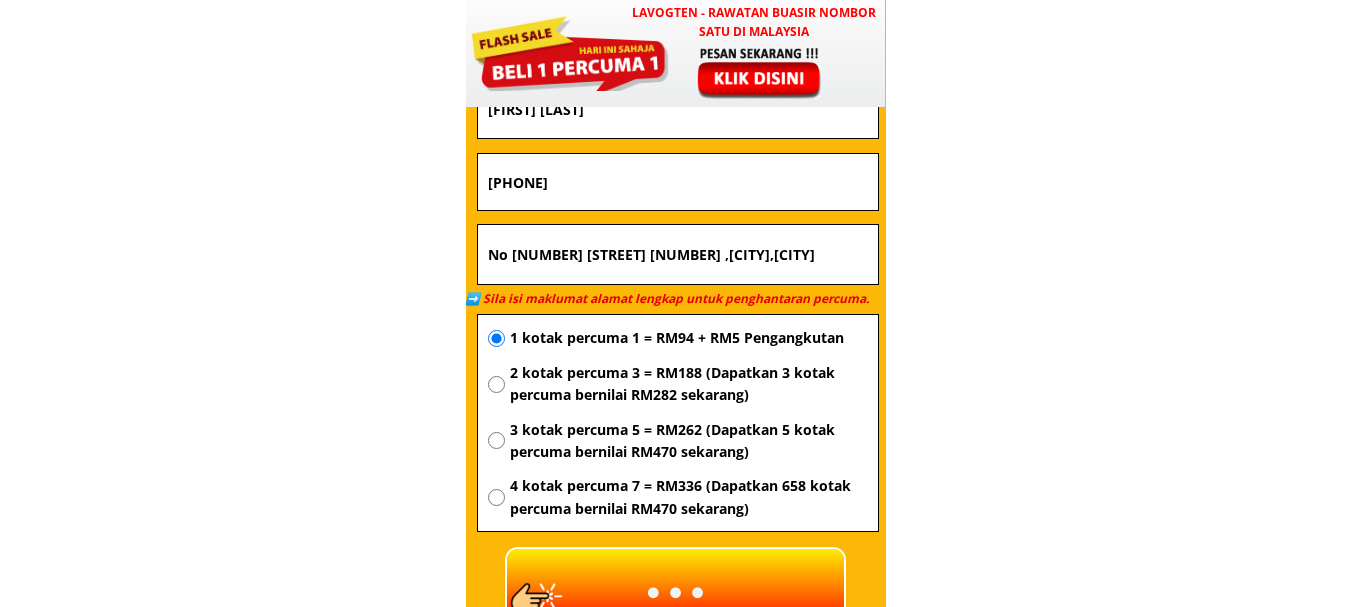 scroll, scrollTop: 7383, scrollLeft: 0, axis: vertical 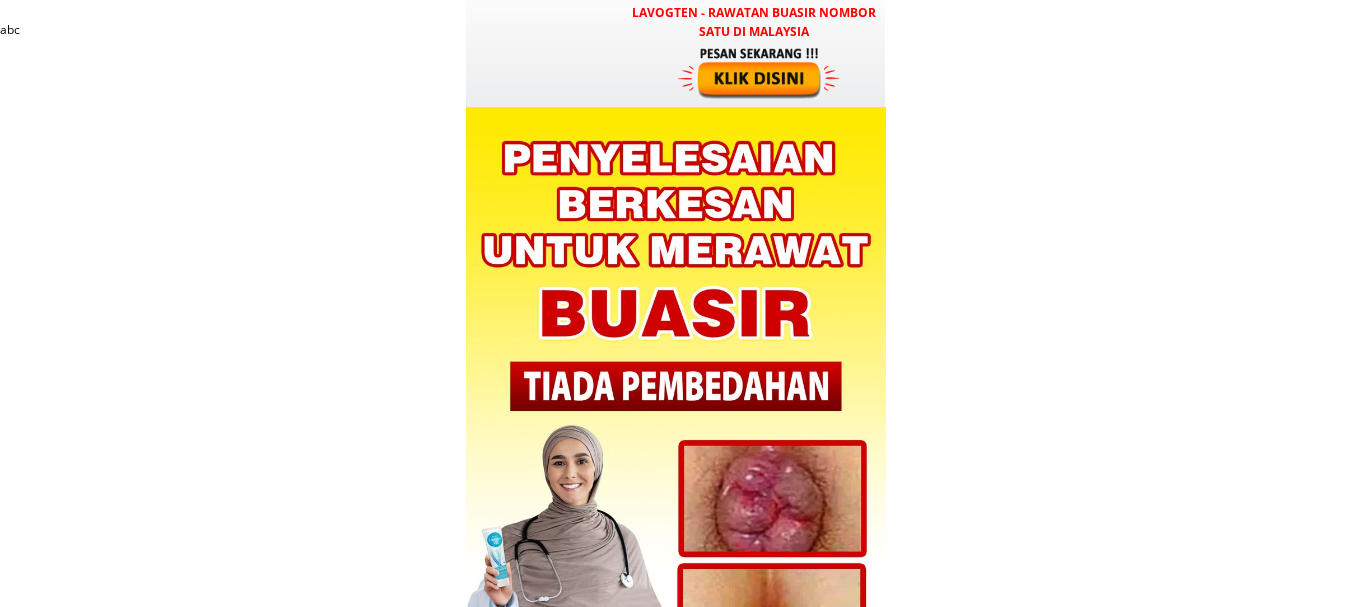 click at bounding box center [761, 72] 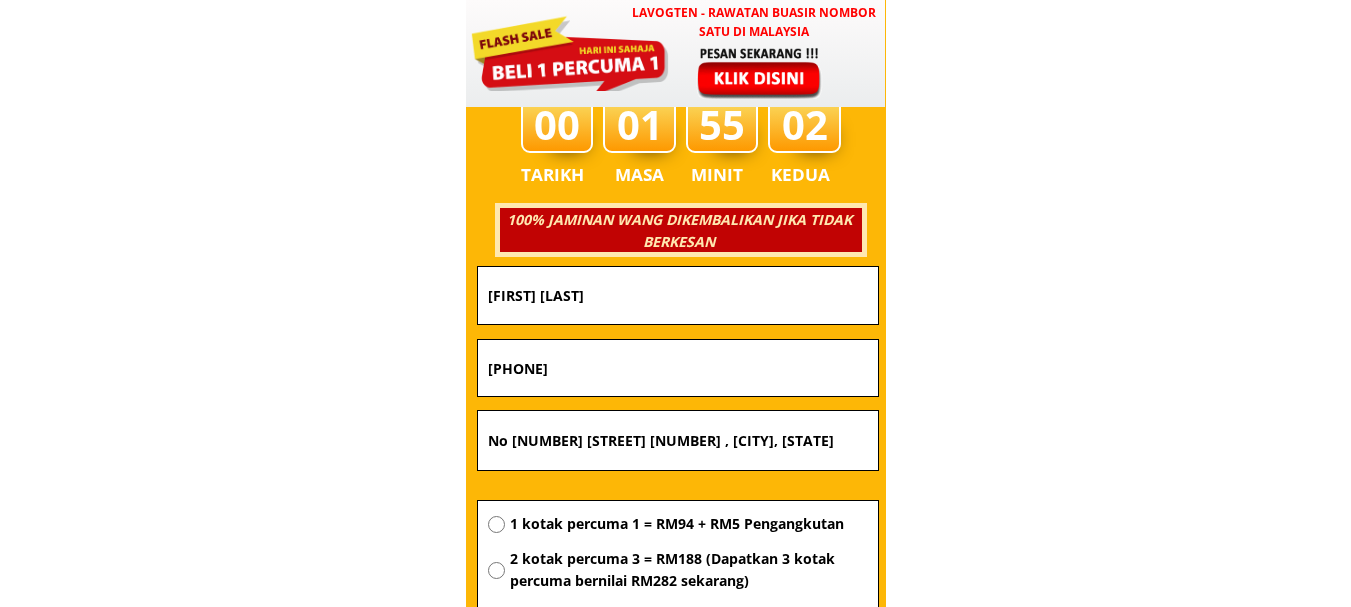 scroll, scrollTop: 7083, scrollLeft: 0, axis: vertical 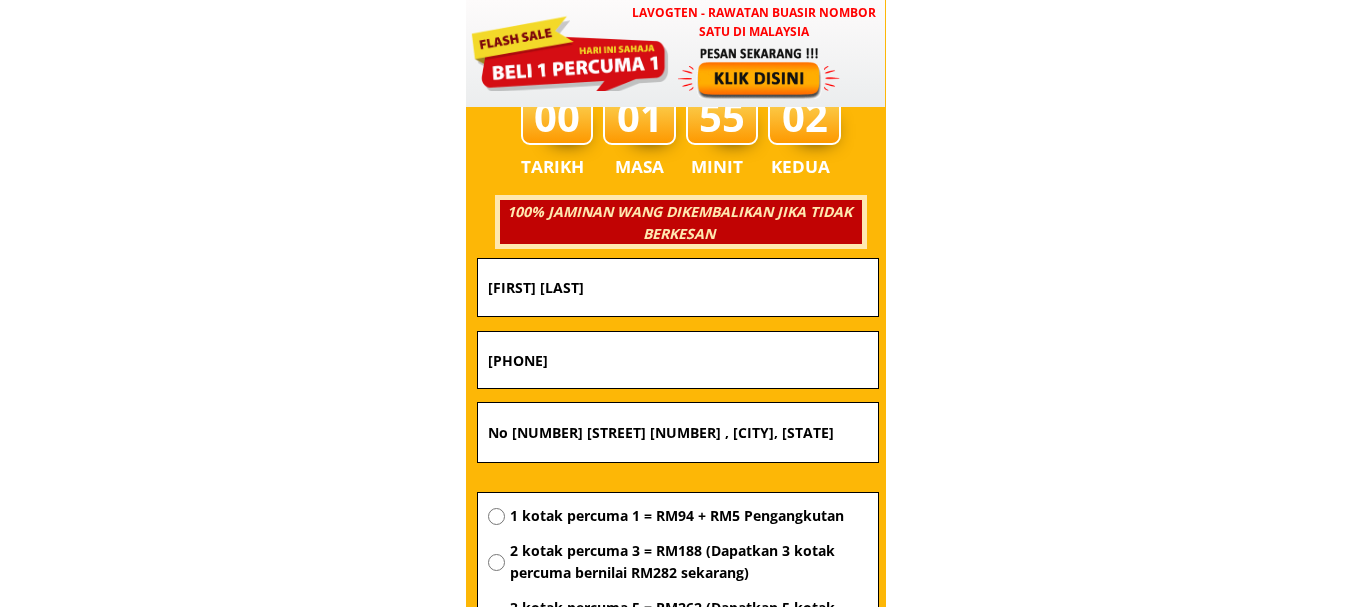 click on "[FIRST] [LAST]" at bounding box center (678, 287) 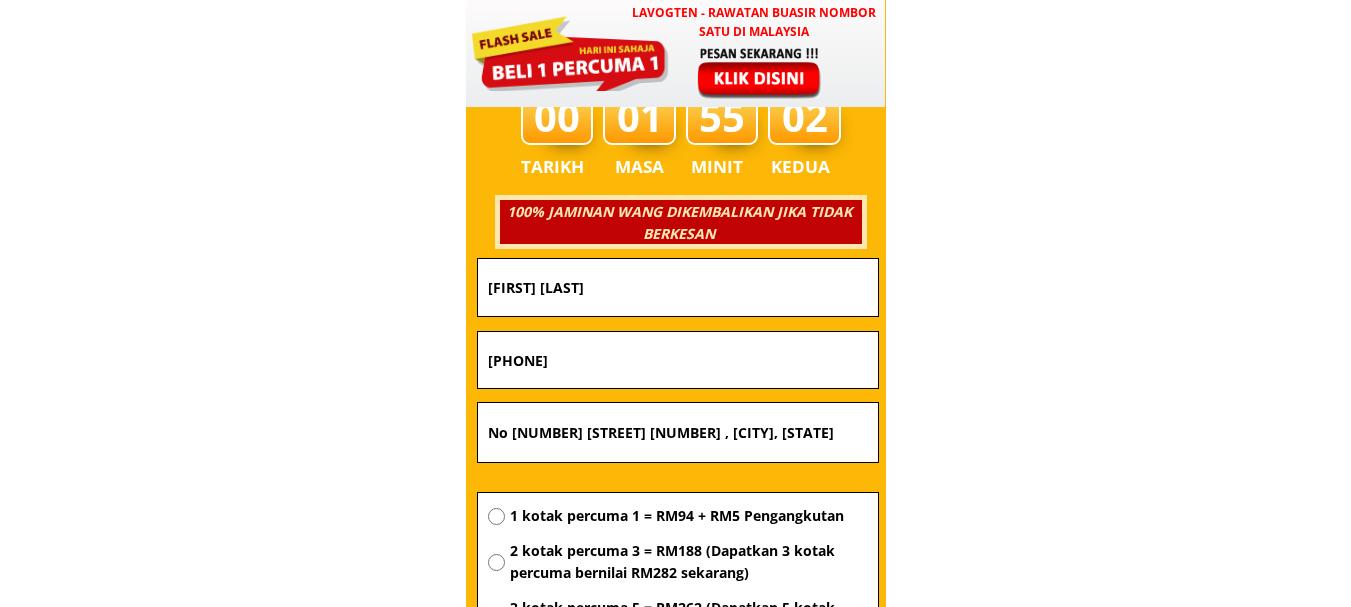 paste on "01169818892" 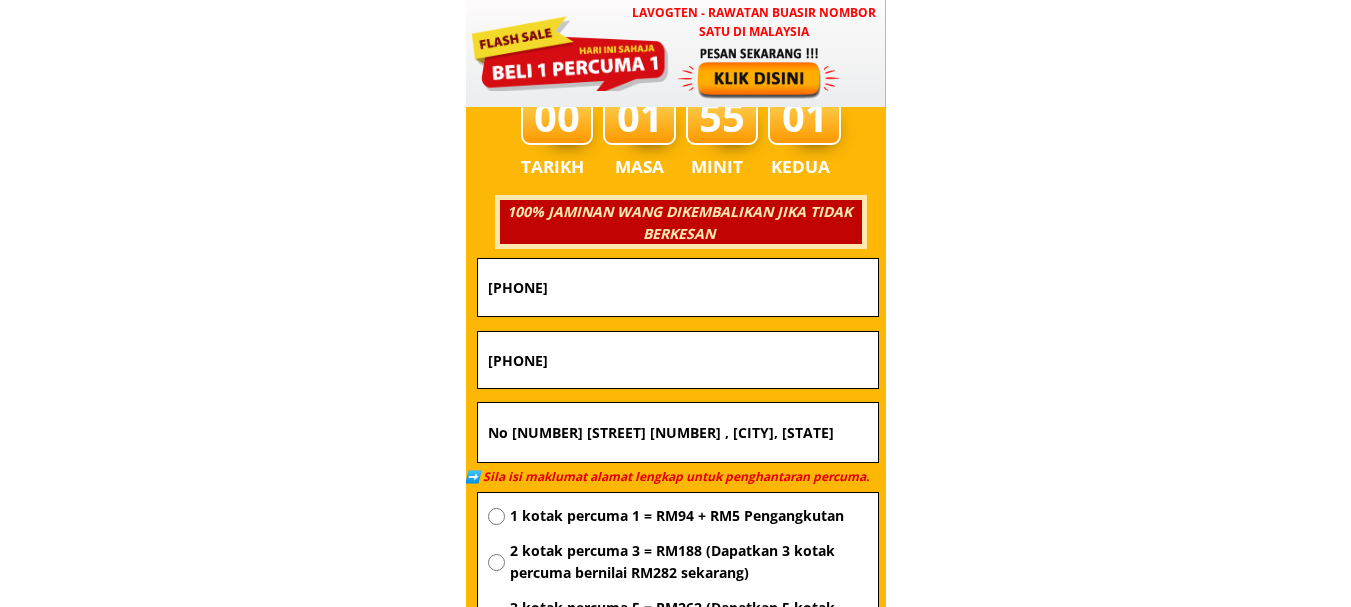 type on "0116981889" 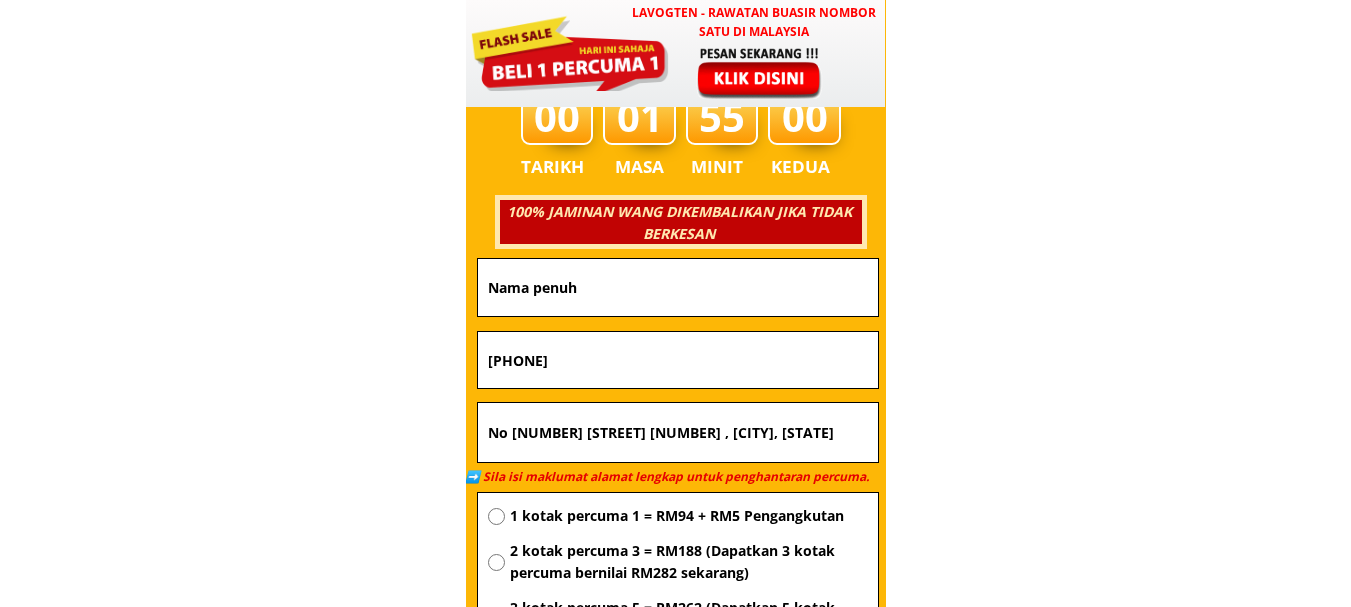 type 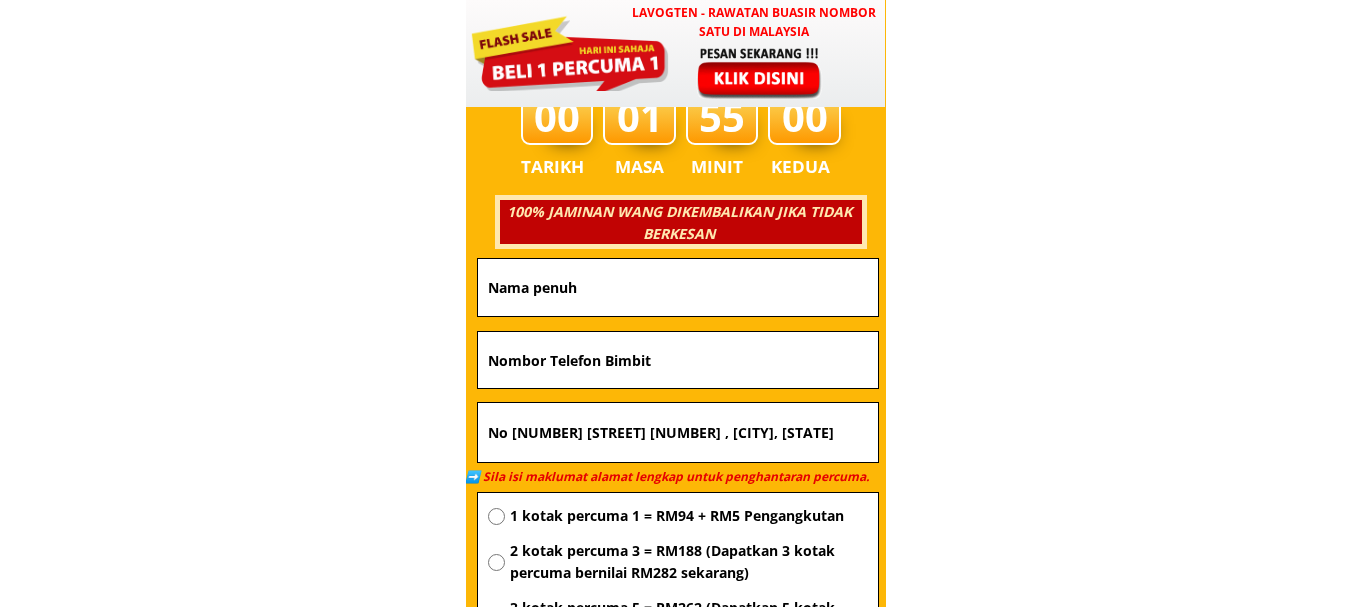type 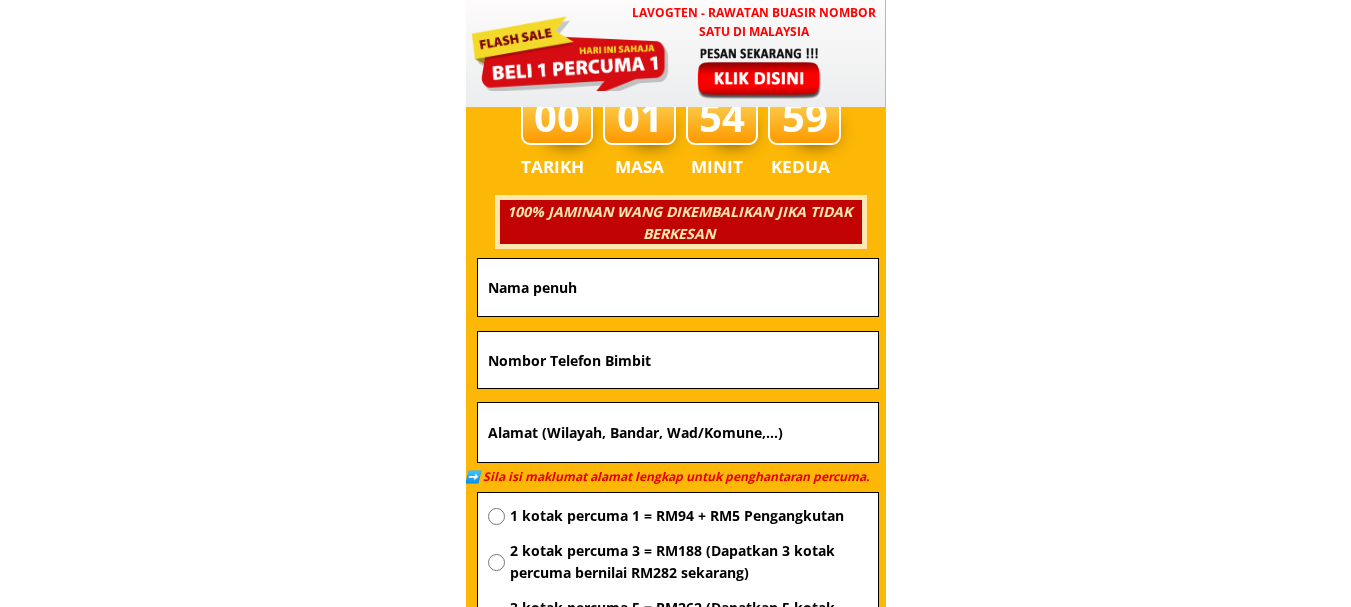 type 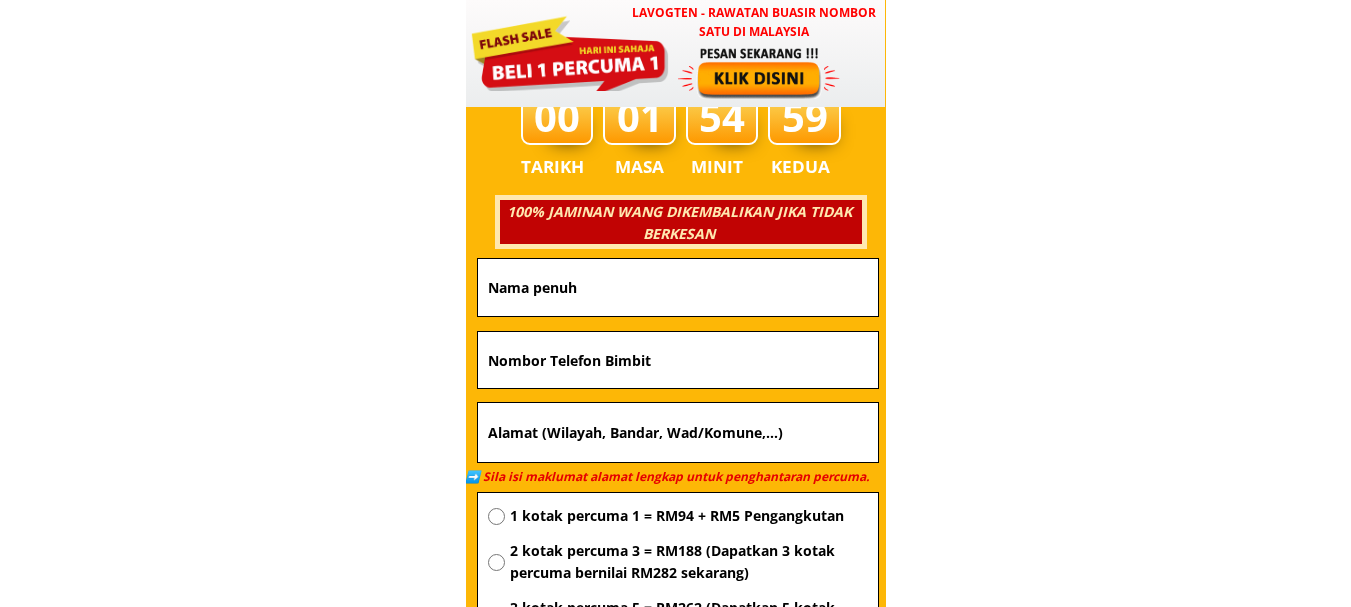 paste on "[PHONE]" 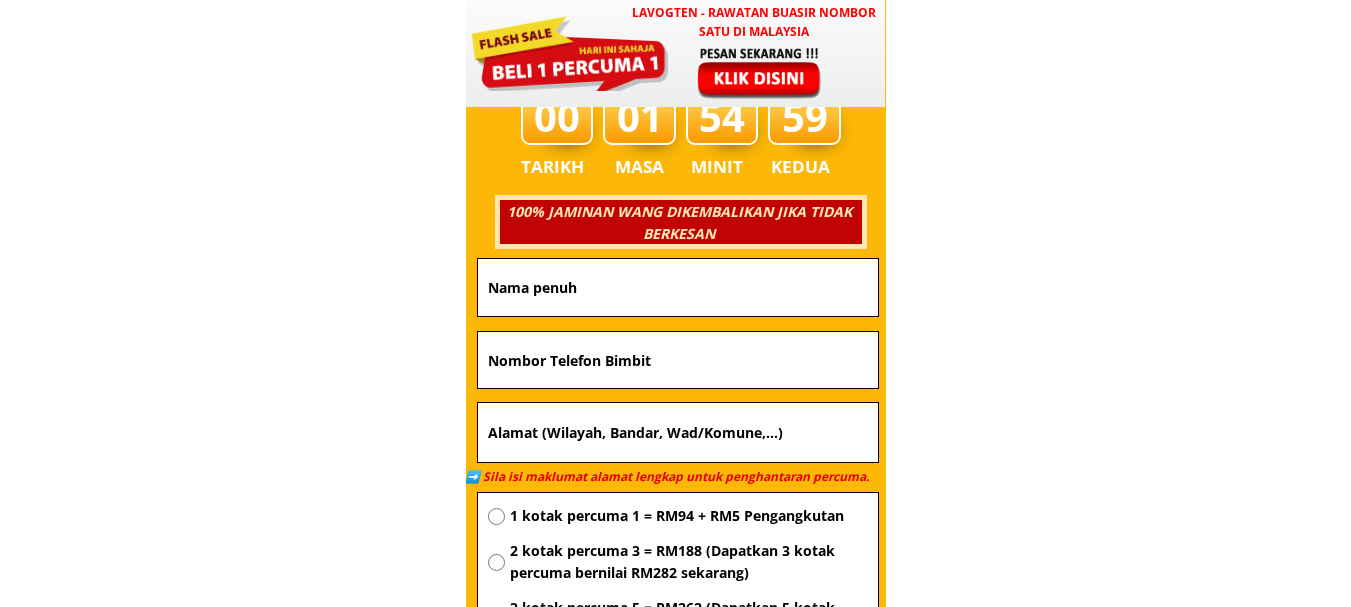 type on "[PHONE]" 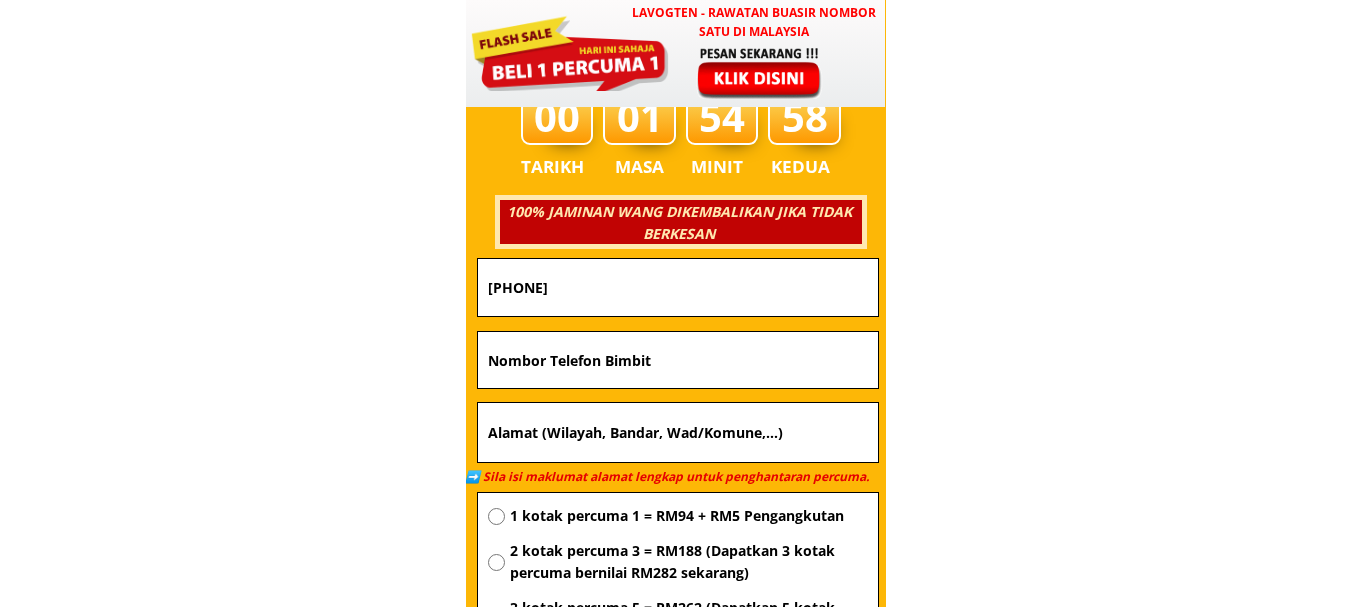 type 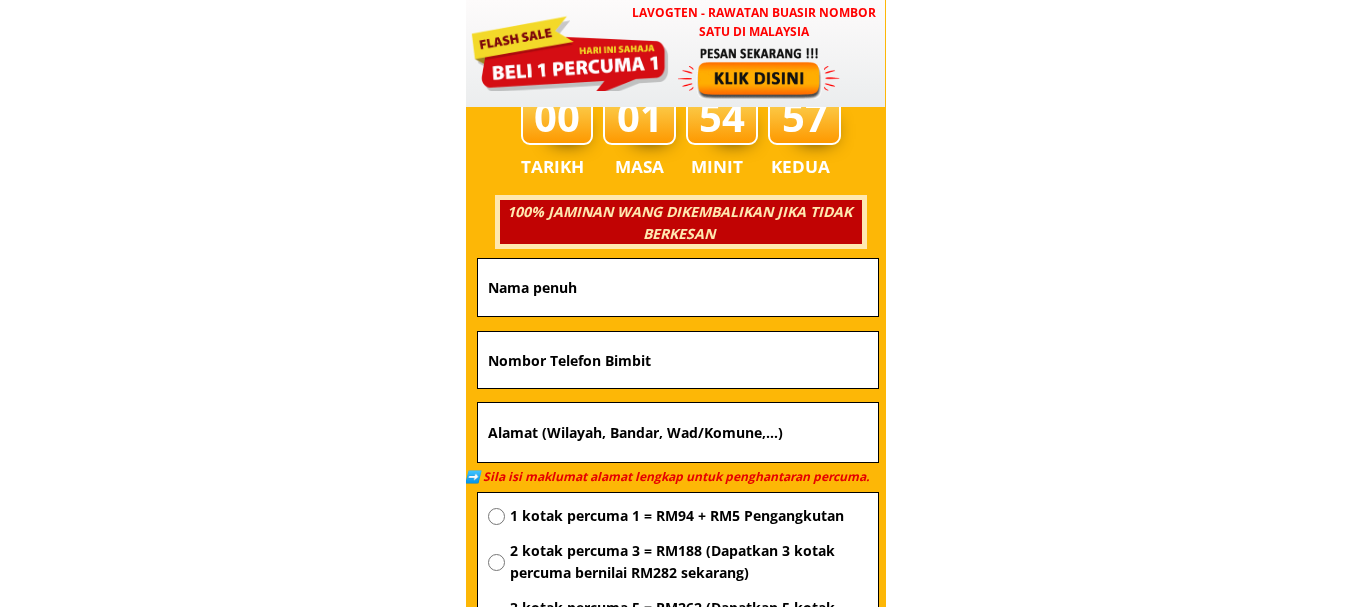 click at bounding box center [678, 360] 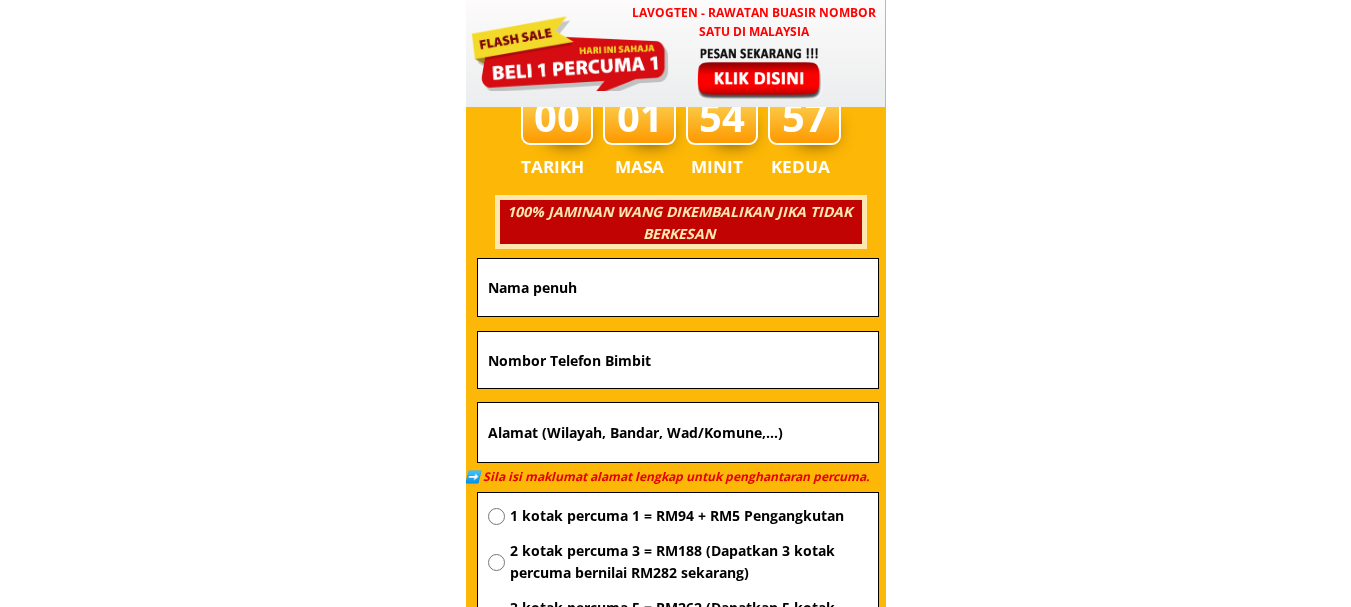 paste on "[PHONE]" 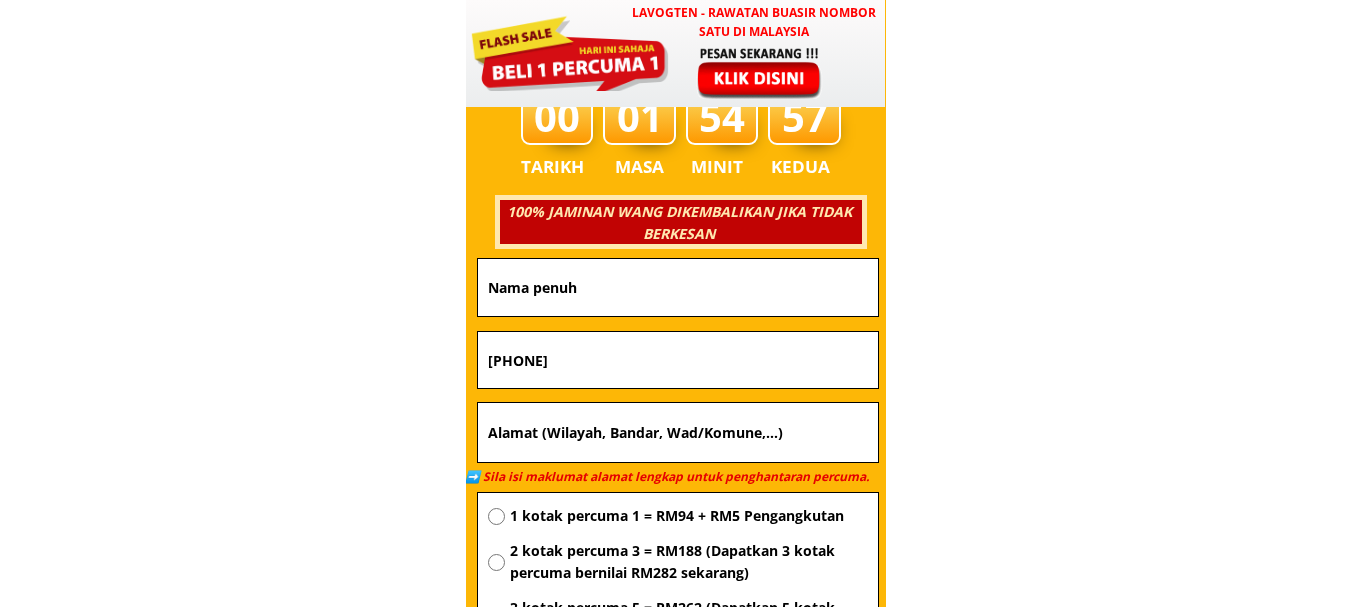 type on "[PHONE]" 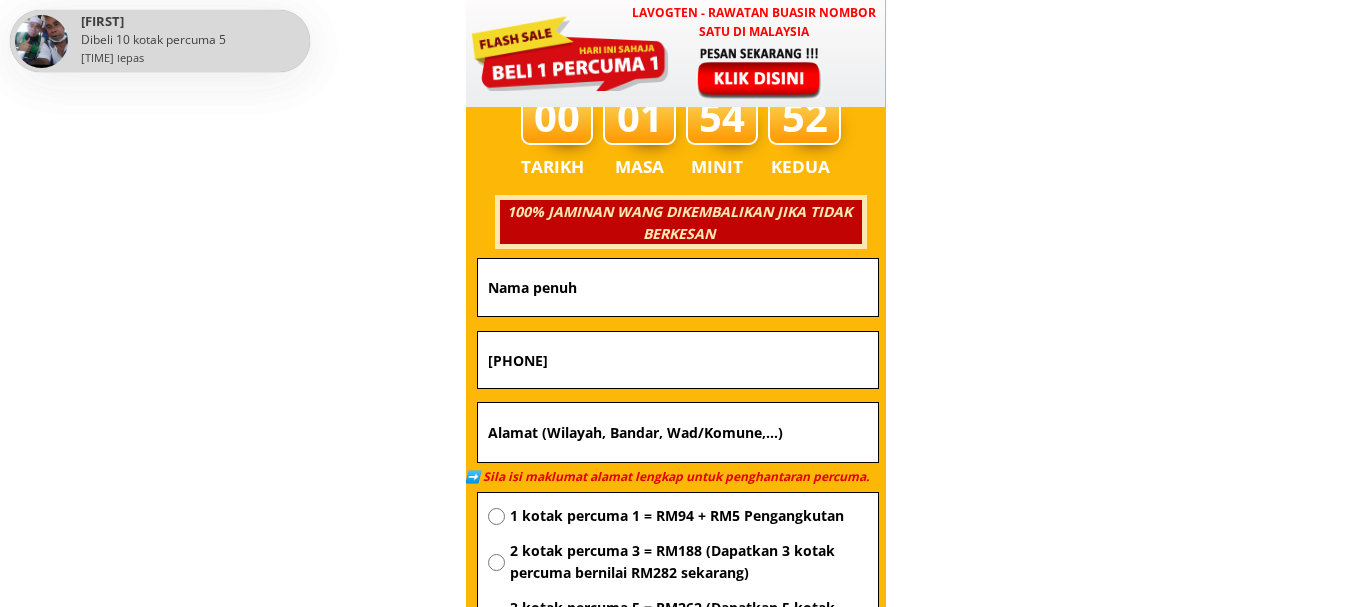 click at bounding box center [678, 287] 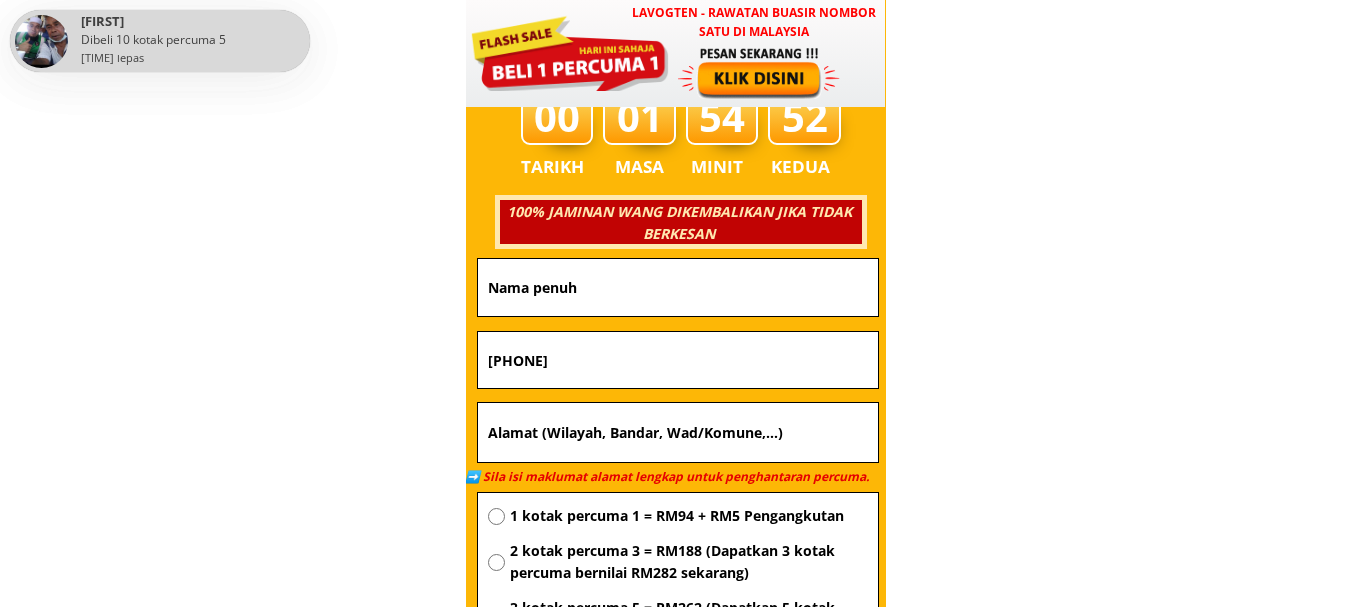 paste on "Sabran rasbin" 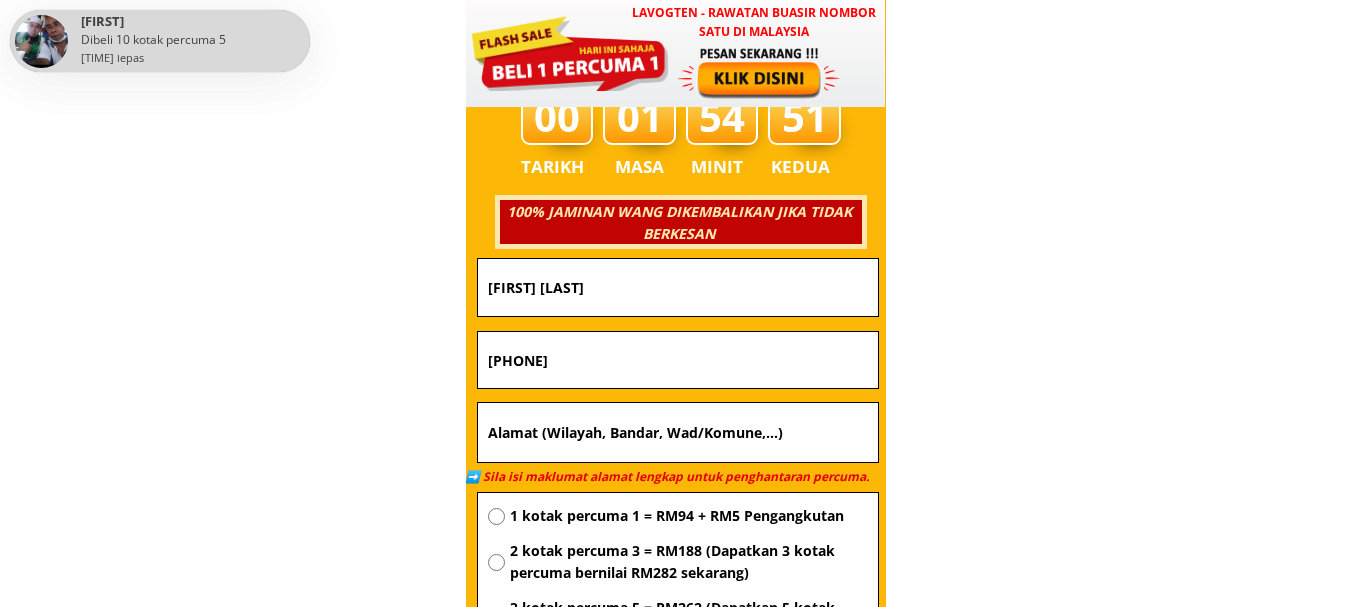 type on "Sabran rasbin" 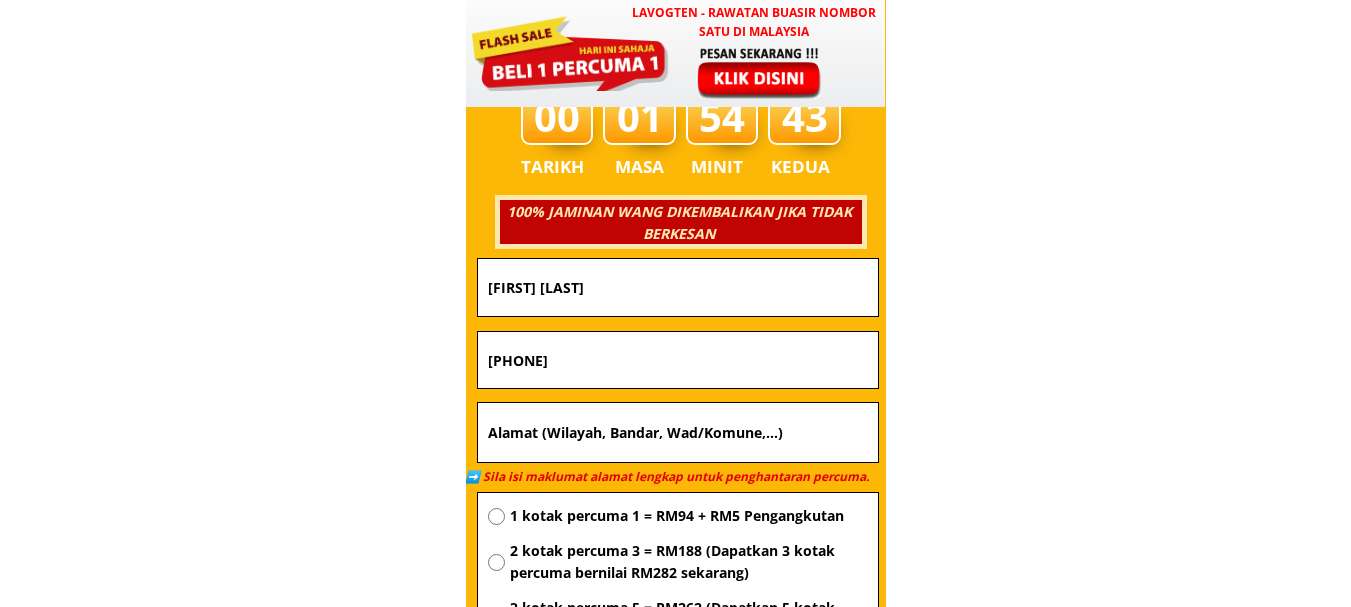 drag, startPoint x: 540, startPoint y: 446, endPoint x: 573, endPoint y: 486, distance: 51.855568 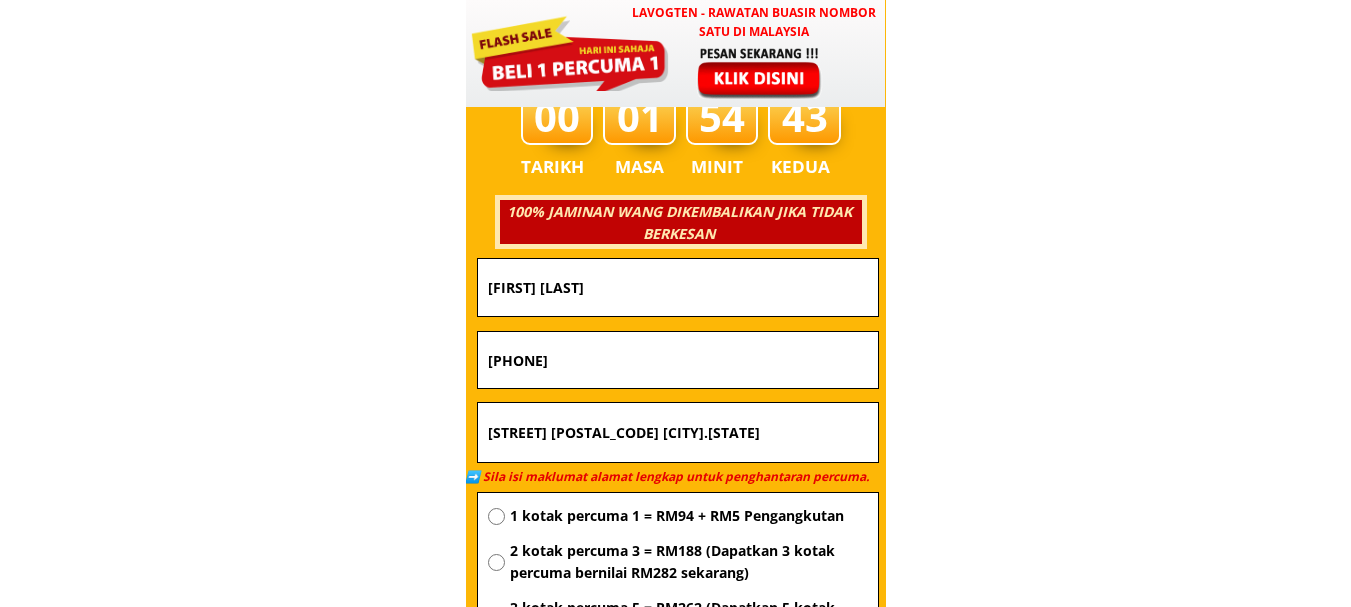 type on "[ADDRESS] [POSTAL_CODE] [STATE]" 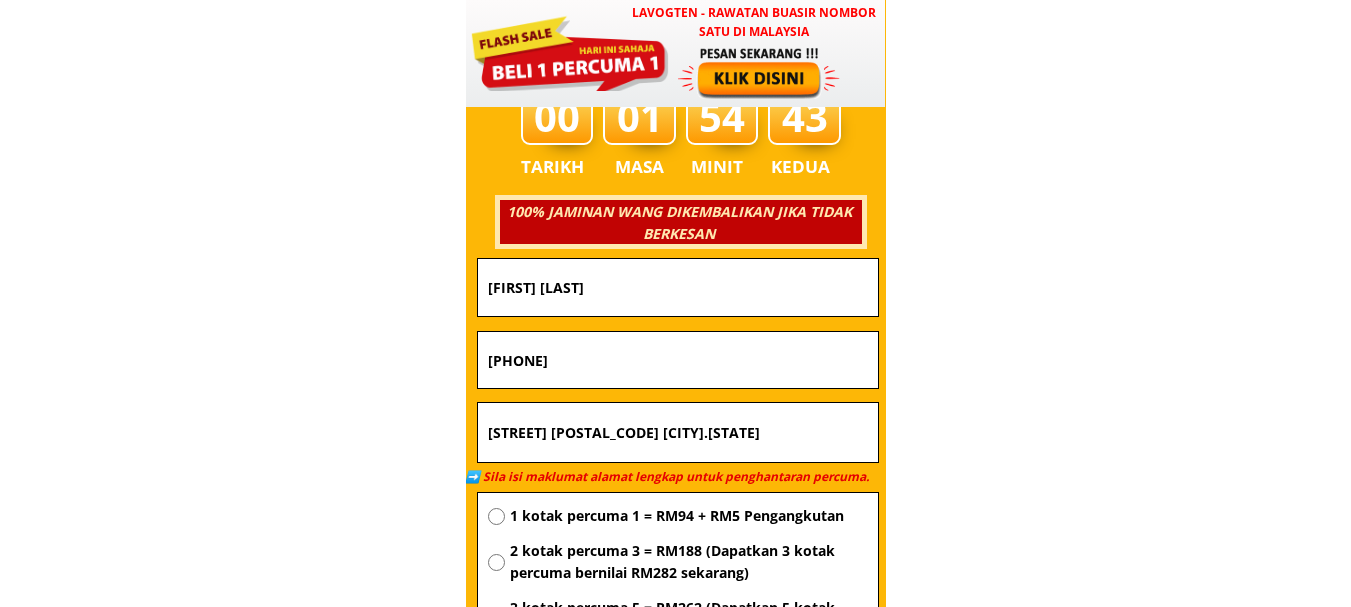 click on "1 kotak percuma 1 = RM94 + RM5 Pengangkutan" at bounding box center [689, 516] 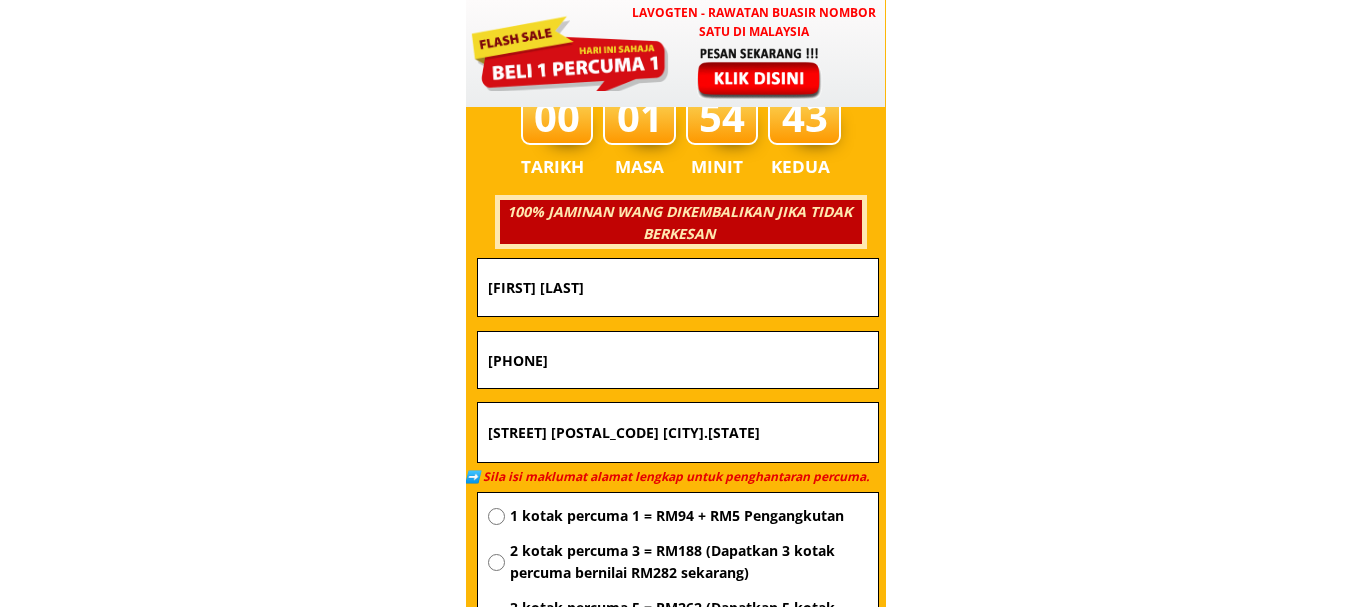 radio on "true" 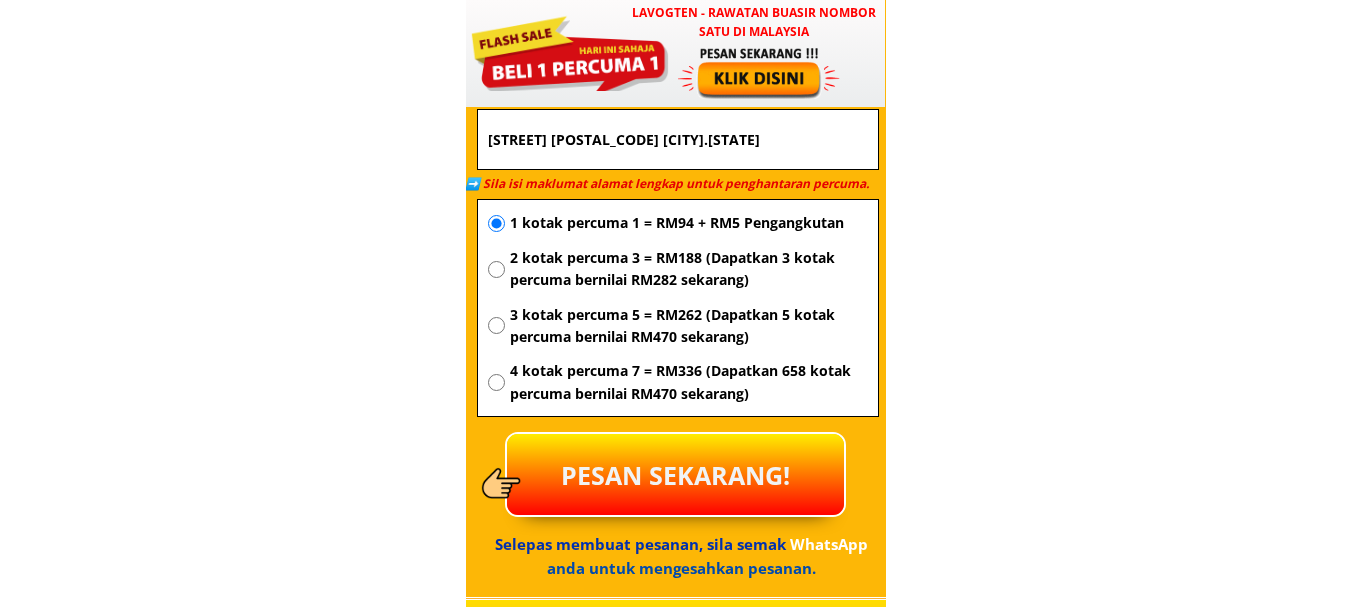 scroll, scrollTop: 7383, scrollLeft: 0, axis: vertical 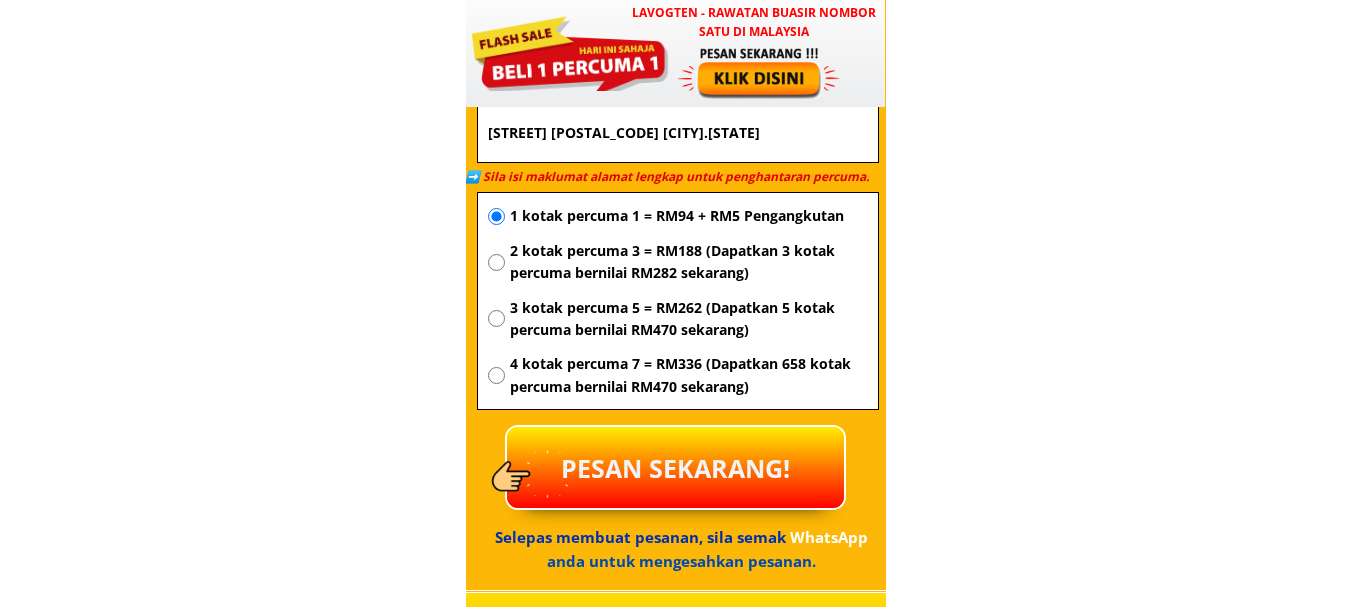 click on "PESAN SEKARANG!" at bounding box center (675, 467) 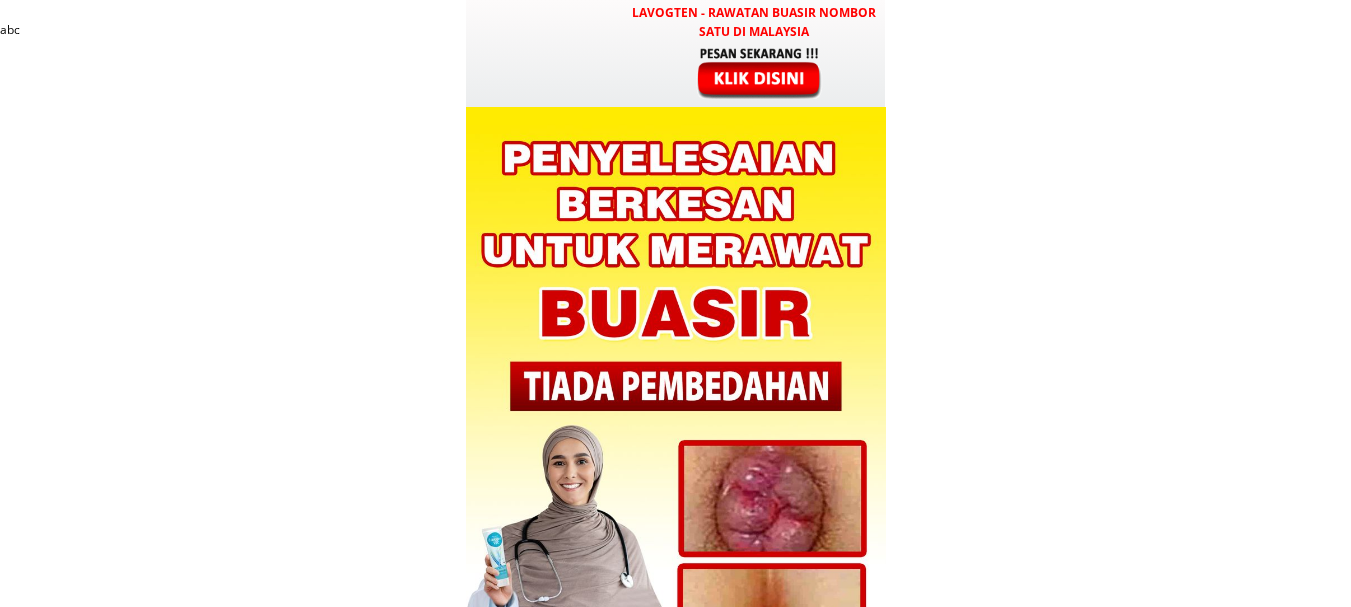 scroll, scrollTop: 0, scrollLeft: 0, axis: both 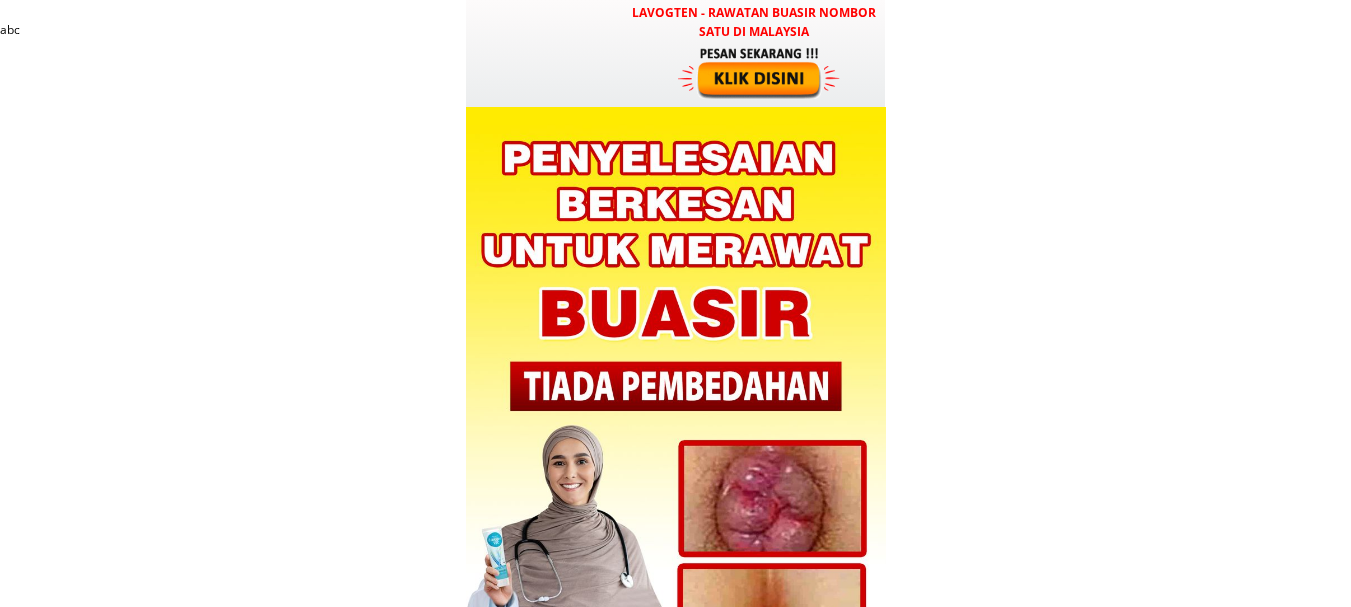 click at bounding box center [761, 72] 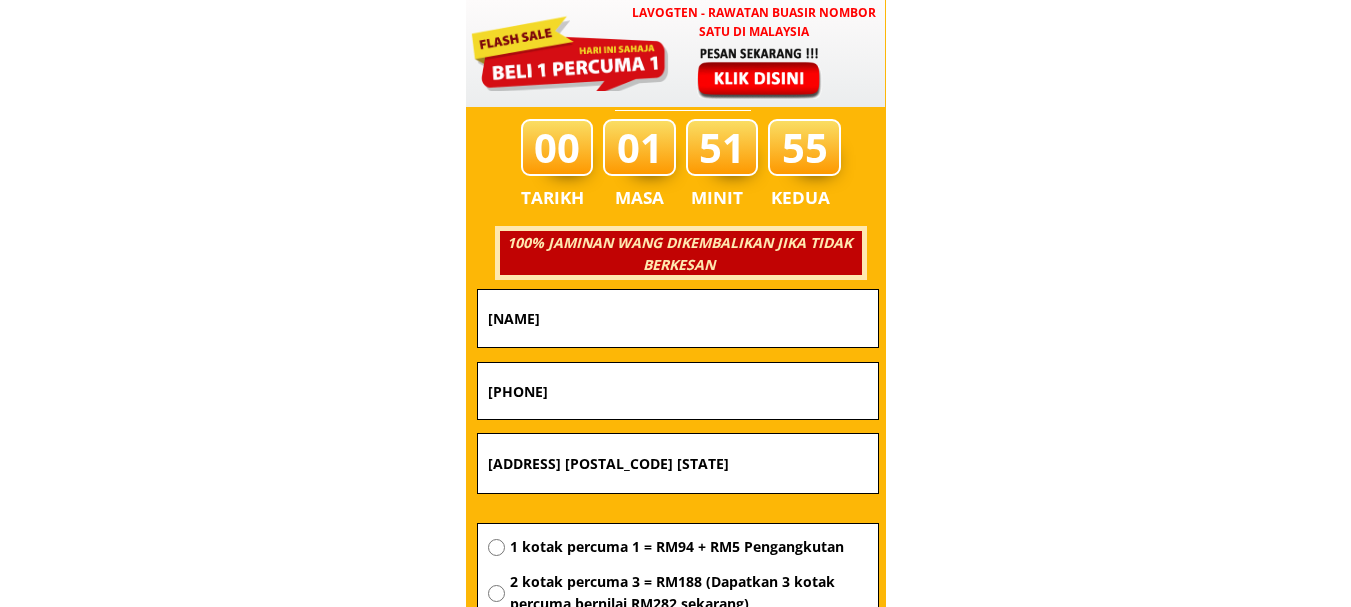 scroll, scrollTop: 7083, scrollLeft: 0, axis: vertical 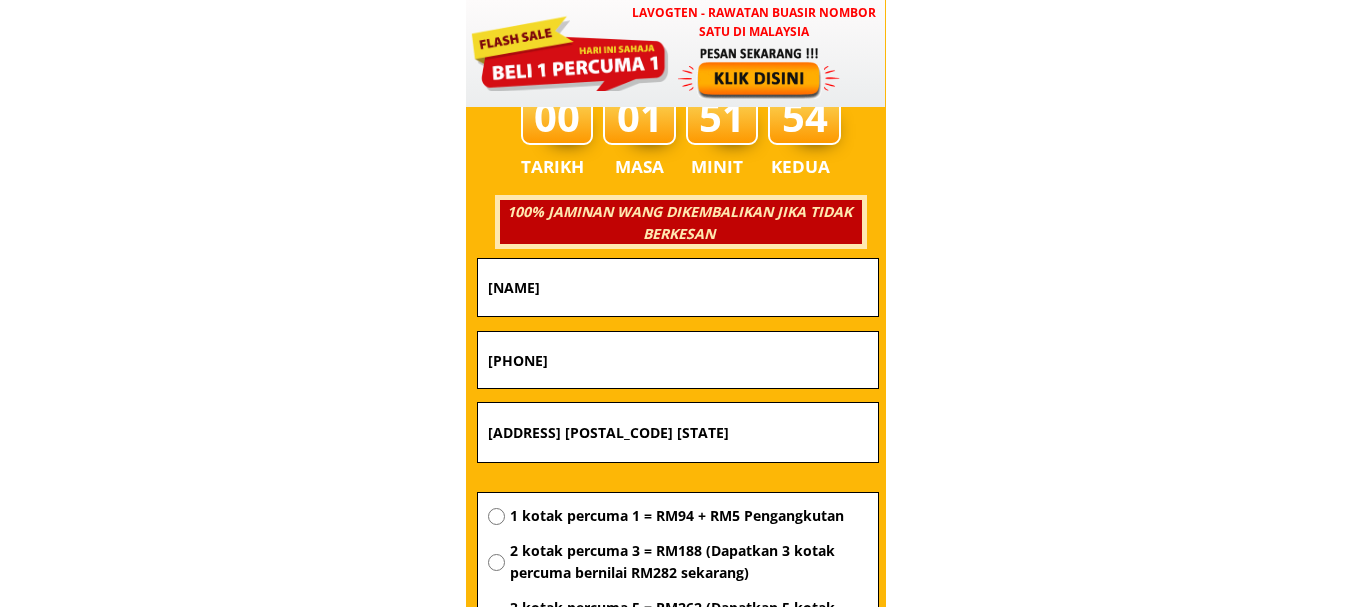 click on "Sabran rasbin" at bounding box center [678, 287] 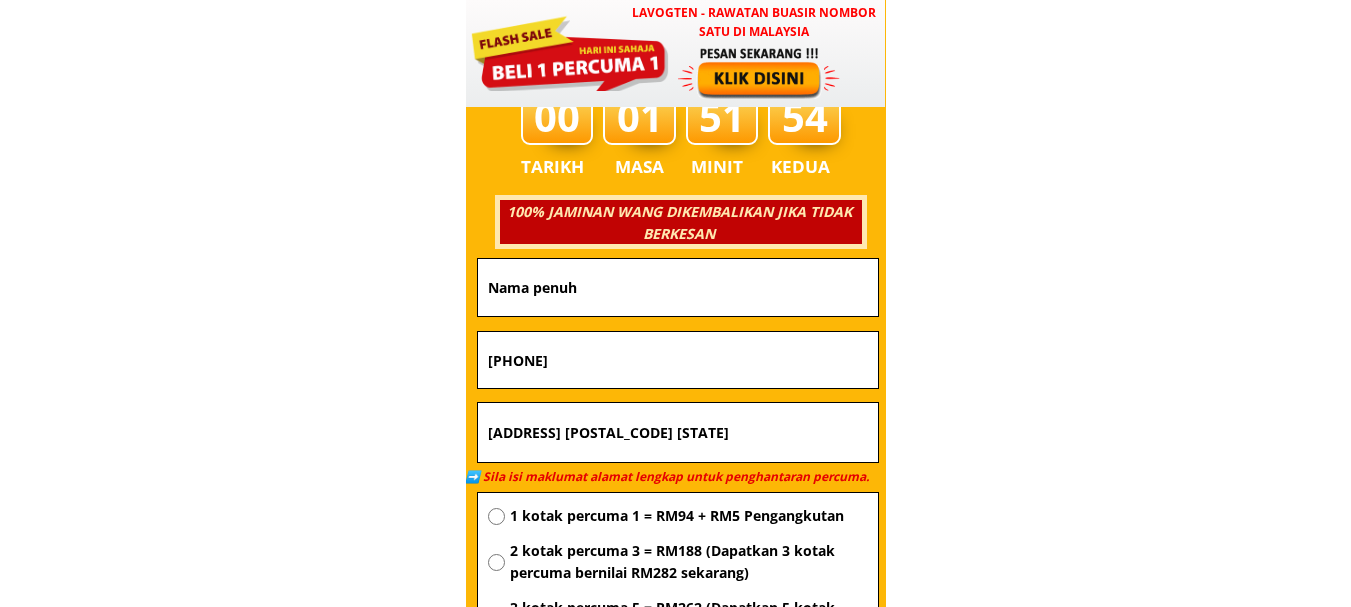 type 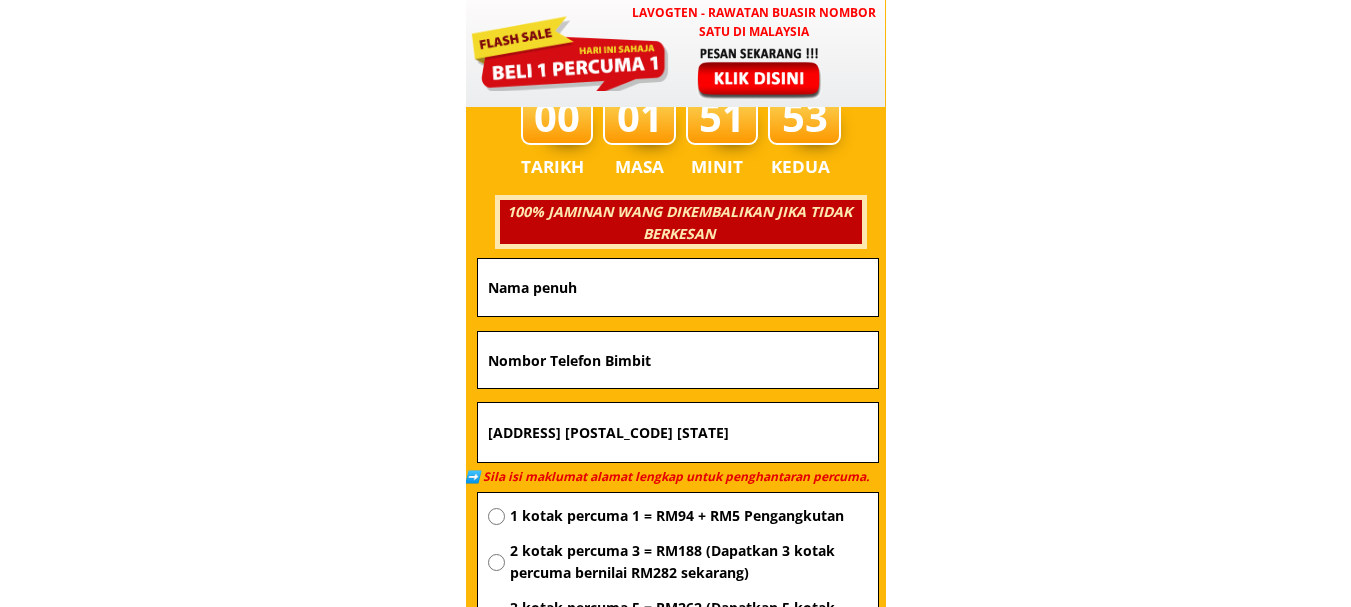 type 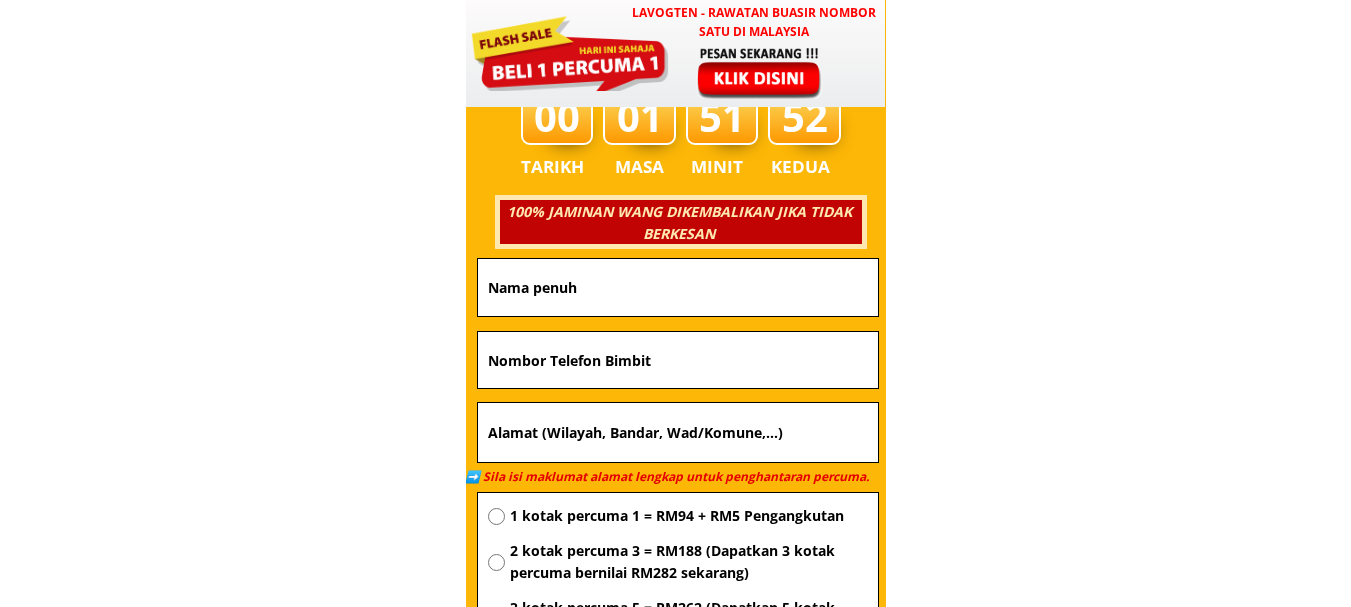 type 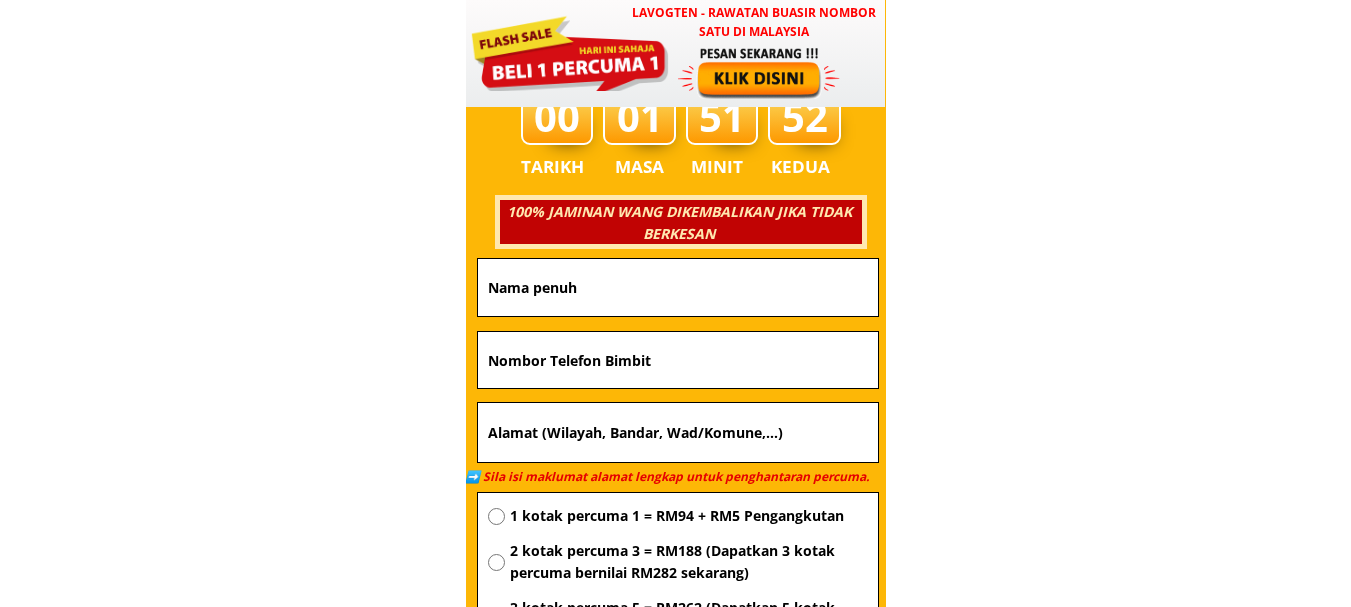 click at bounding box center [678, 360] 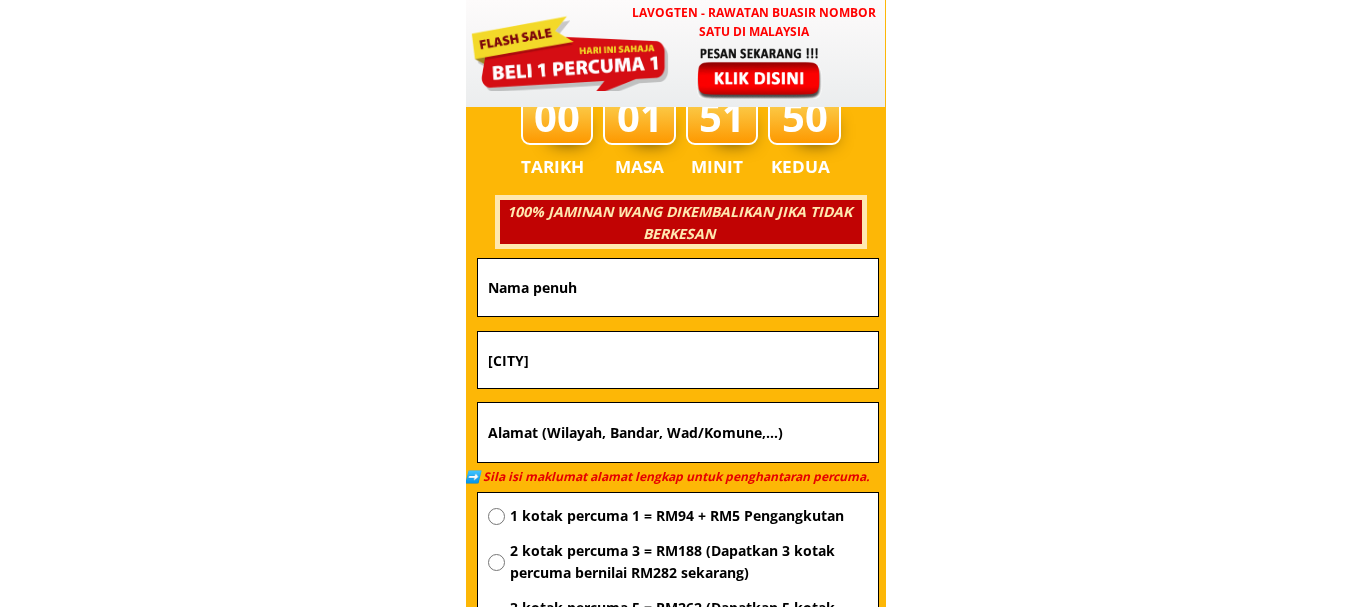 type 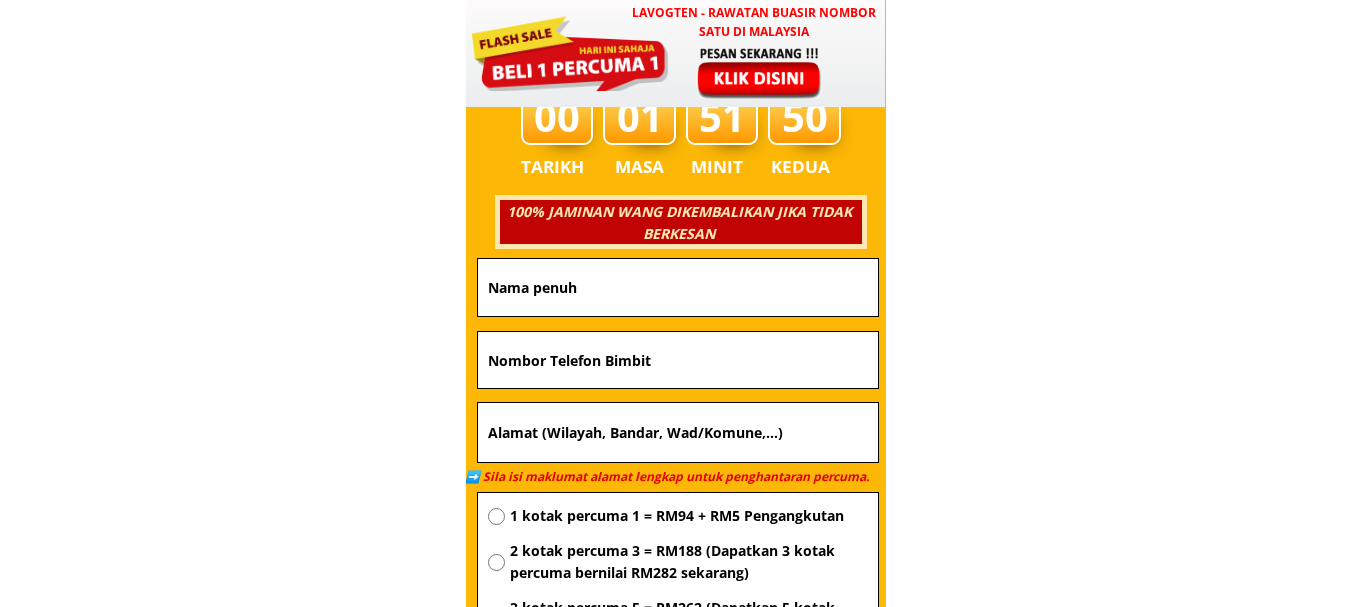 click at bounding box center (678, 433) 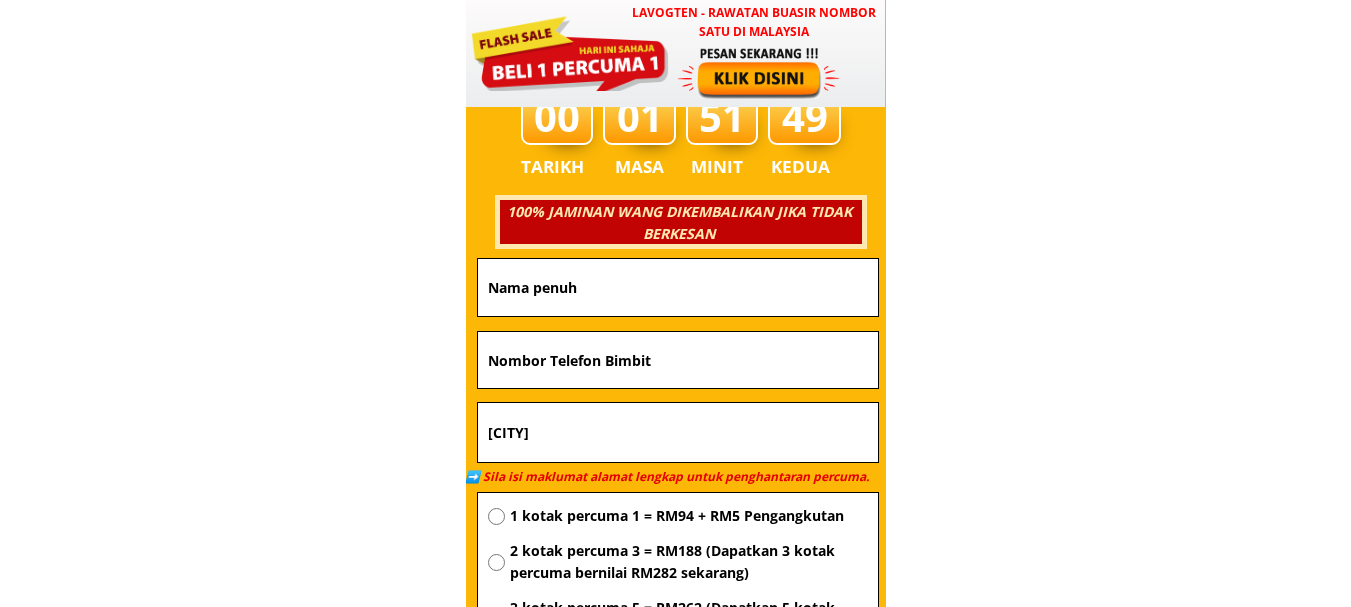 type on "Kota Kinabalu" 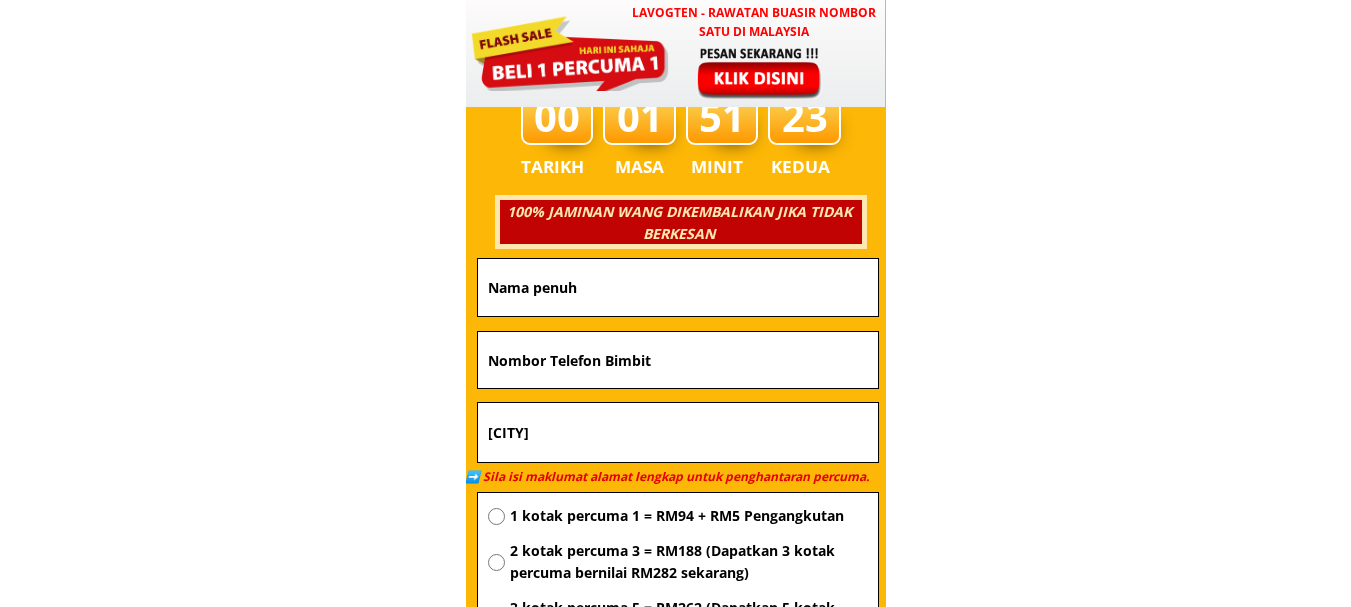 click at bounding box center [678, 287] 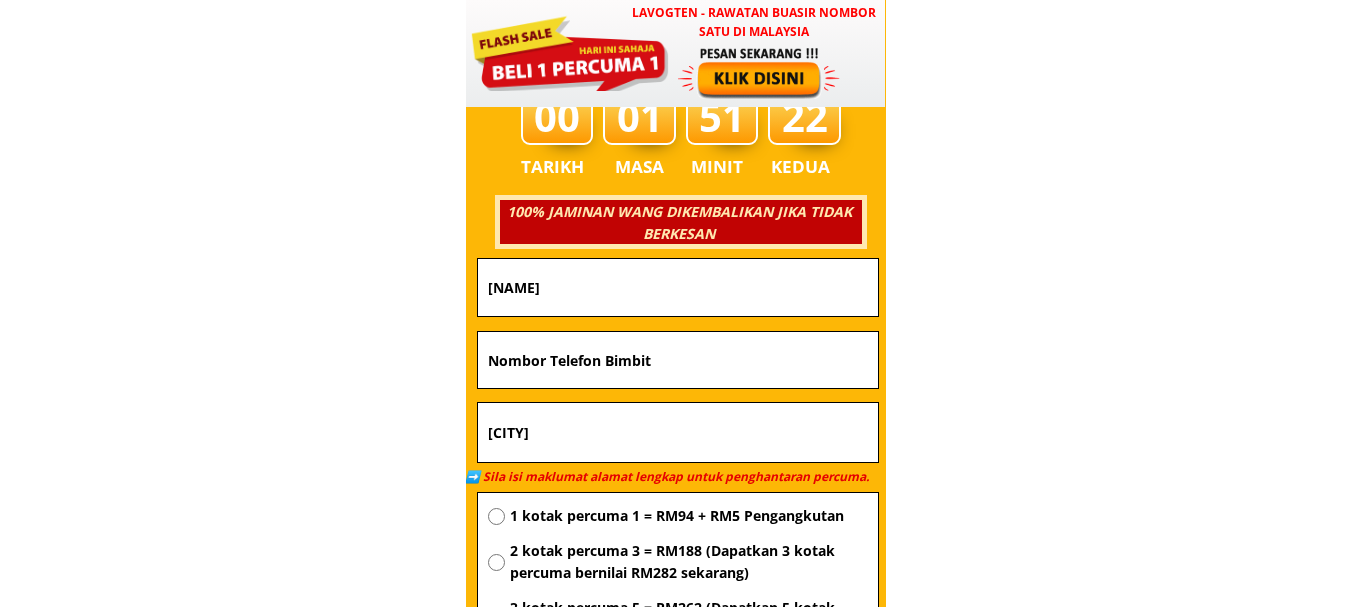 type on "Aninah" 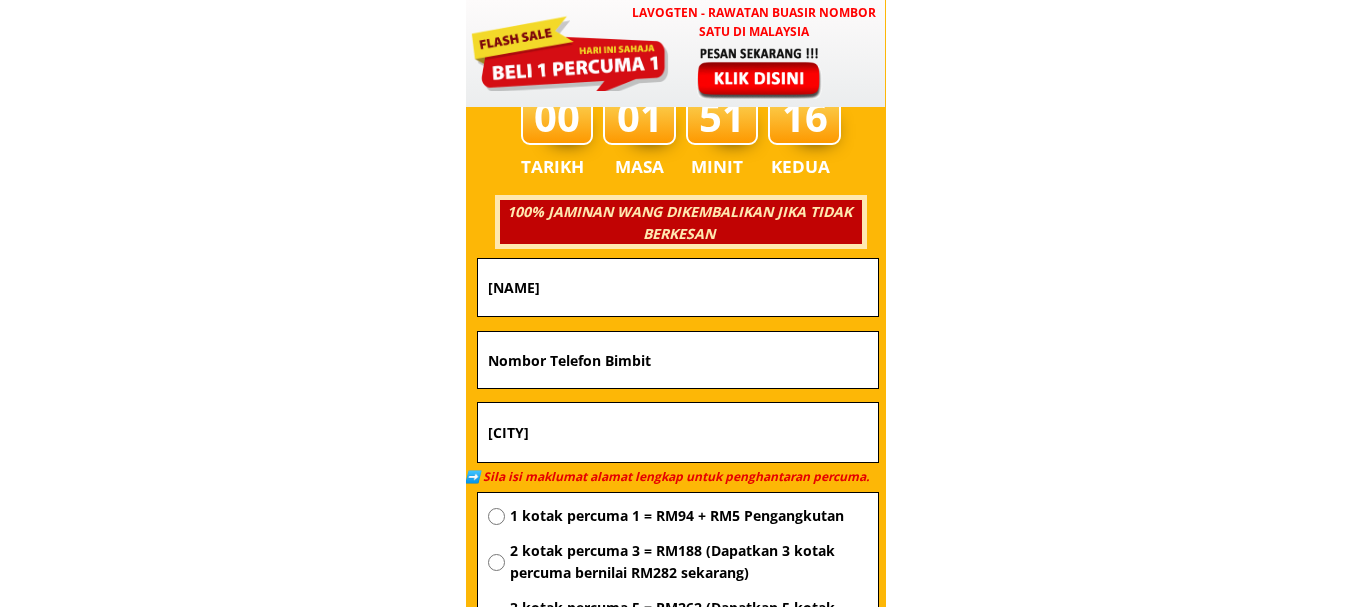 click at bounding box center (678, 360) 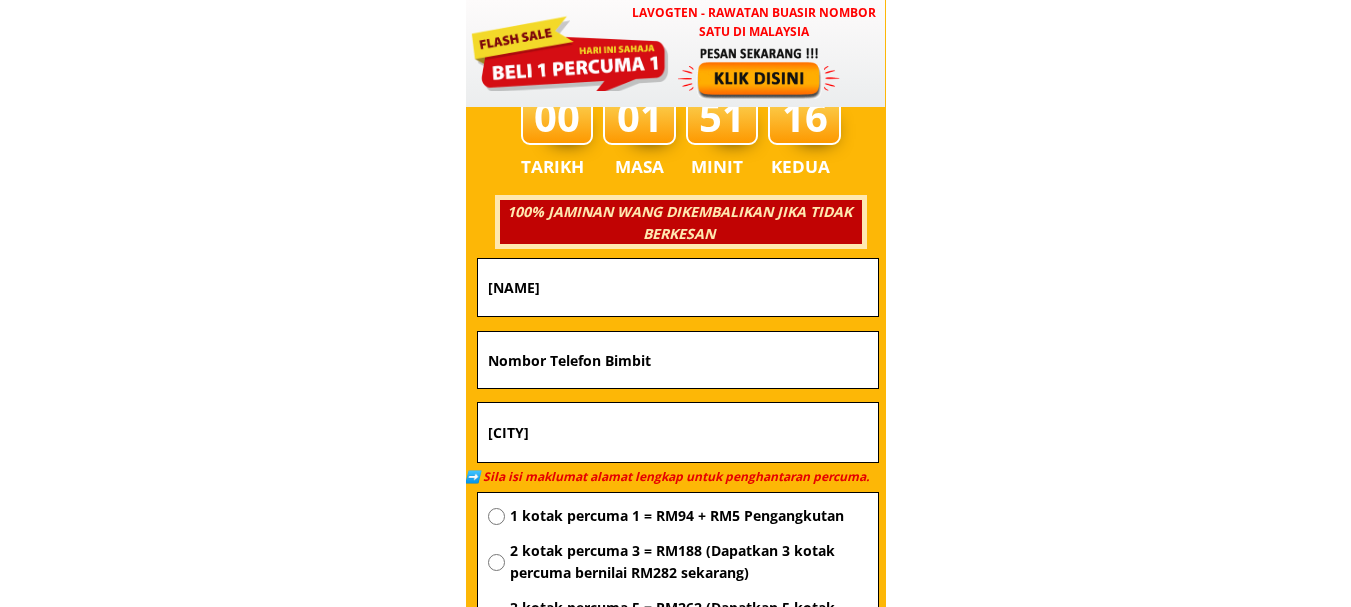 paste on "0102355705" 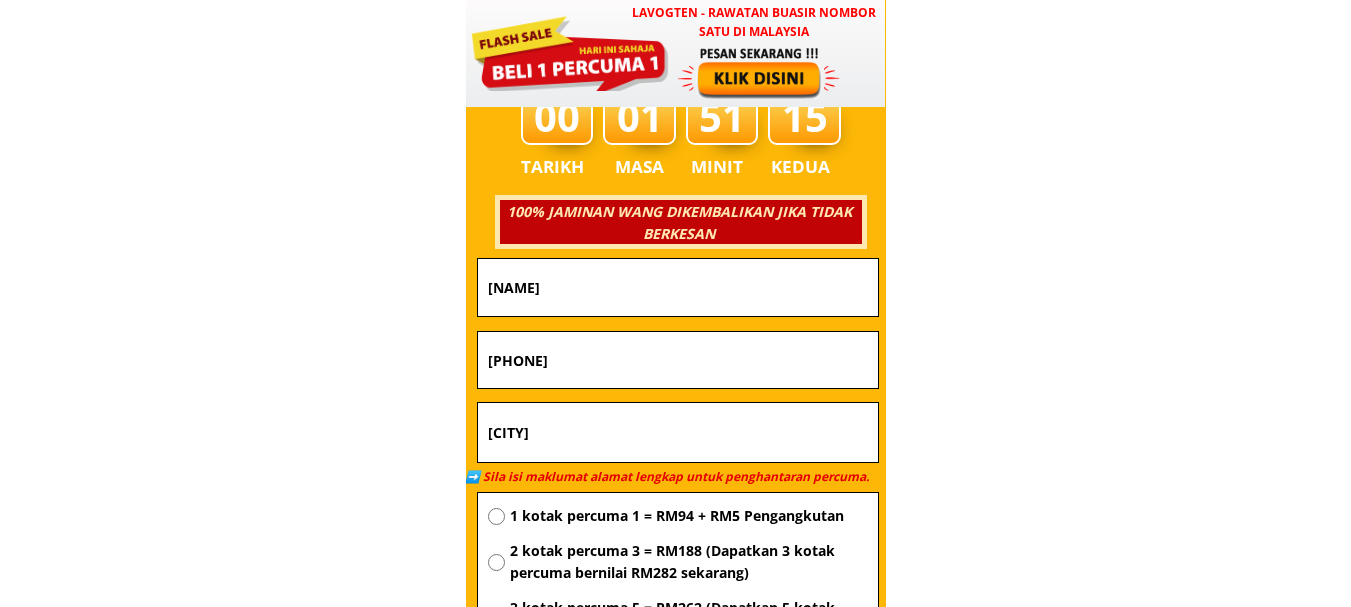 type on "0102355705" 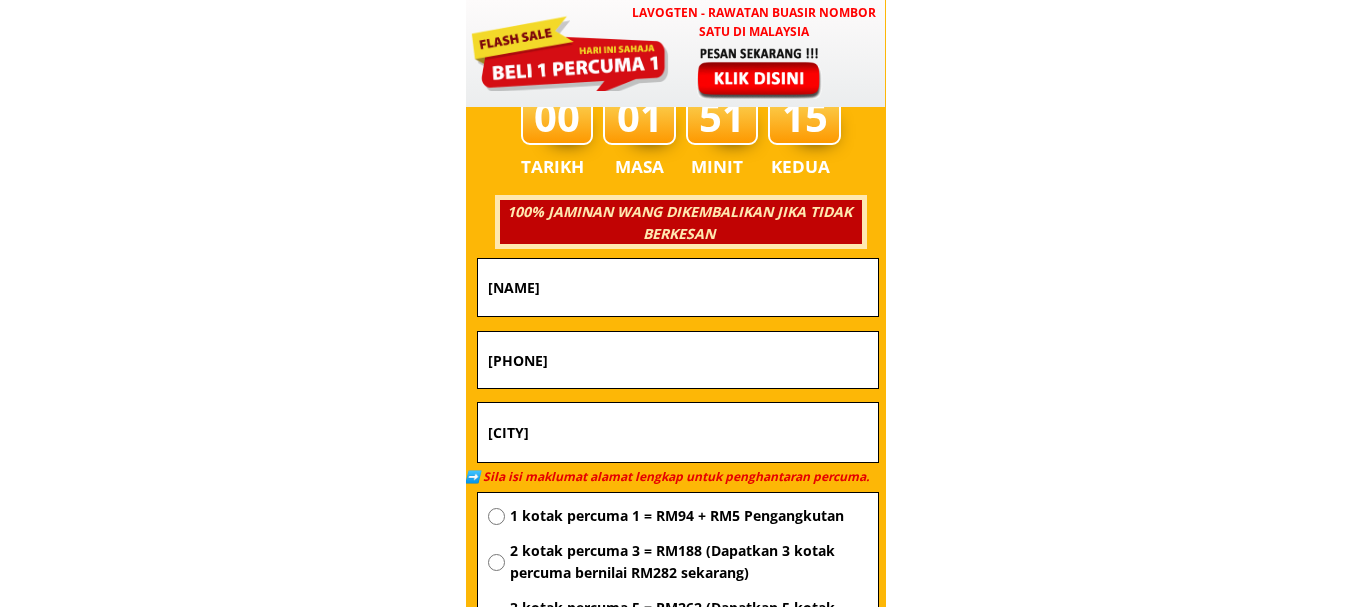 click on "1 kotak percuma 1 = RM94 + RM5 Pengangkutan" at bounding box center (689, 516) 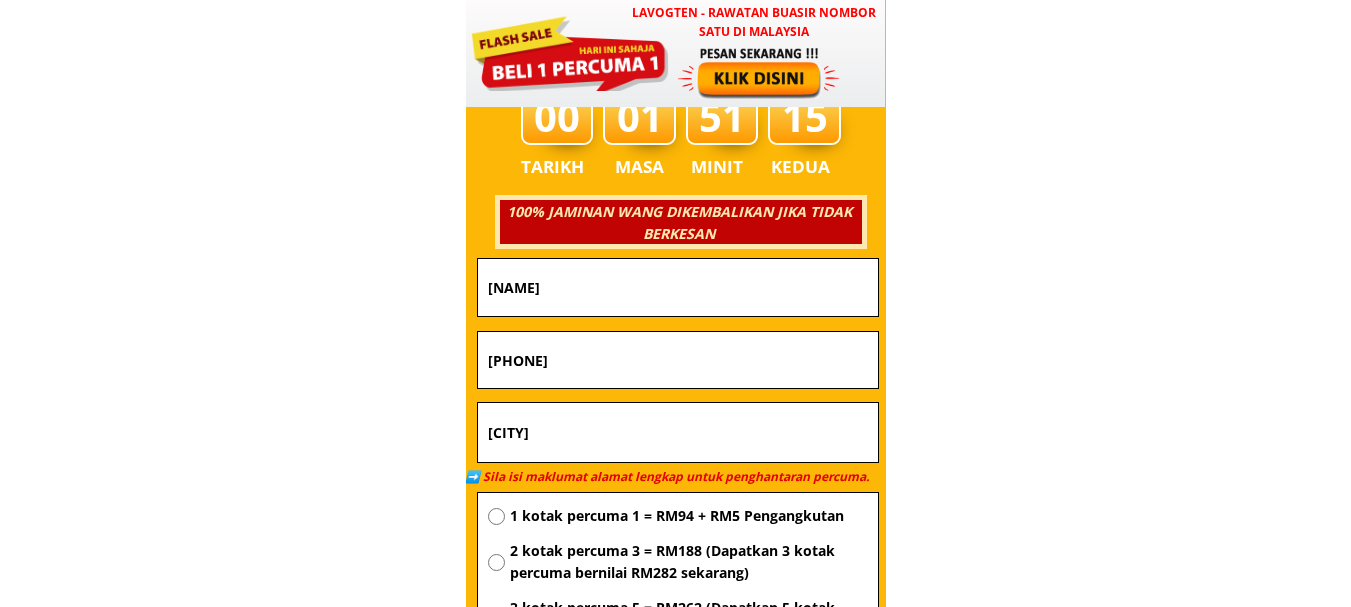 radio on "true" 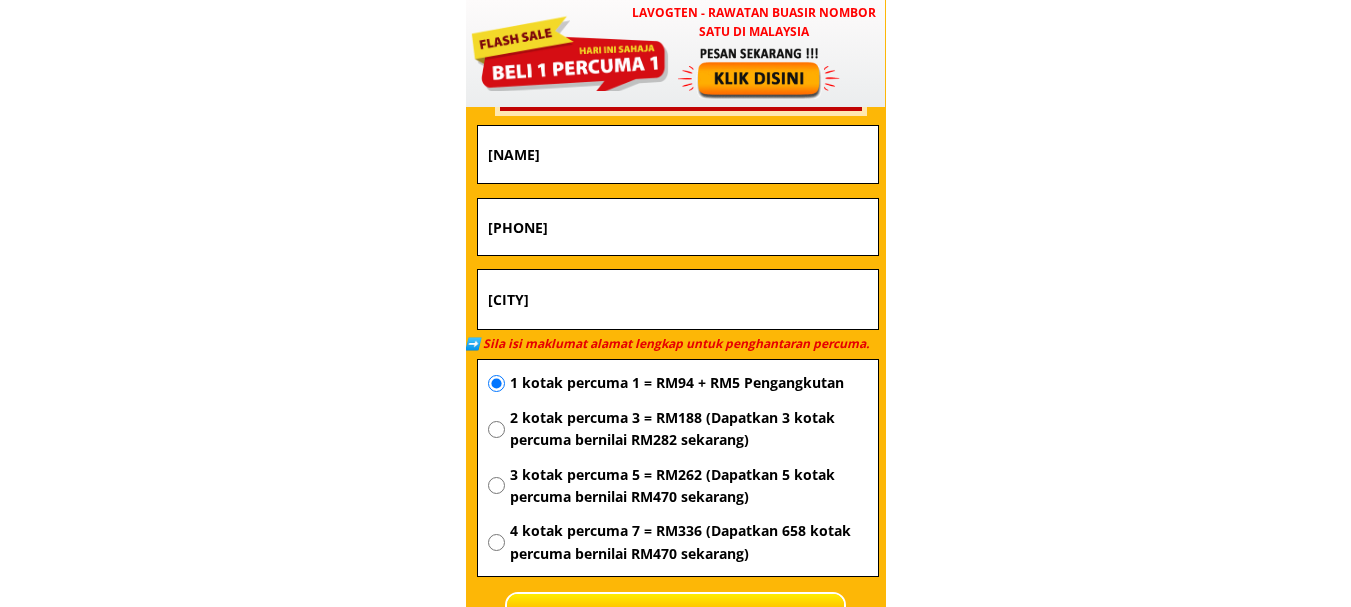 scroll, scrollTop: 7383, scrollLeft: 0, axis: vertical 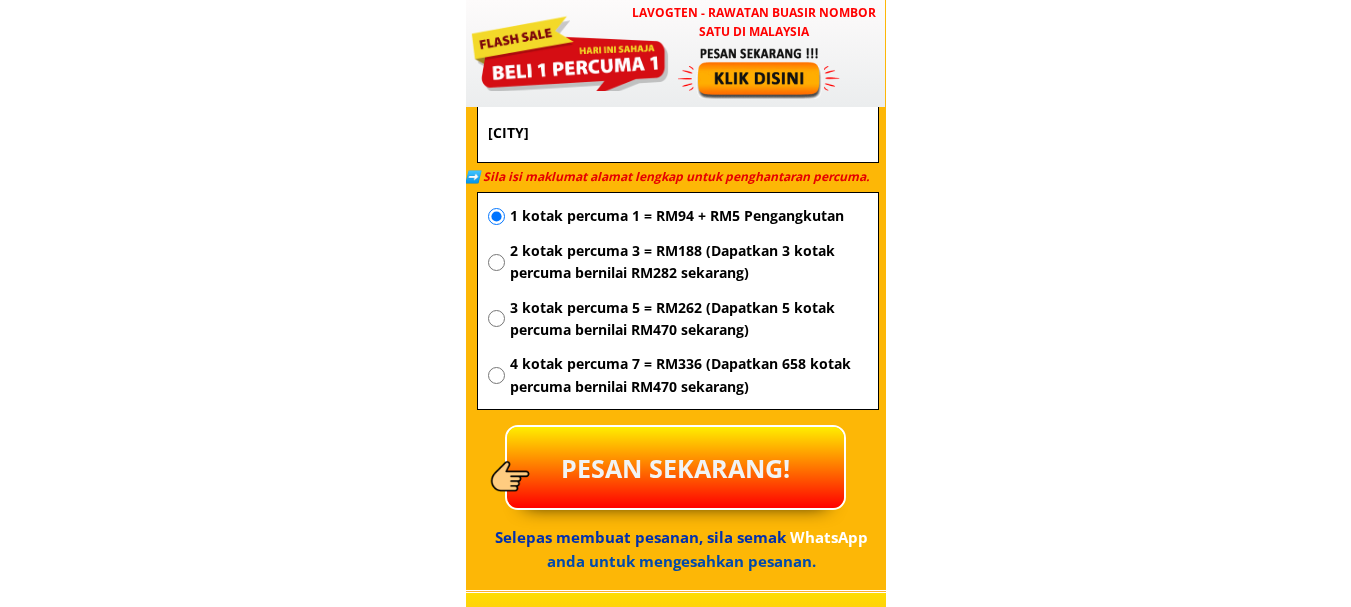 click on "PESAN SEKARANG!" at bounding box center [675, 467] 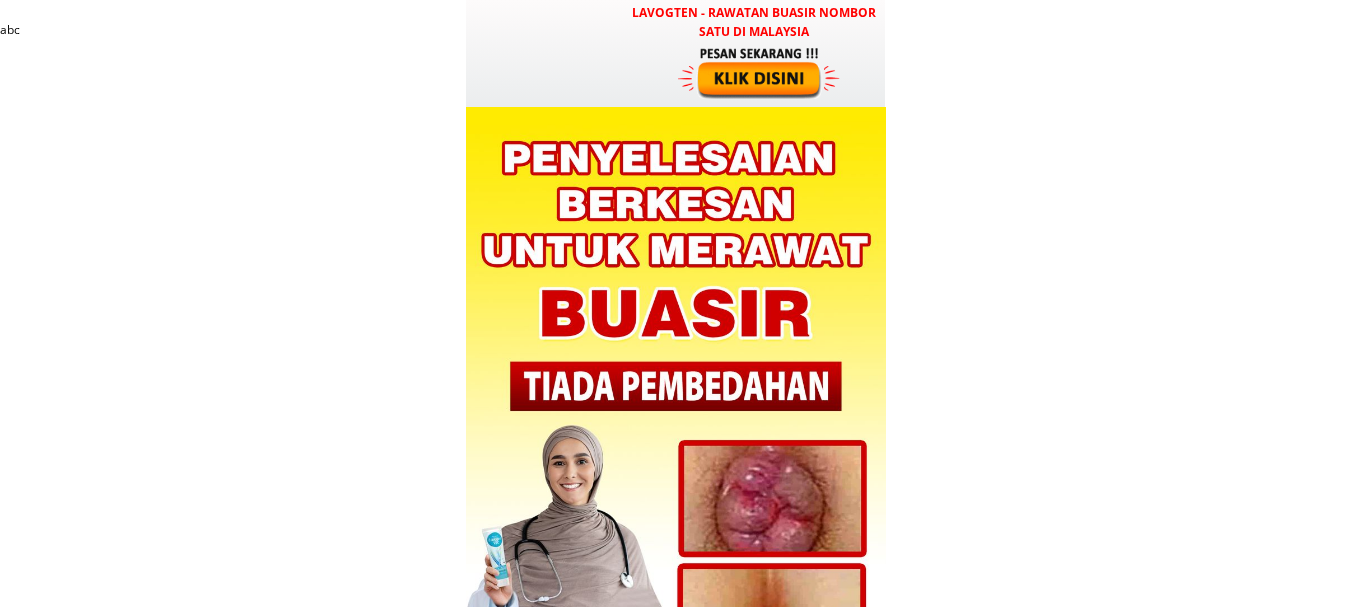 type on "[CITY_NAME]" 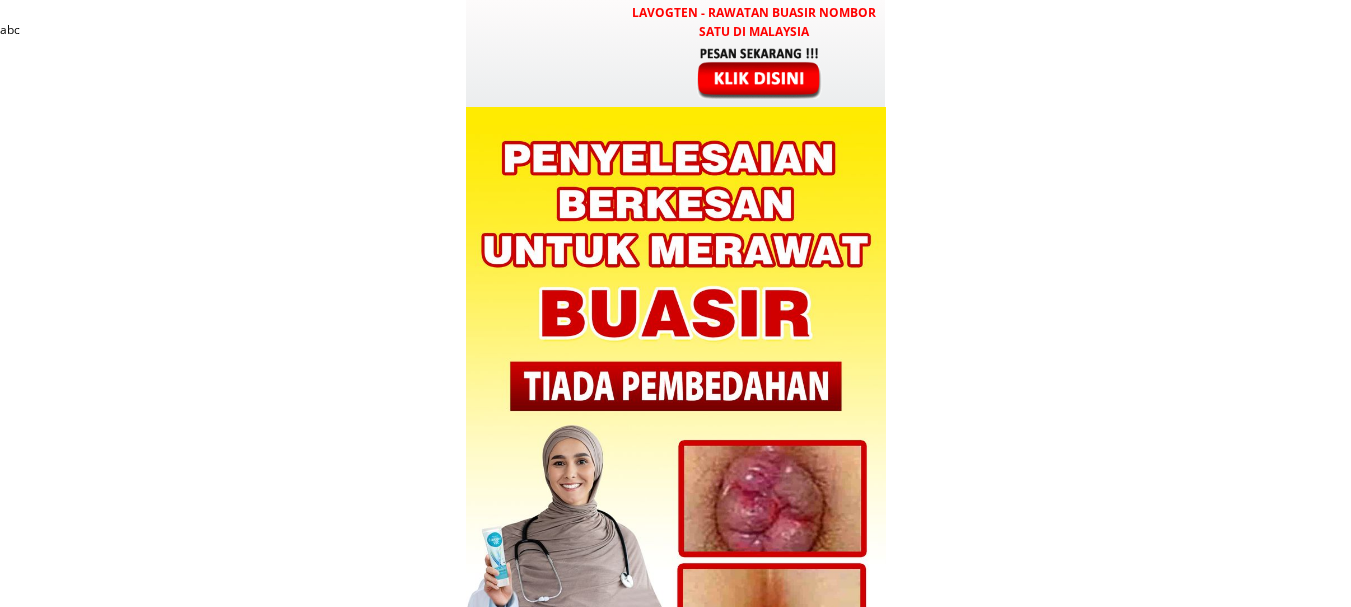 type on "[PHONE]" 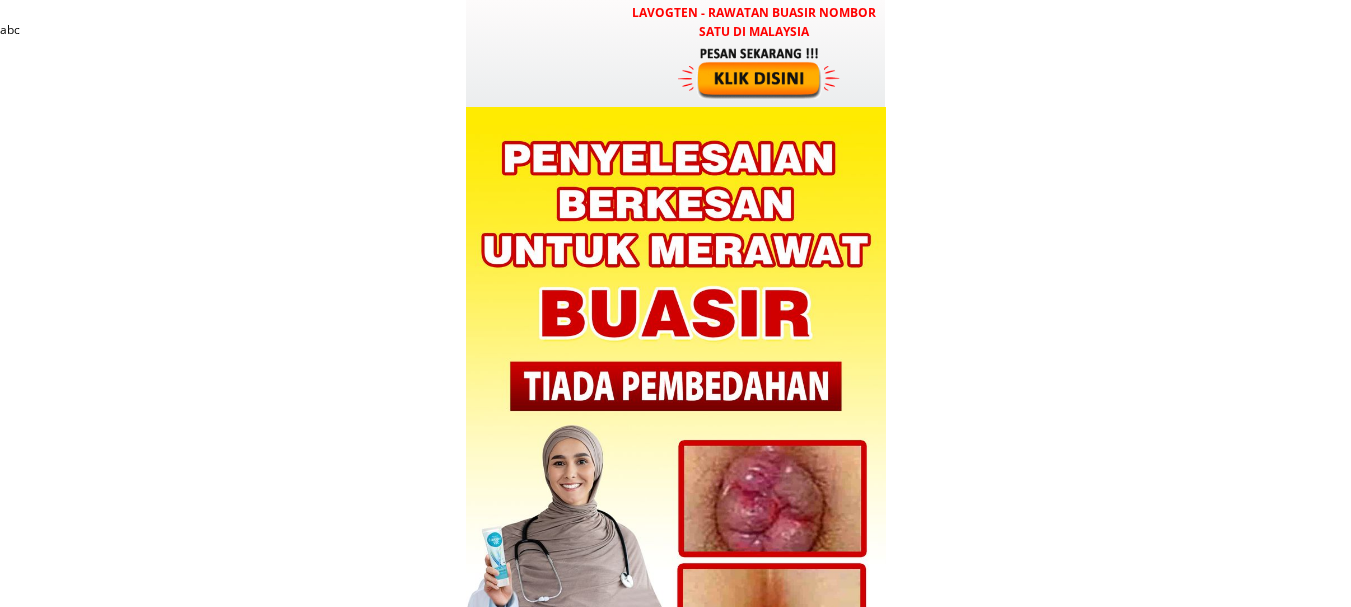 type on "[FIRST]" 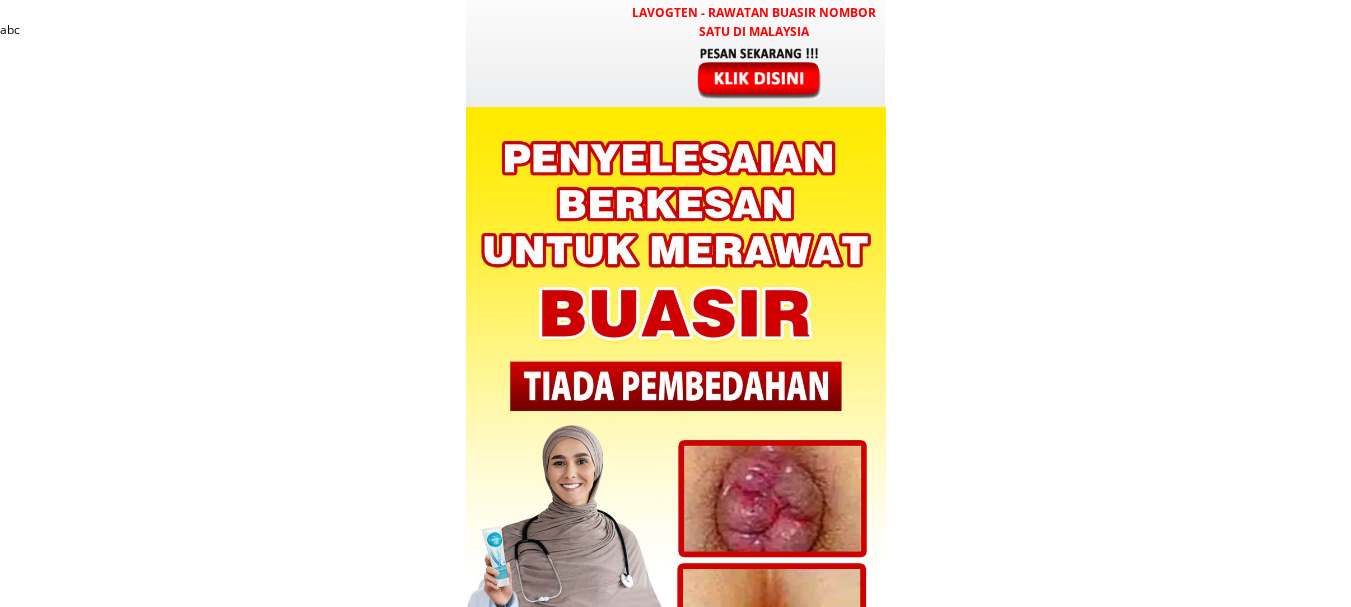 scroll, scrollTop: 0, scrollLeft: 0, axis: both 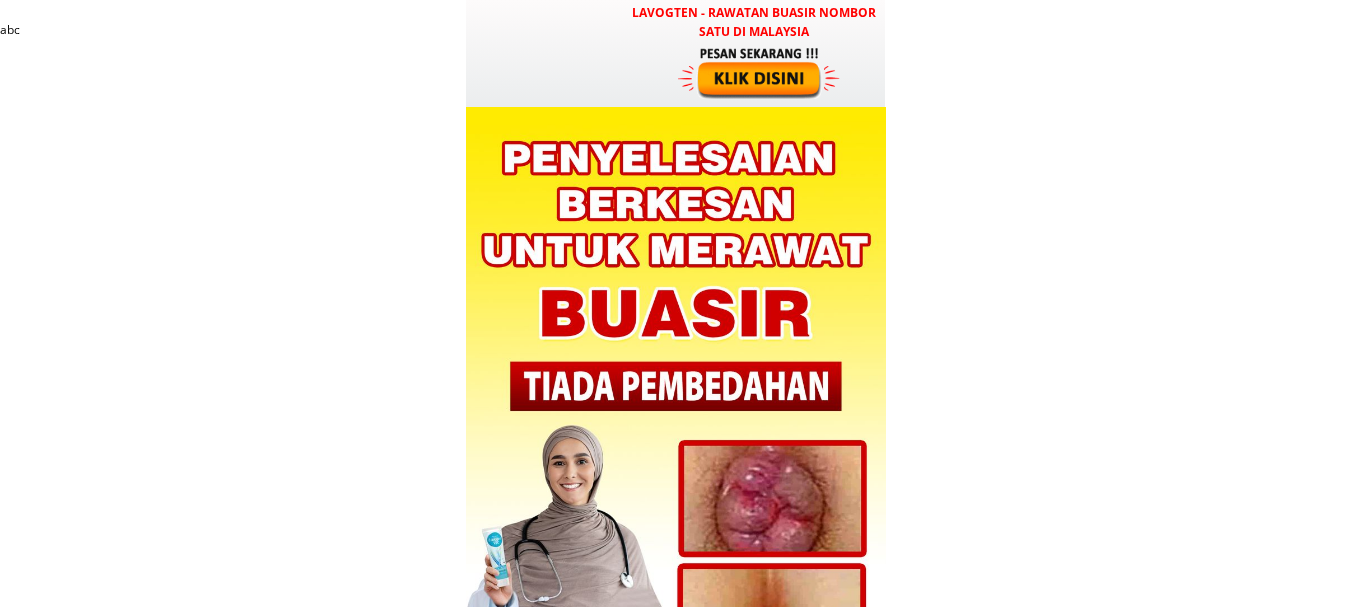 click at bounding box center [761, 72] 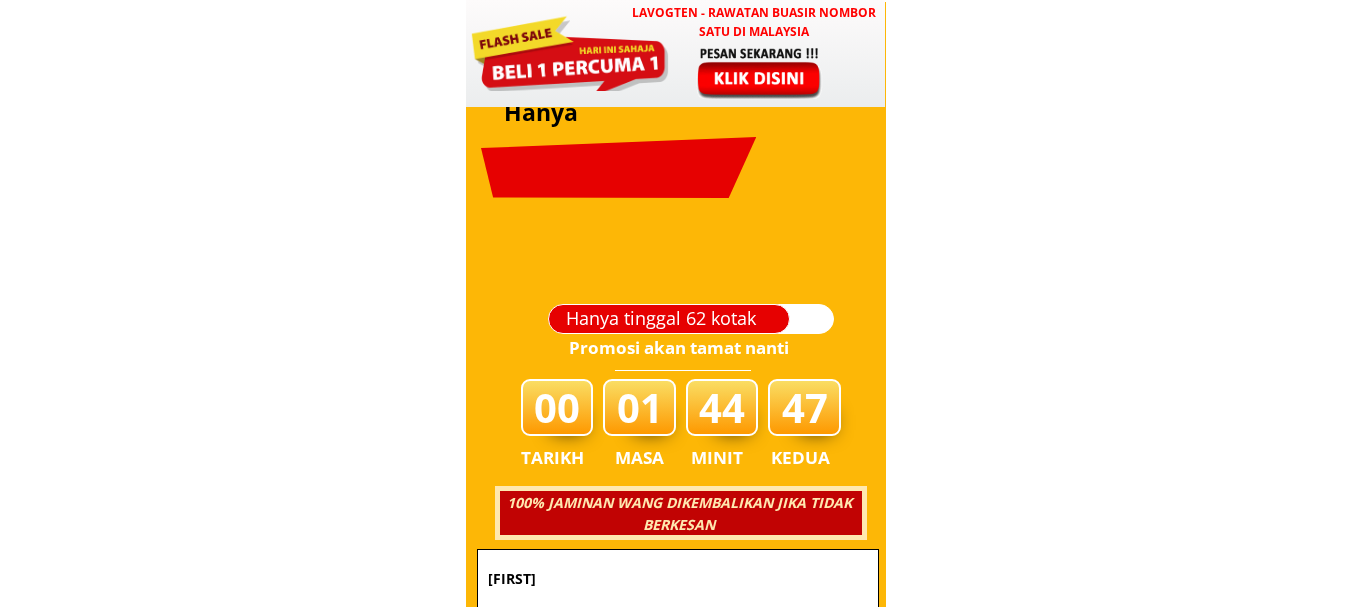 scroll, scrollTop: 7083, scrollLeft: 0, axis: vertical 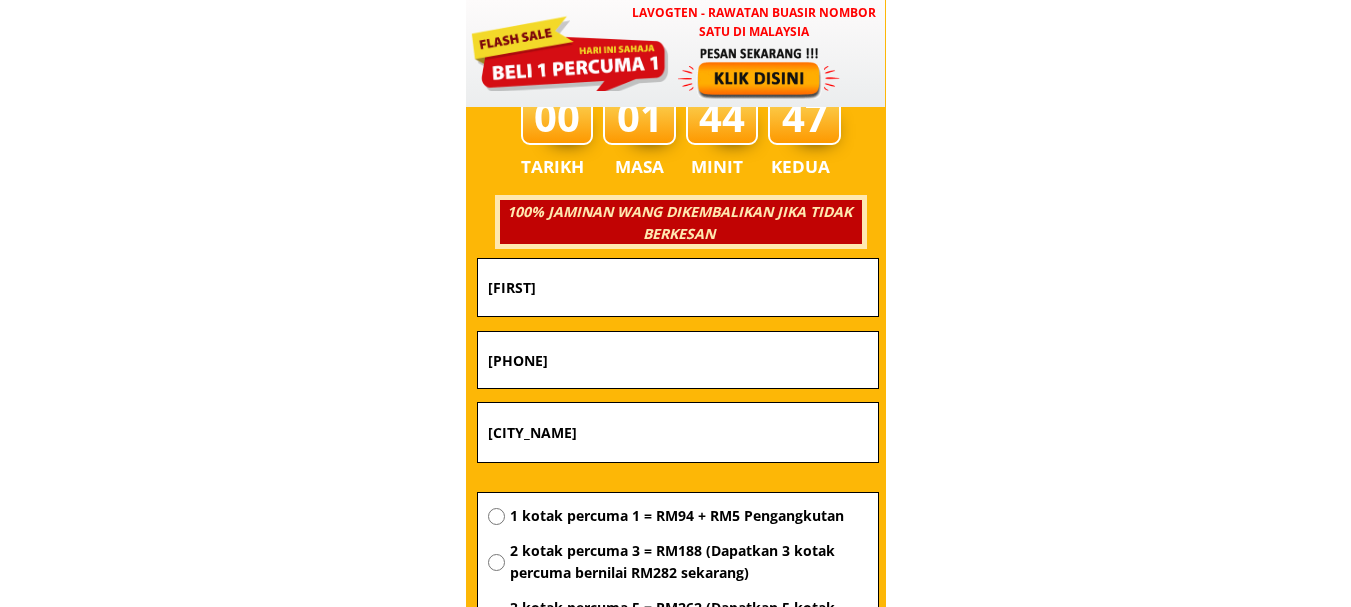 click on "[NAME]" at bounding box center (678, 287) 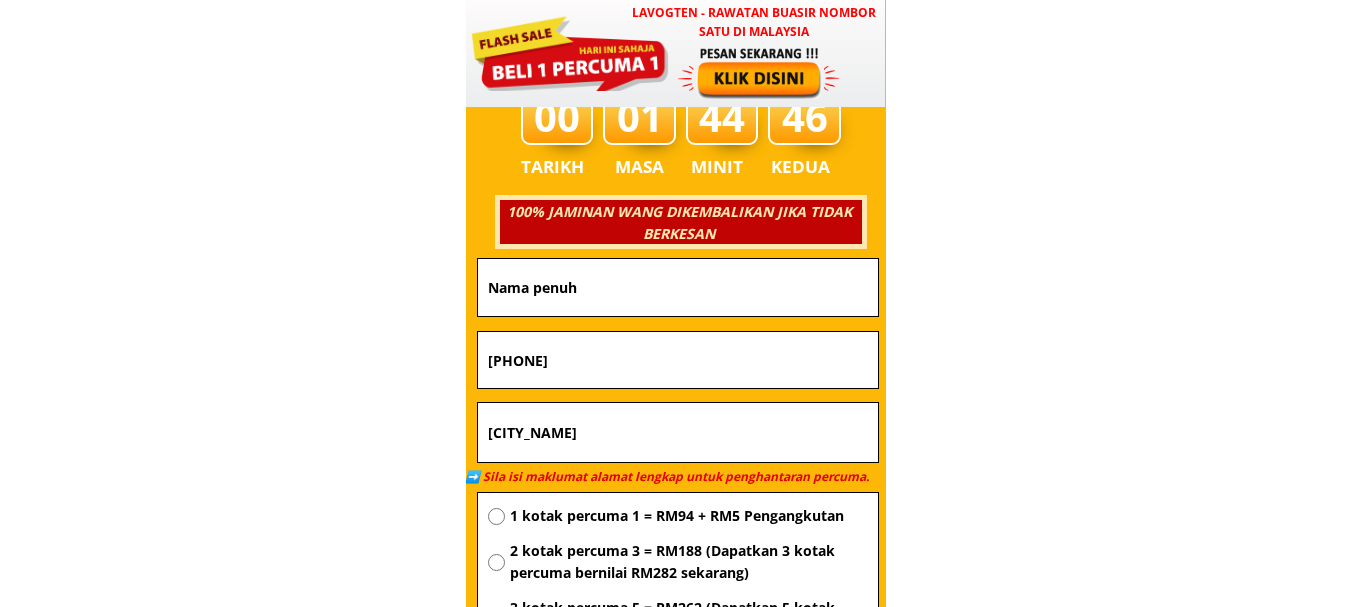type 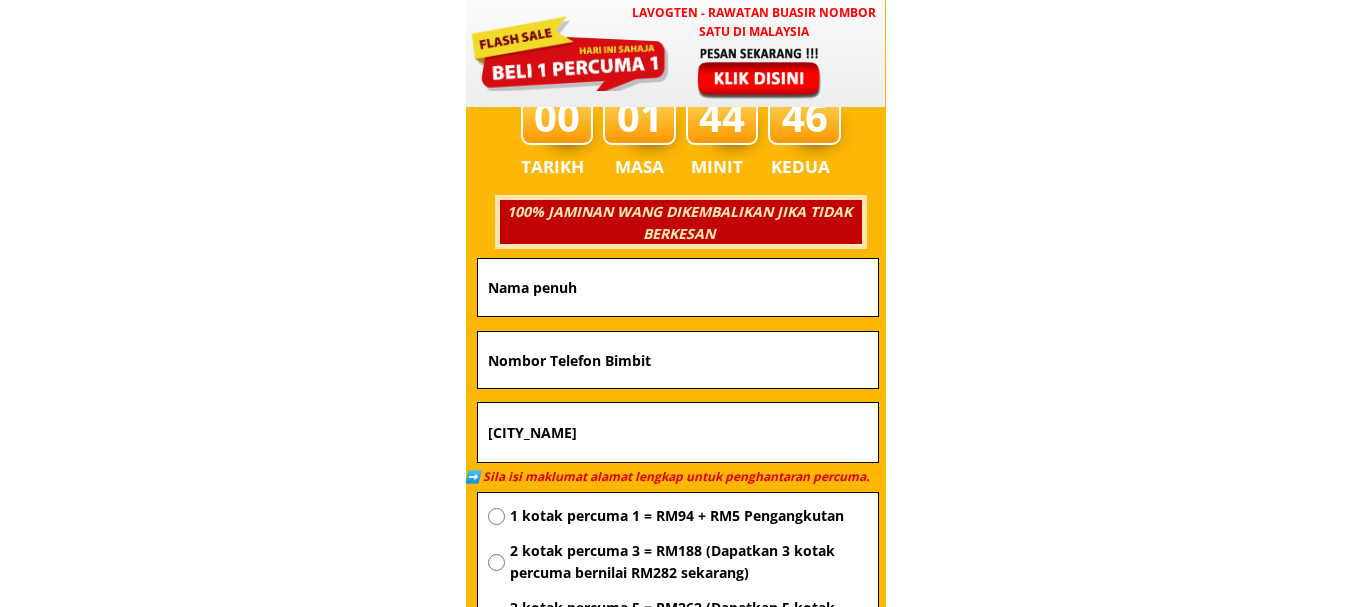 type 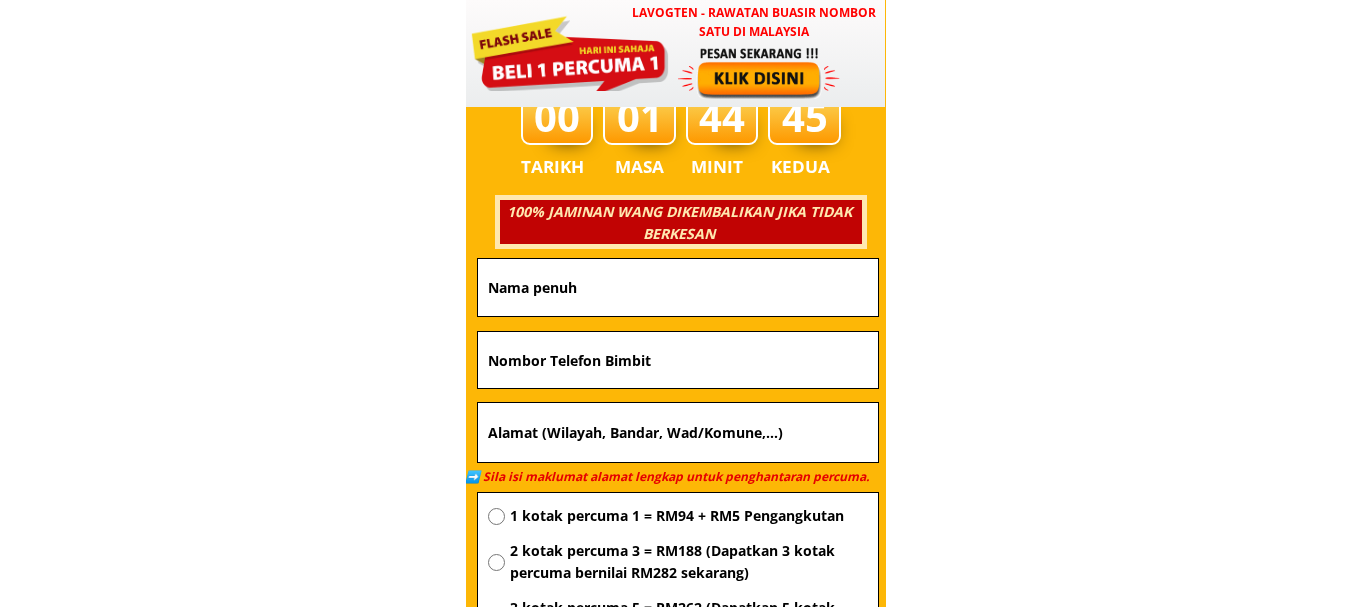 type 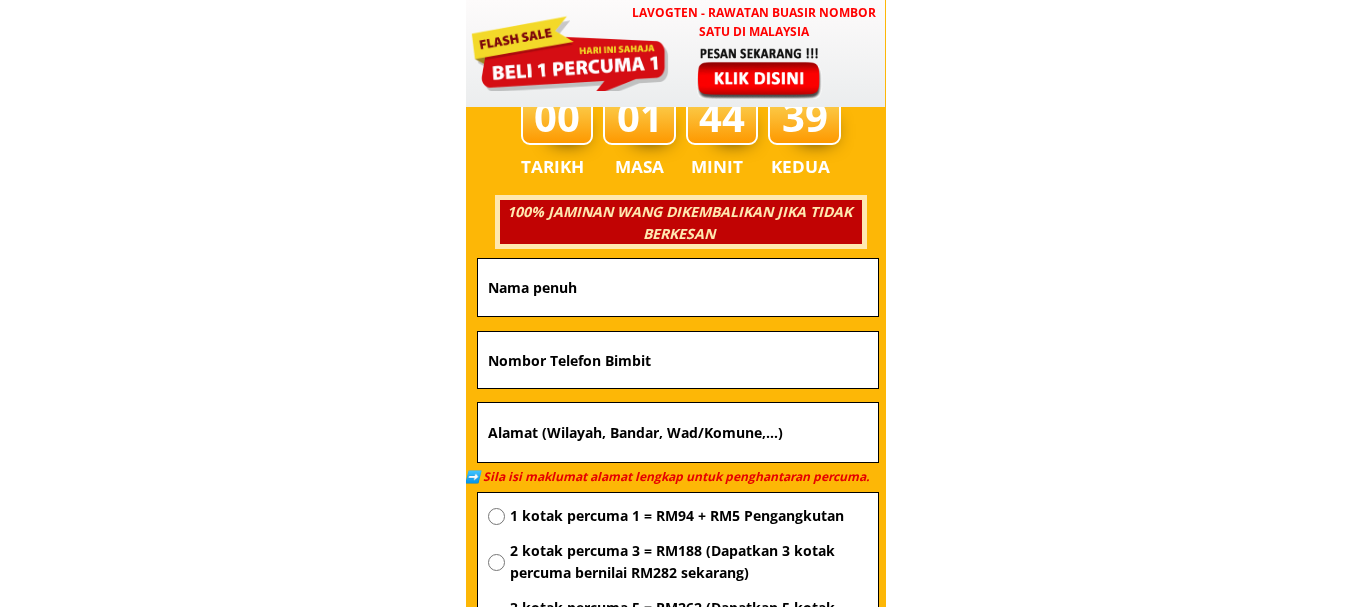 click at bounding box center [678, 287] 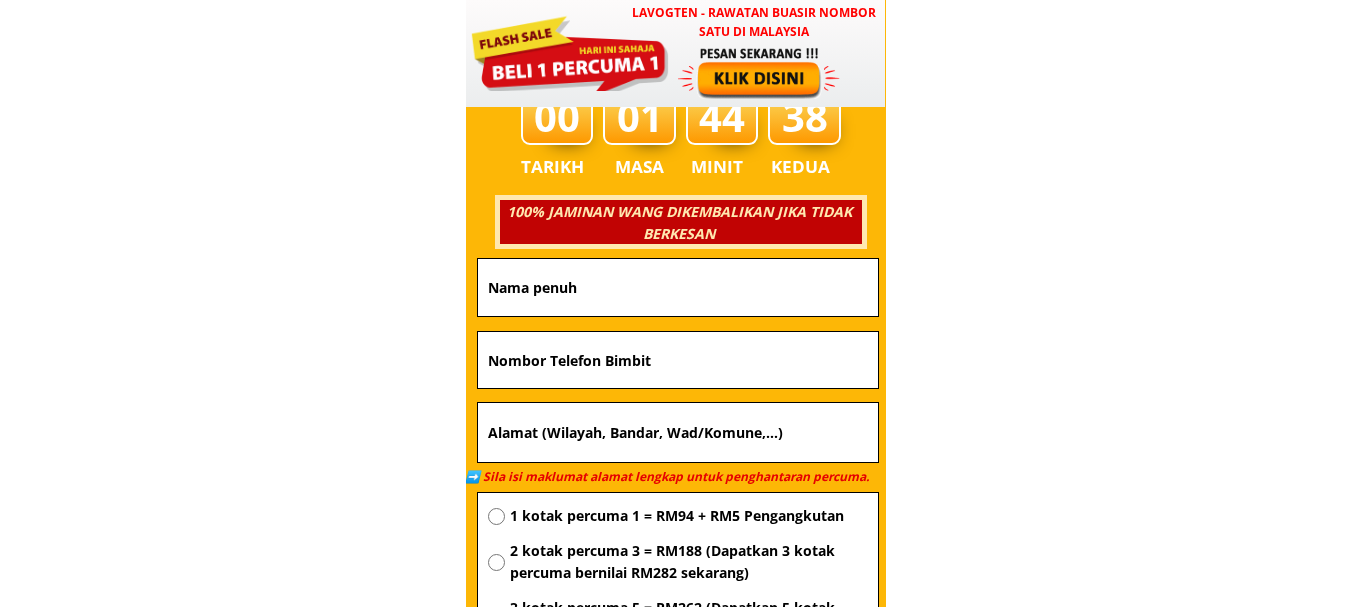 click at bounding box center [678, 360] 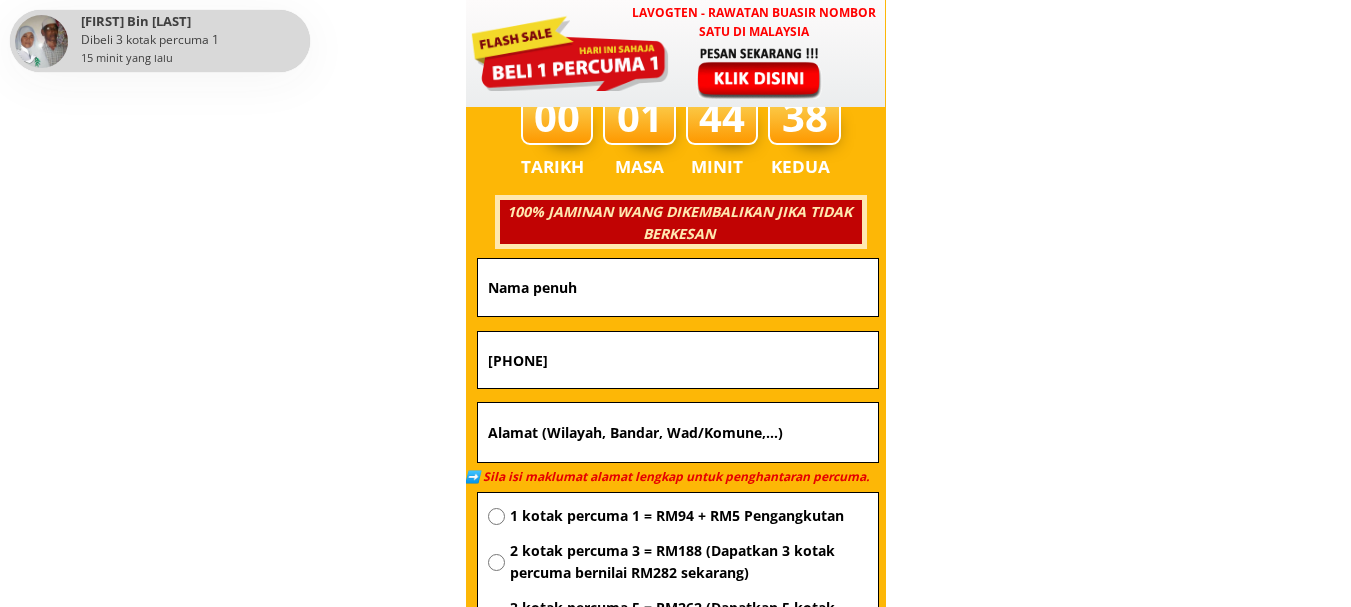 type on "0145127331" 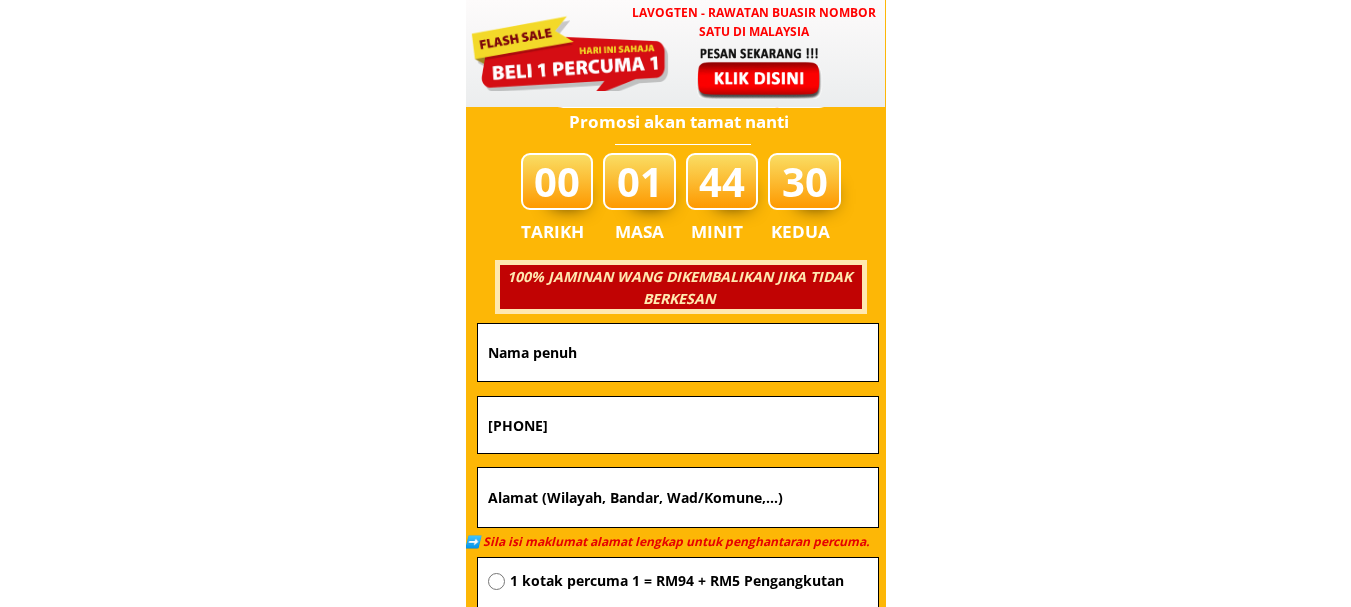 scroll, scrollTop: 6983, scrollLeft: 0, axis: vertical 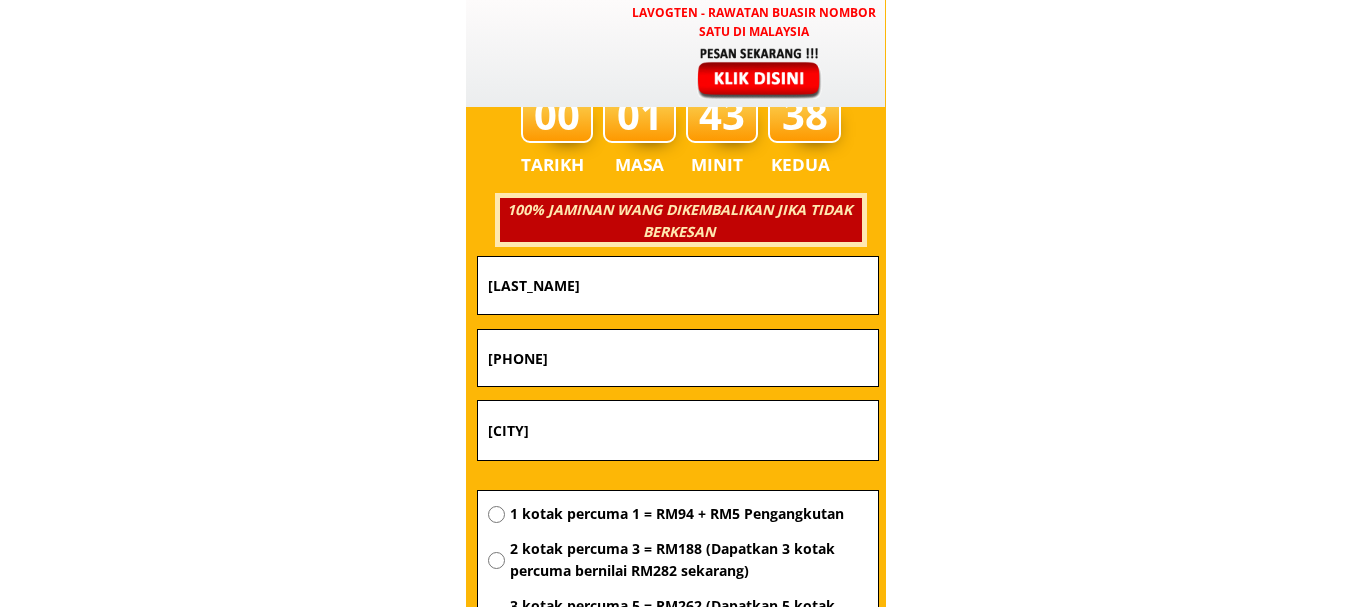 click on "Aninah" at bounding box center [678, 285] 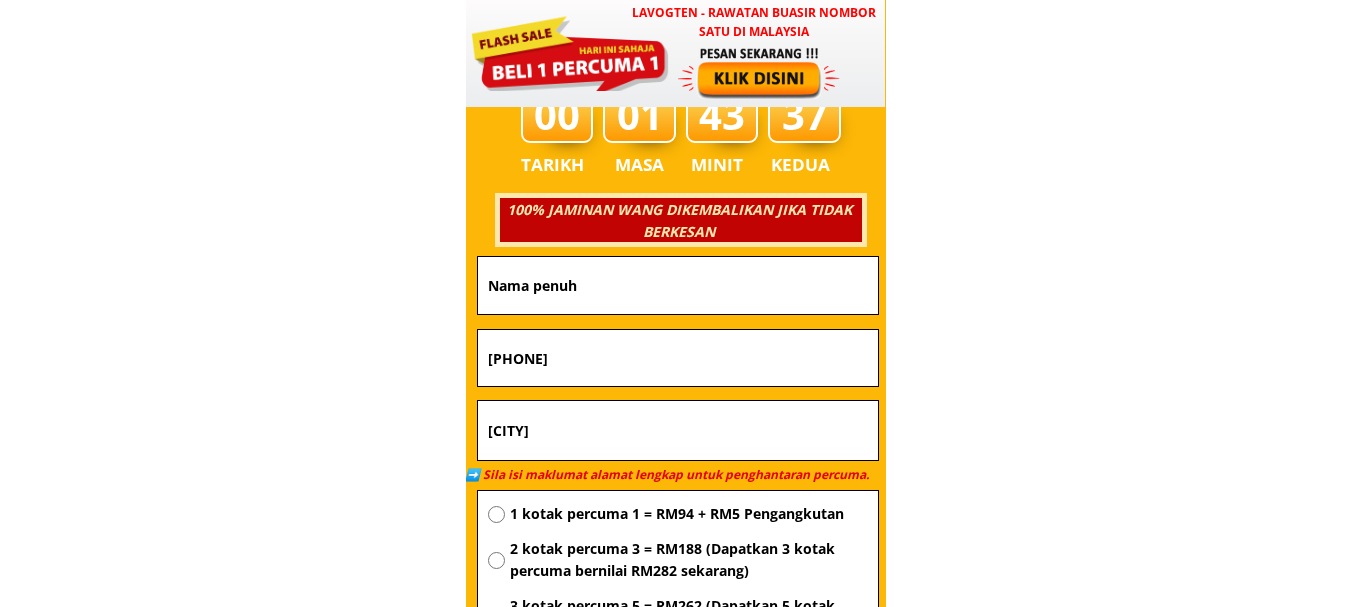 type 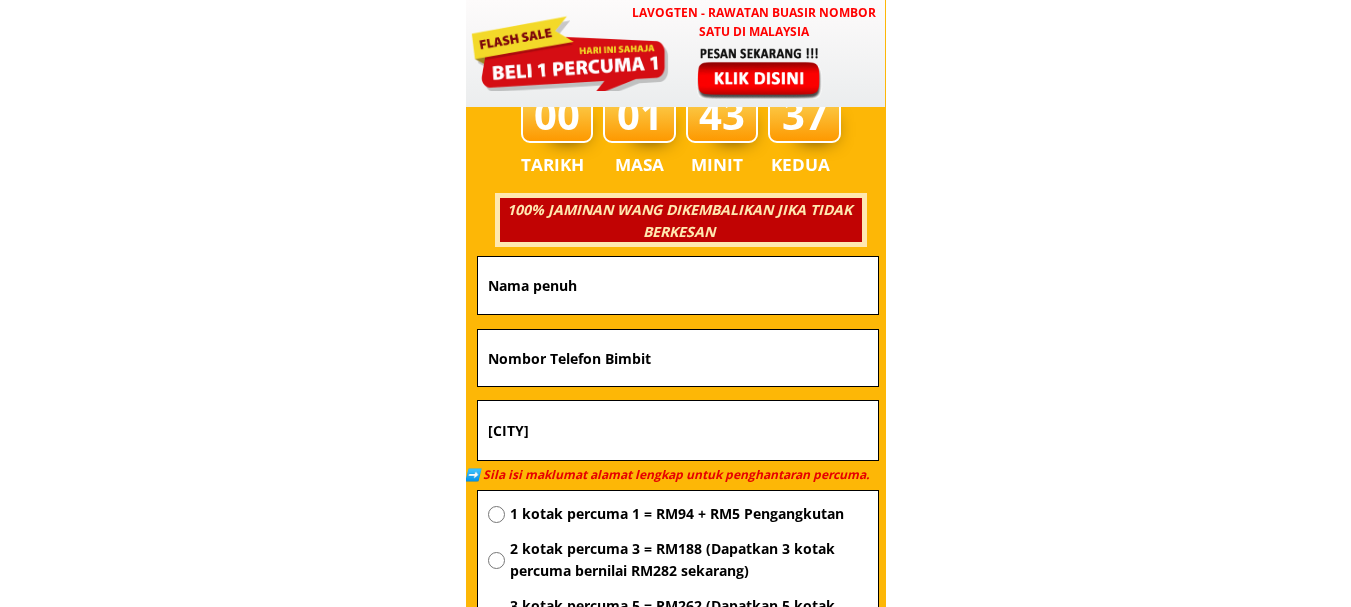 type 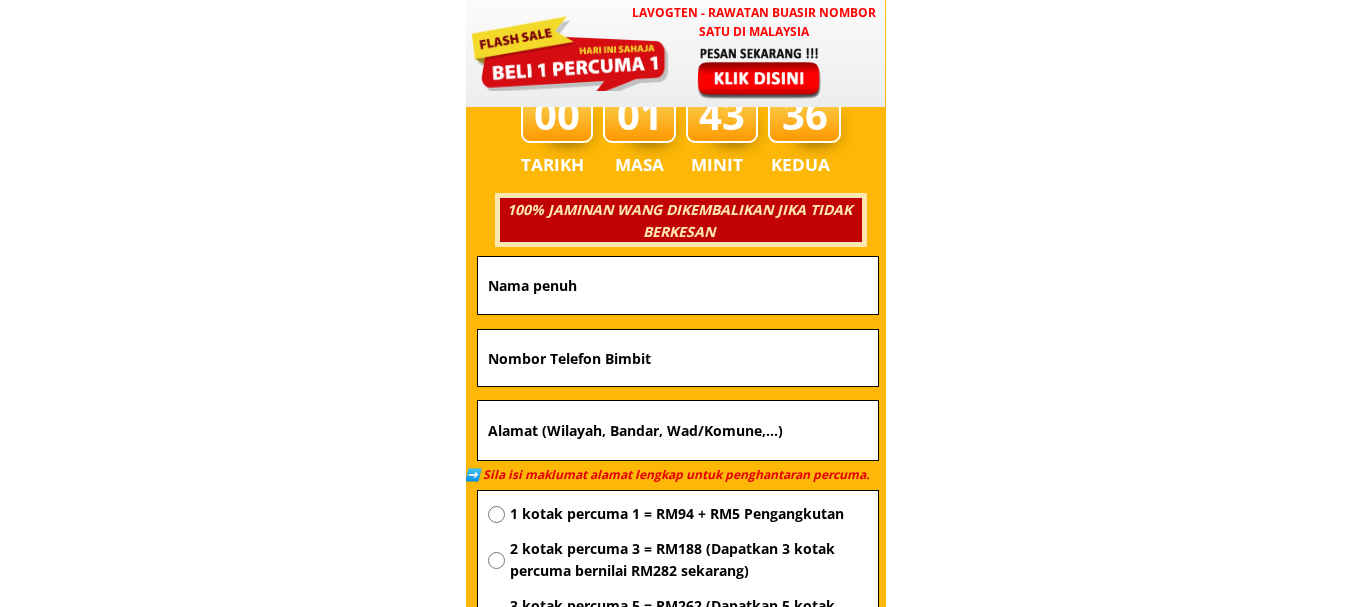type 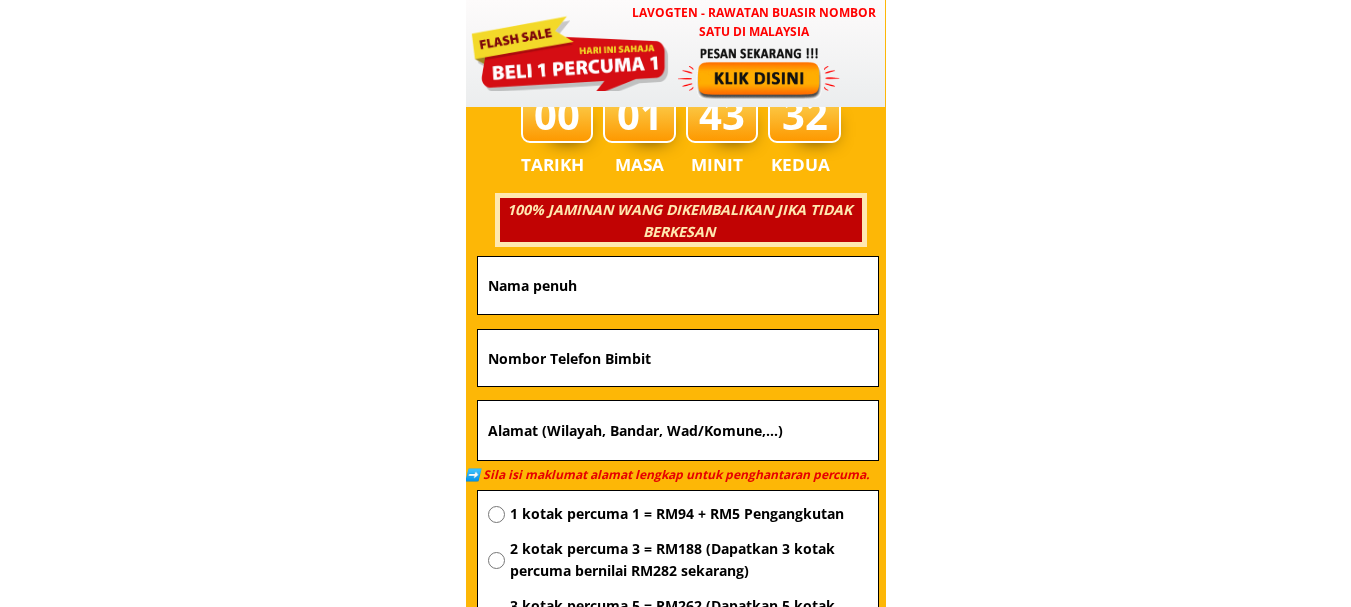 click at bounding box center (678, 358) 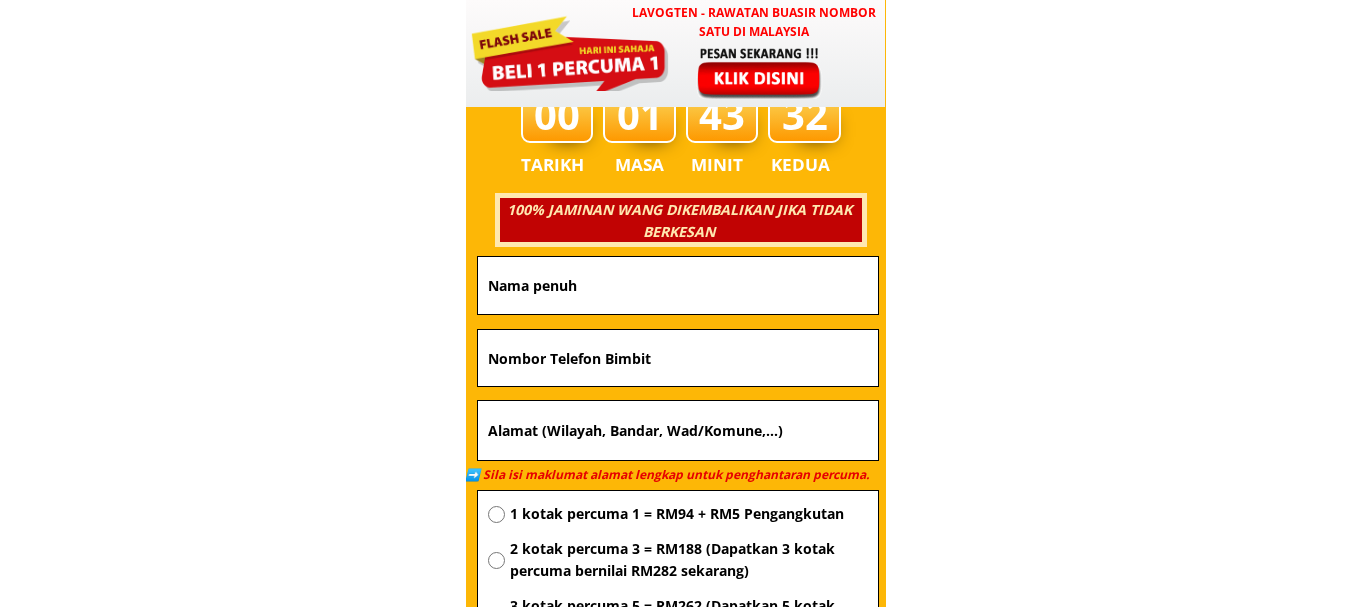 paste on "0145127331" 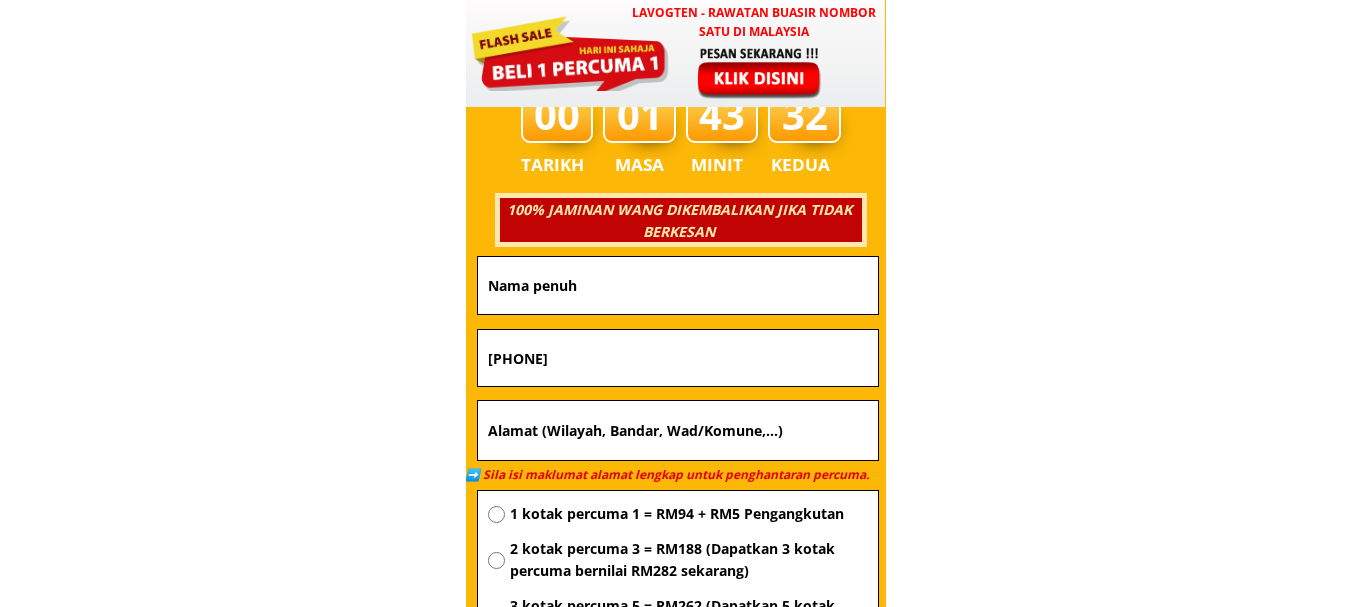 type on "0145127331" 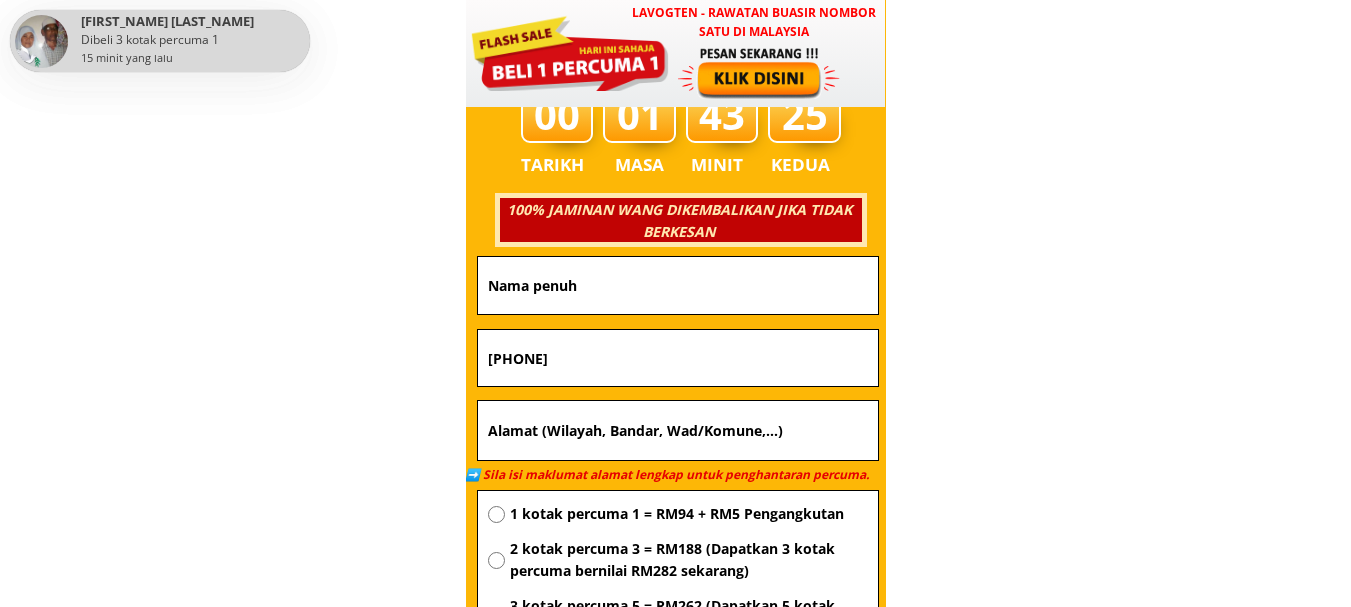 click at bounding box center [678, 285] 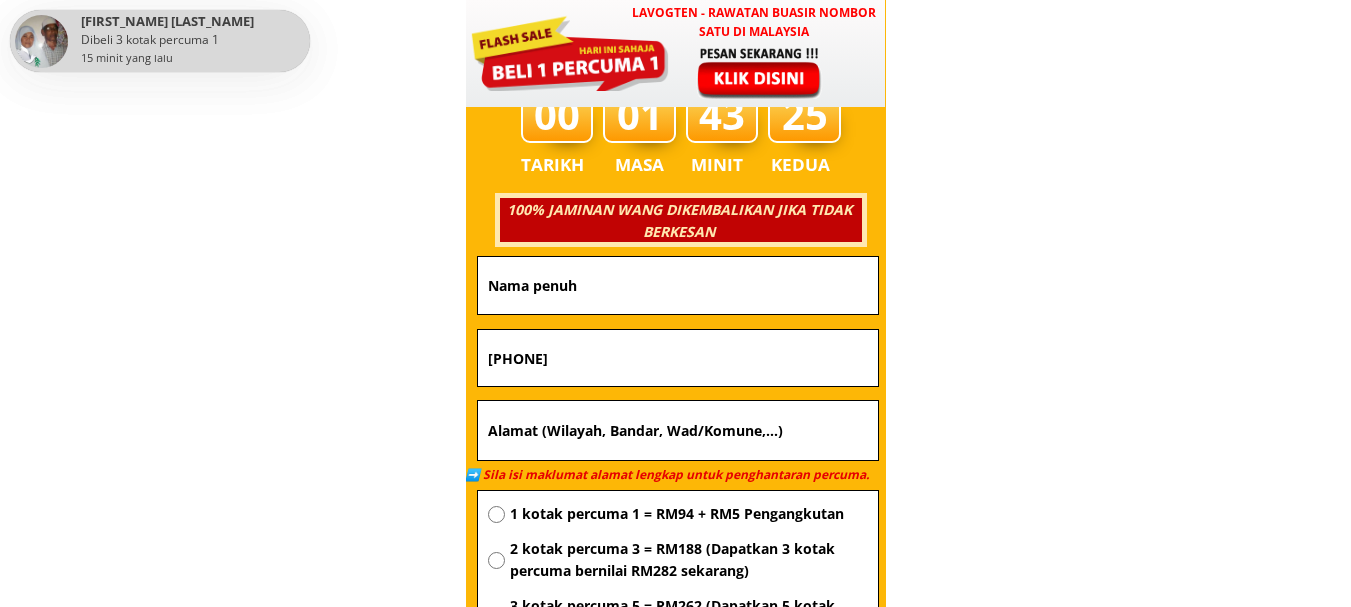 paste on "Rodrigo Wads Sagarino" 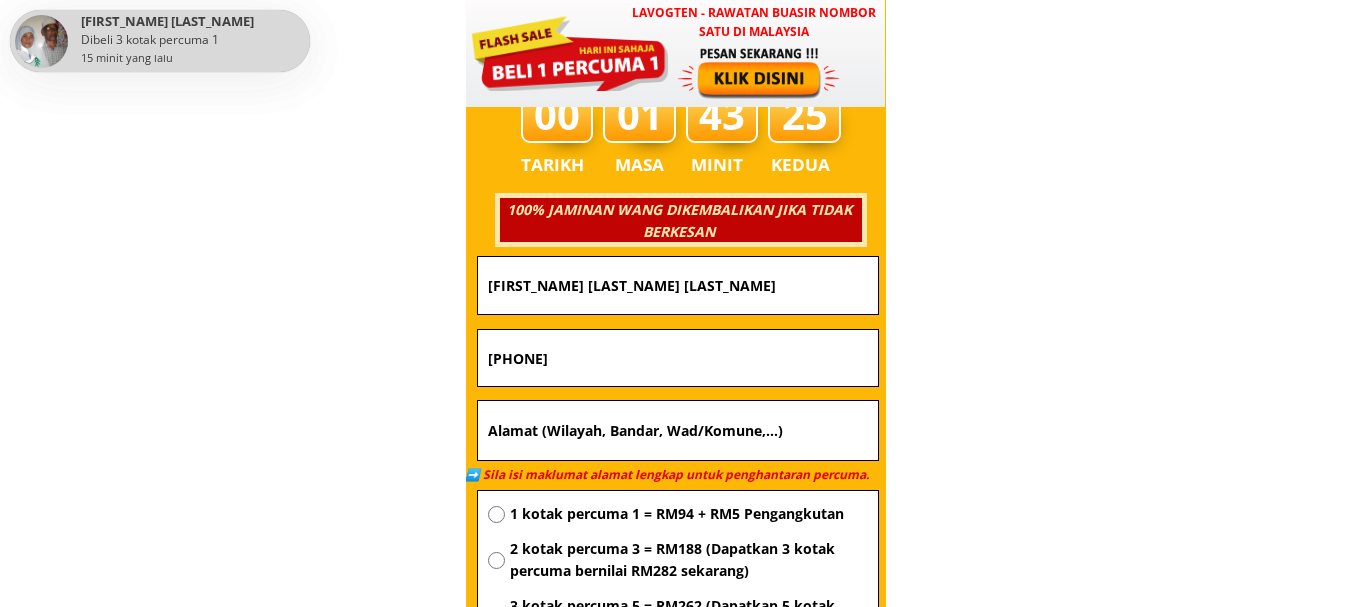 type on "Rodrigo Wads Sagarino" 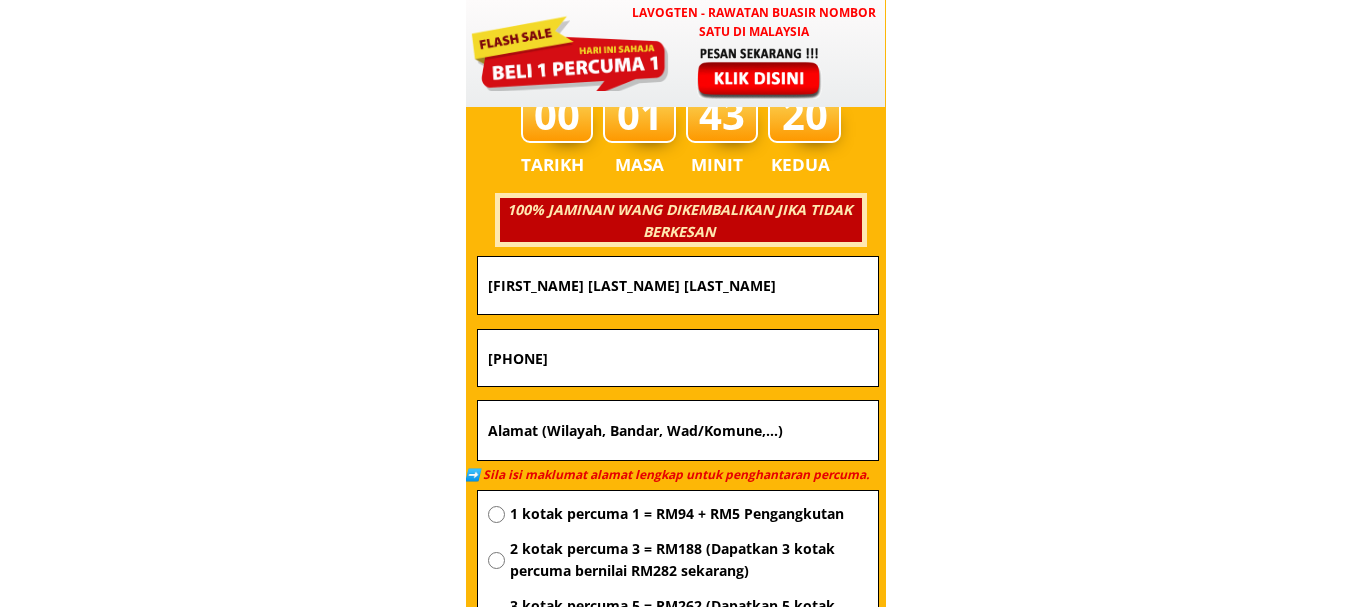 click at bounding box center (678, 431) 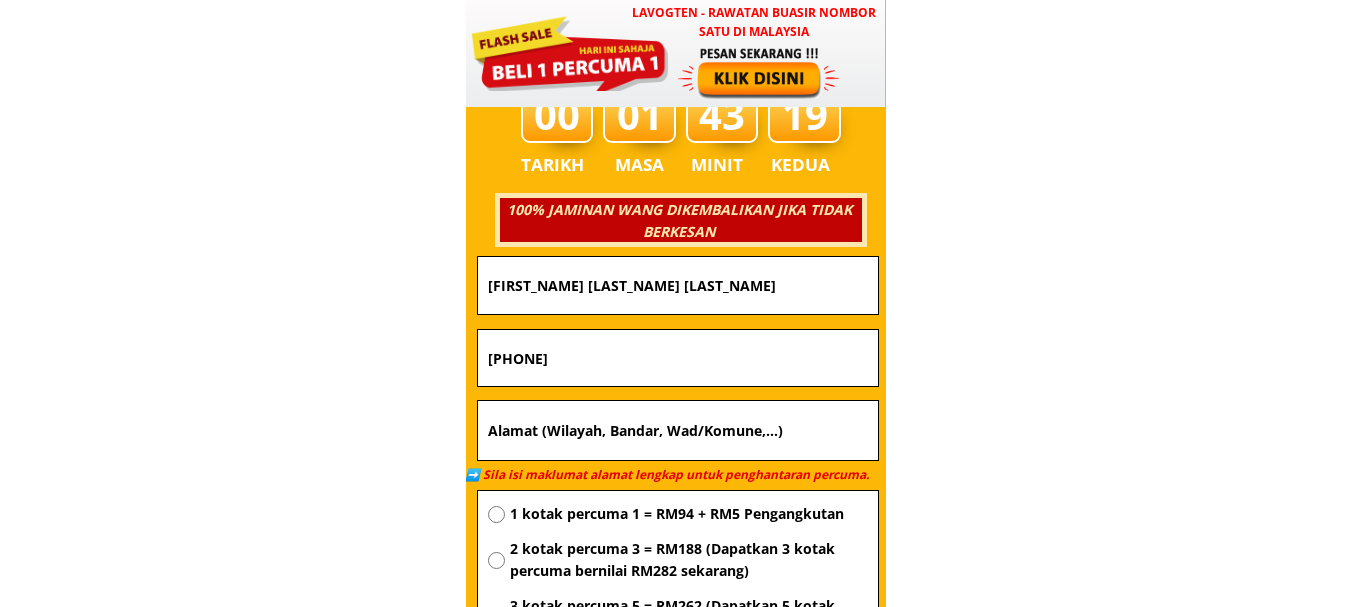 paste on "Kudat sabah Malaysia smk pekan 1" 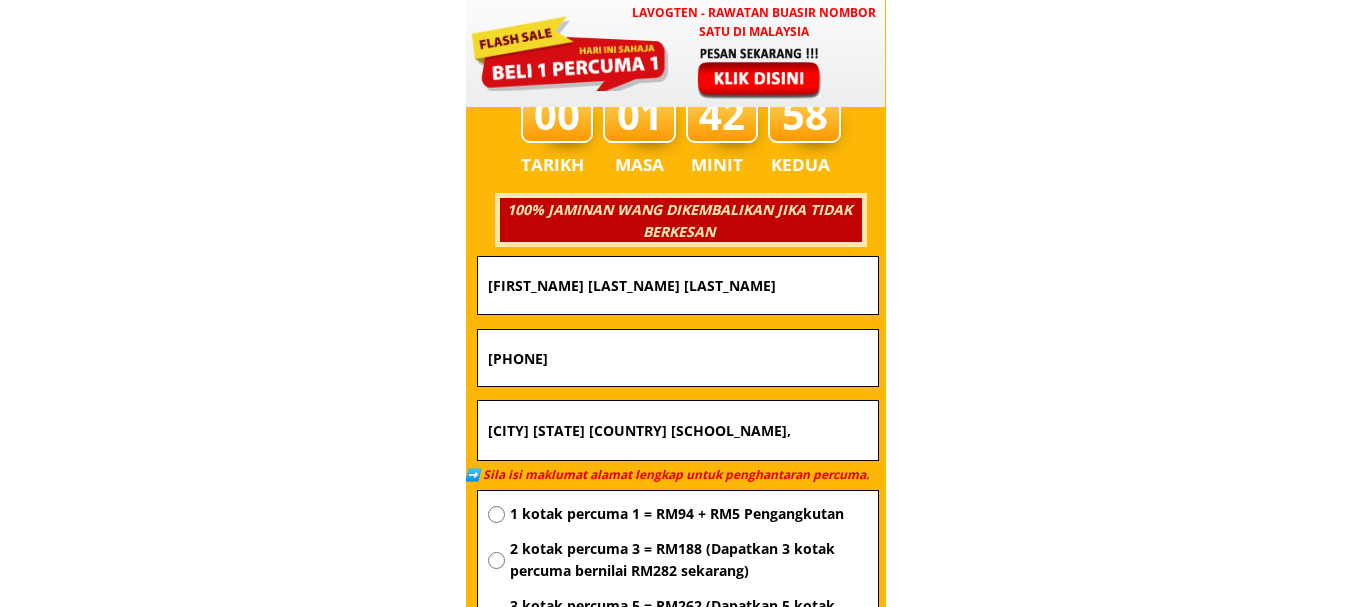 paste on "89050 Kudat, Sabah," 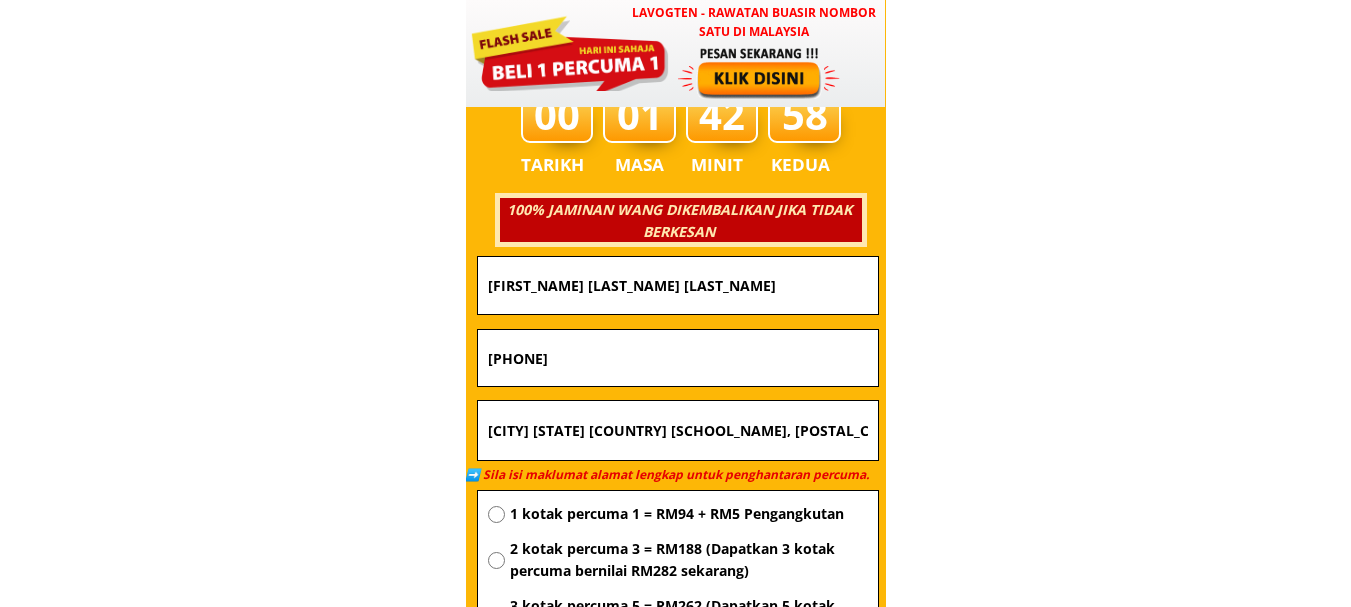 scroll, scrollTop: 0, scrollLeft: 12, axis: horizontal 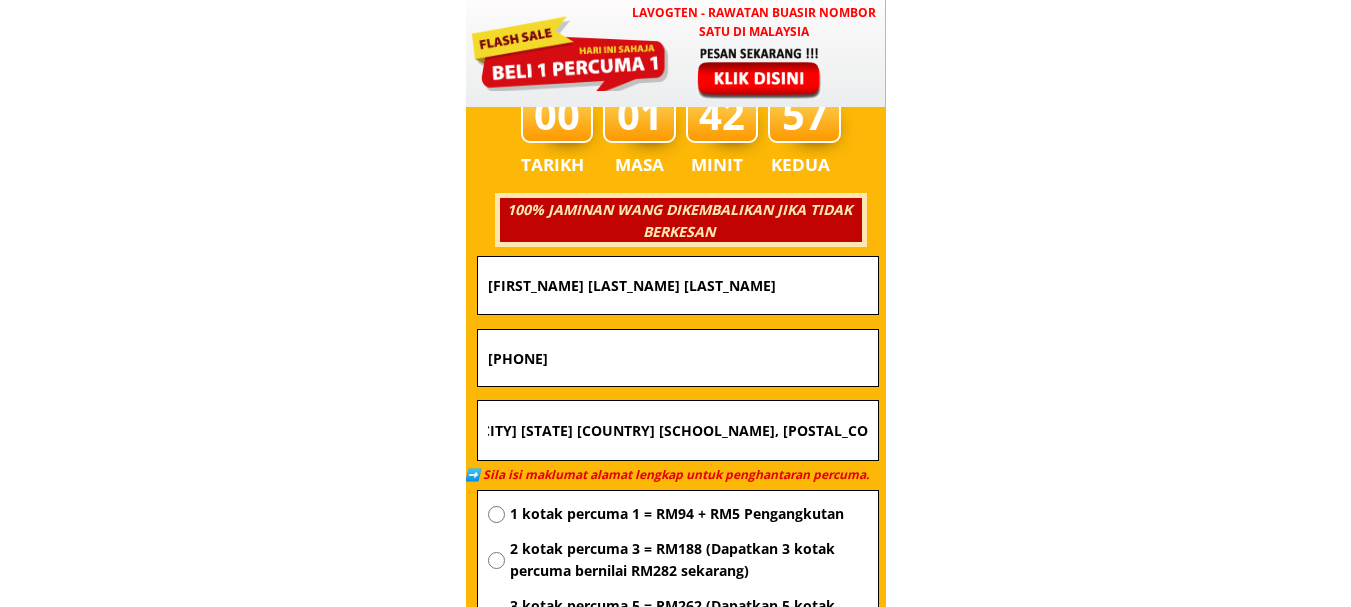 type on "Kudat sabah Malaysia smk pekan 1, 89050 Kudat, Sabah," 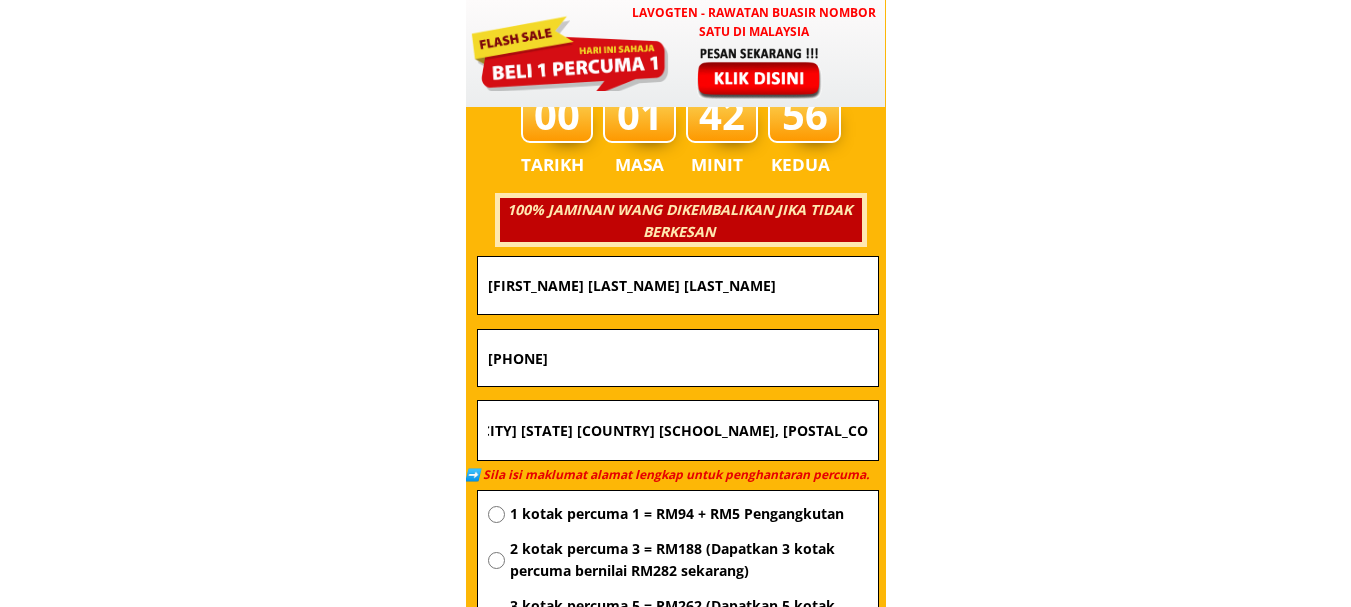 click on "1 kotak percuma 1 = RM94 + RM5 Pengangkutan" at bounding box center [689, 514] 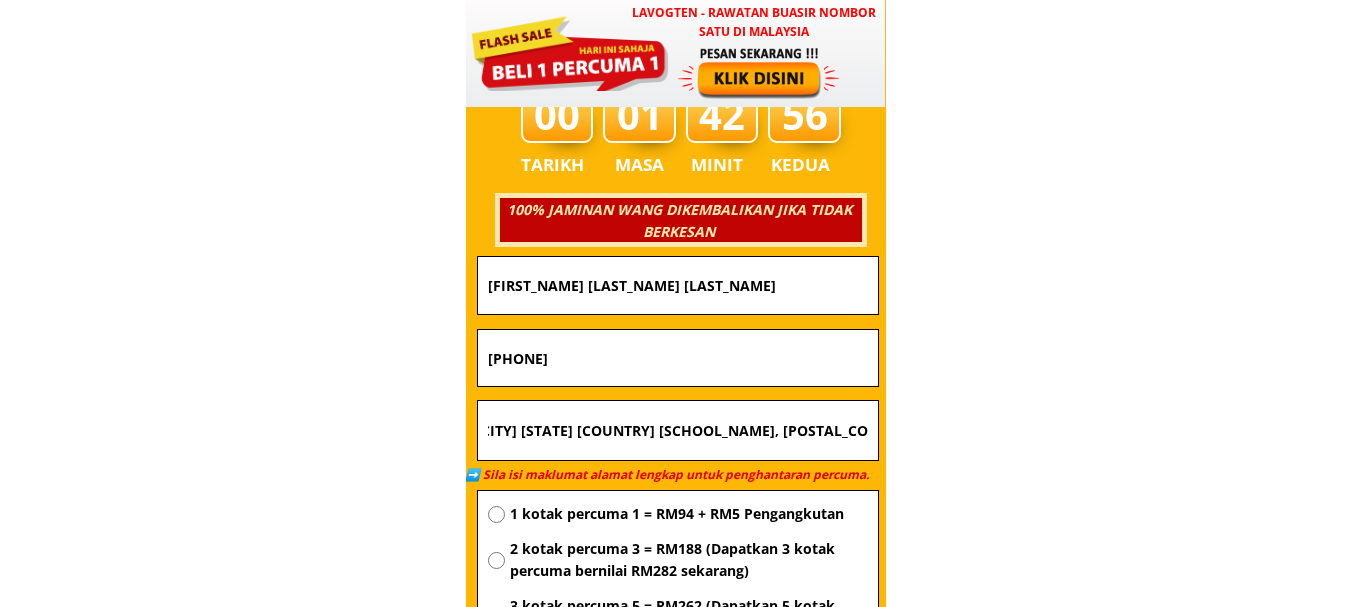 radio on "true" 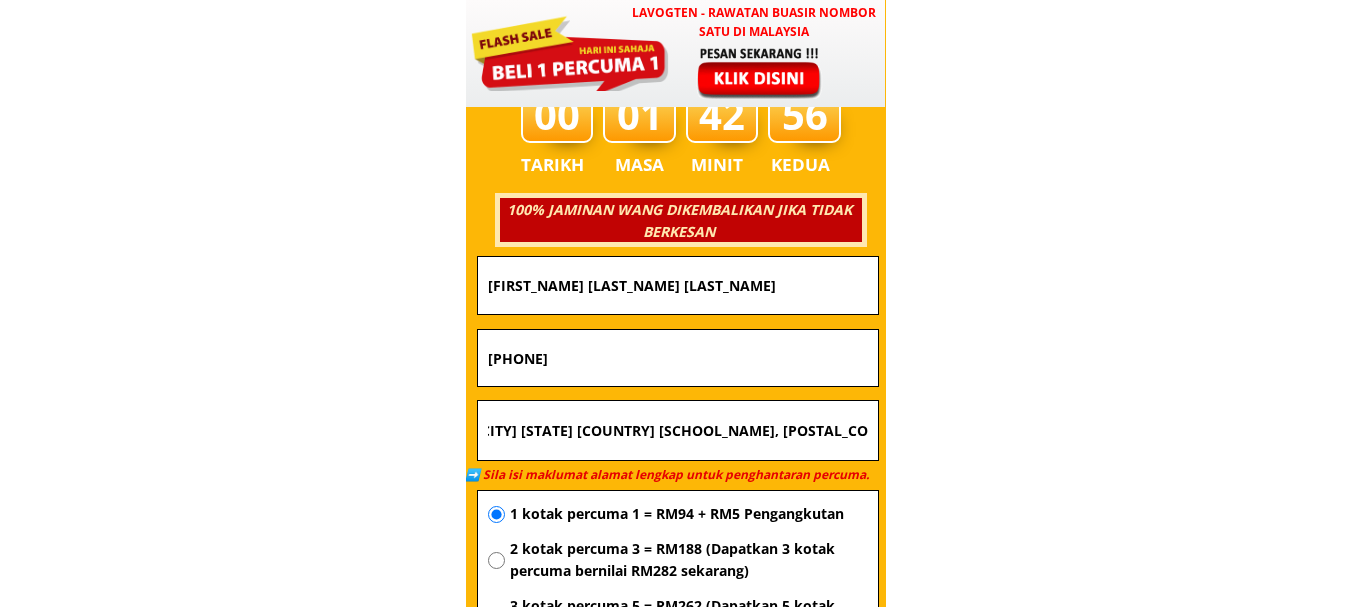 scroll, scrollTop: 0, scrollLeft: 0, axis: both 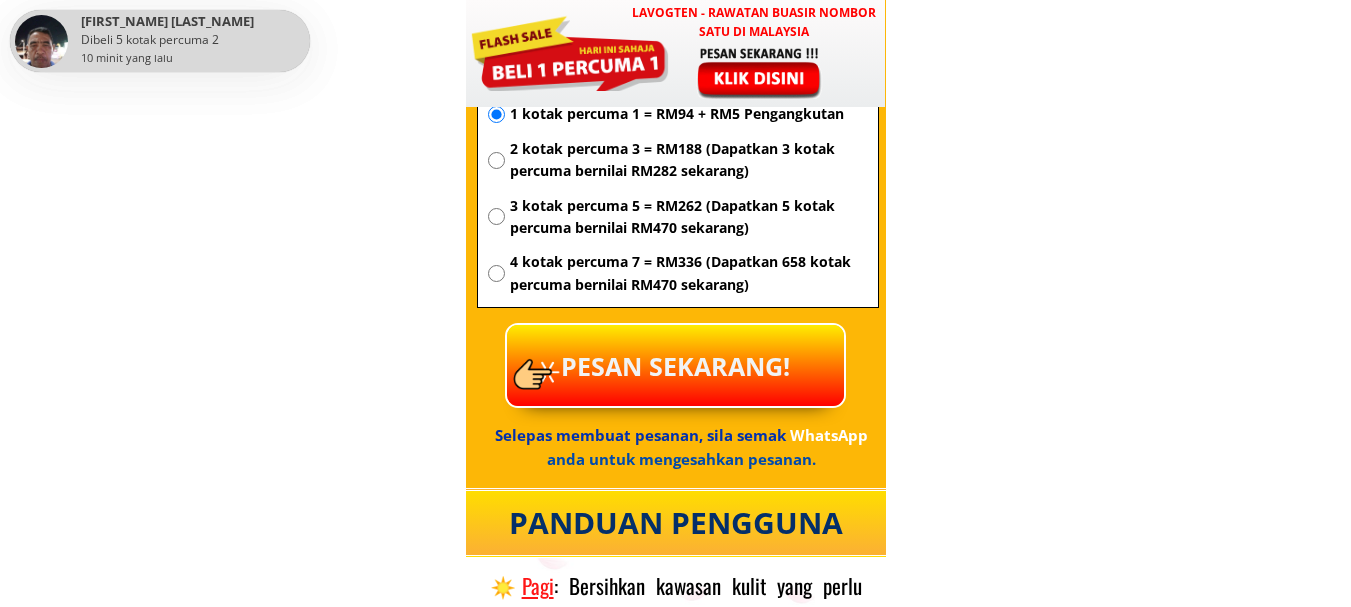 click on "PESAN SEKARANG!" at bounding box center (675, 365) 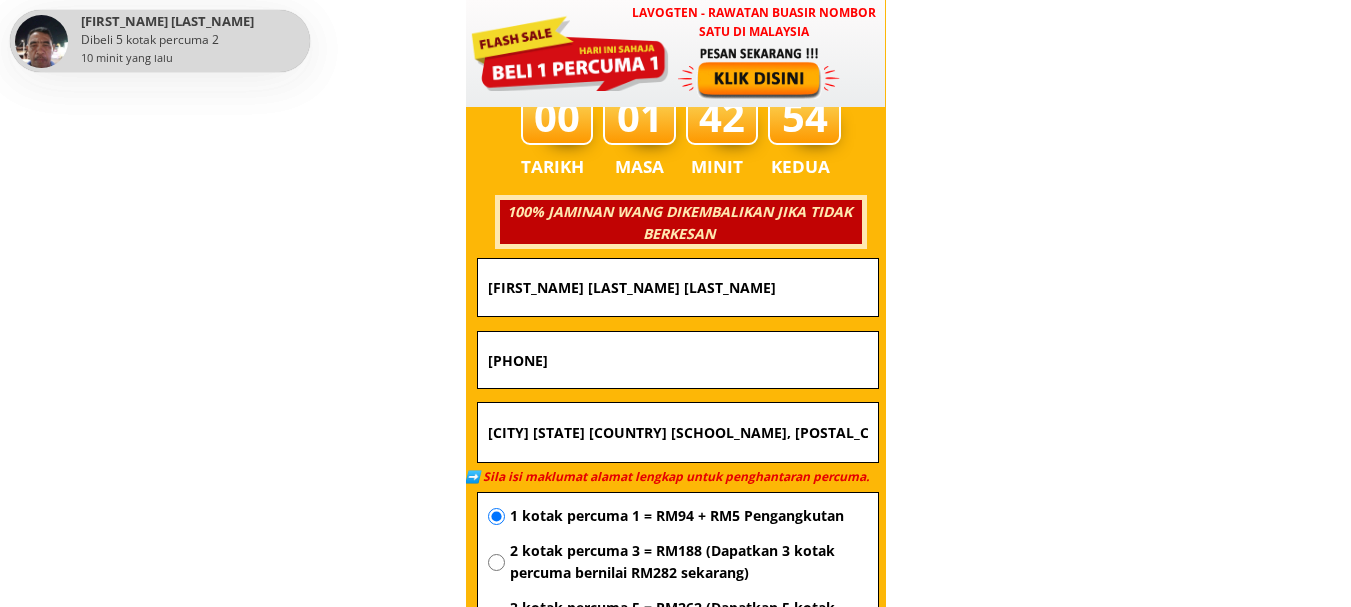 scroll, scrollTop: 6985, scrollLeft: 0, axis: vertical 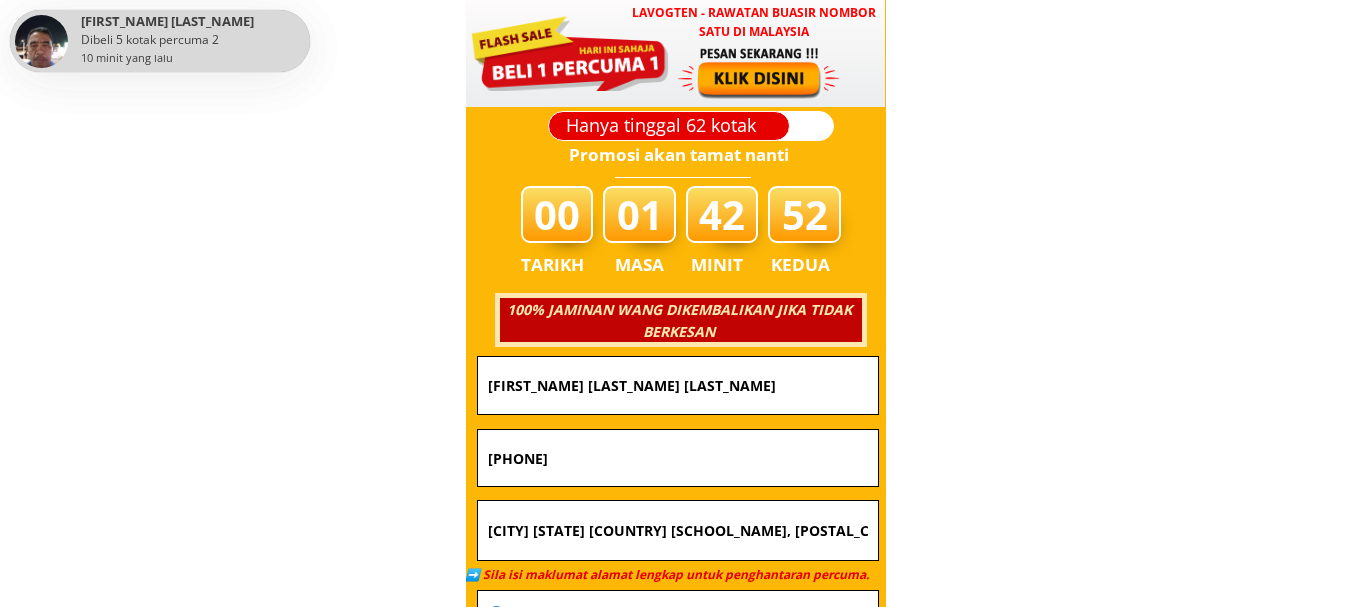 click on "[PHONE]" at bounding box center [678, 458] 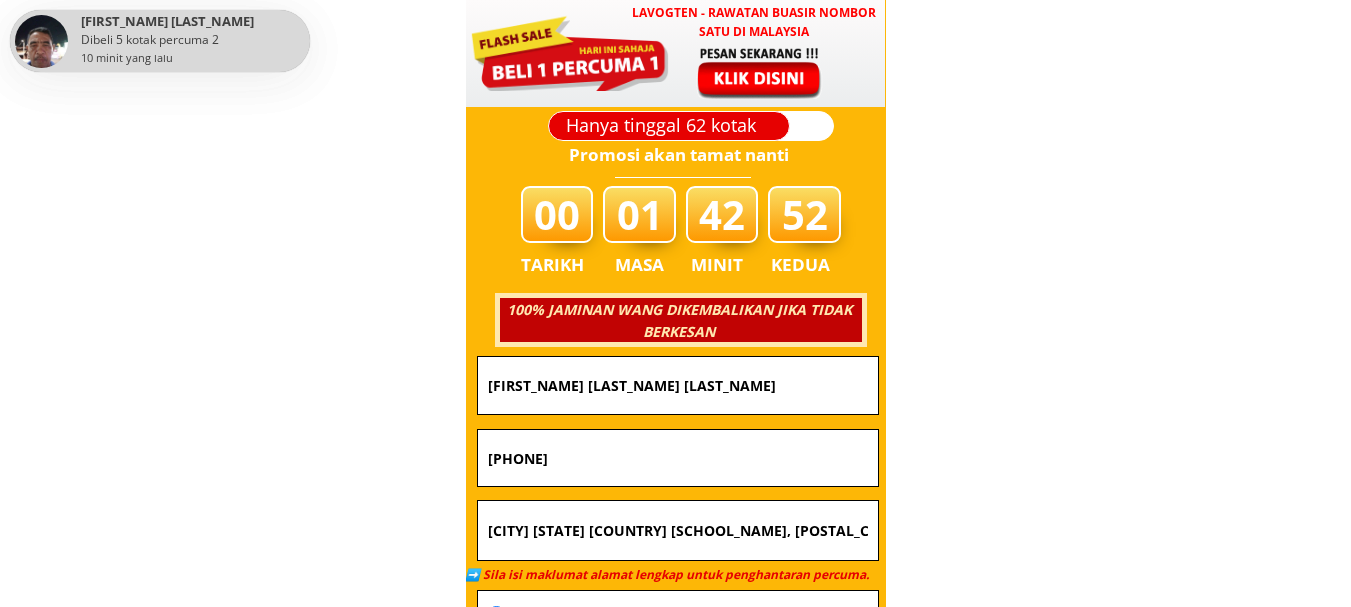 click on "[PHONE]" at bounding box center [678, 458] 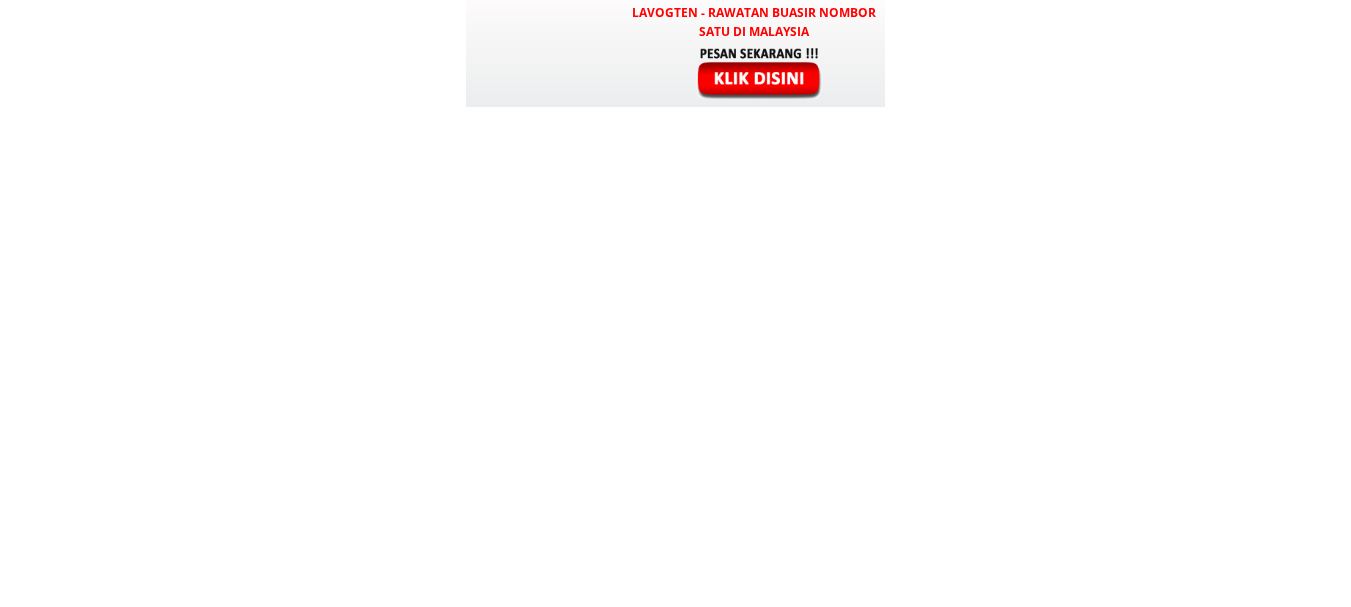scroll, scrollTop: 6985, scrollLeft: 0, axis: vertical 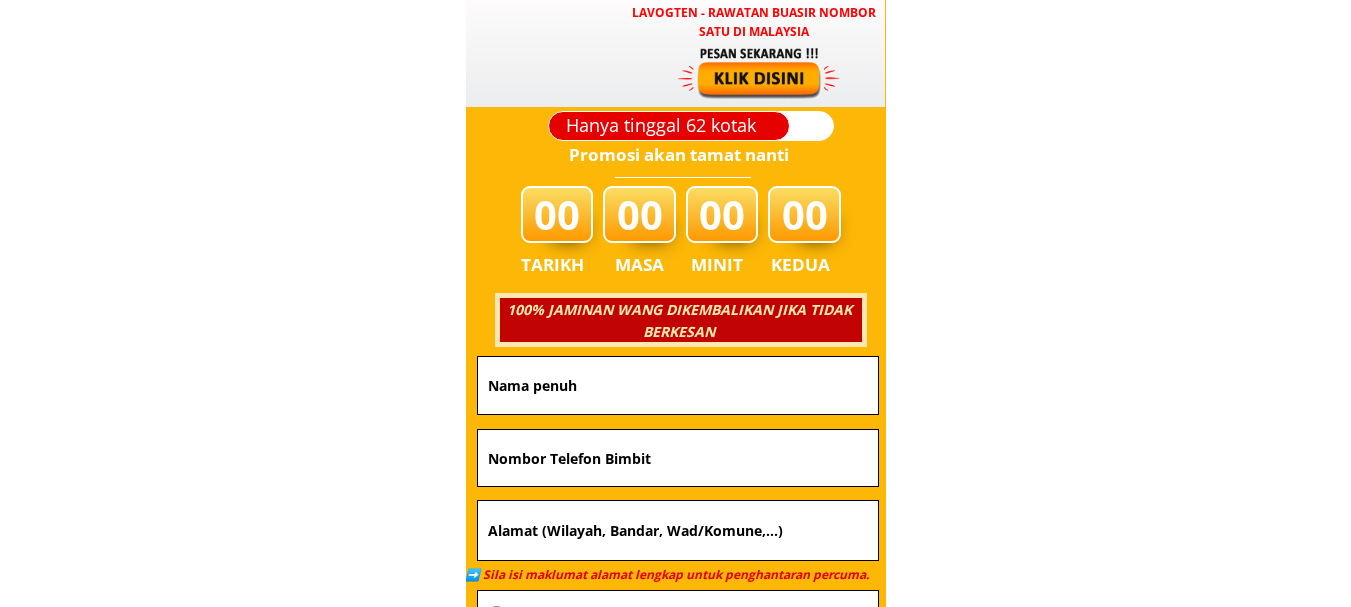 click at bounding box center [678, 458] 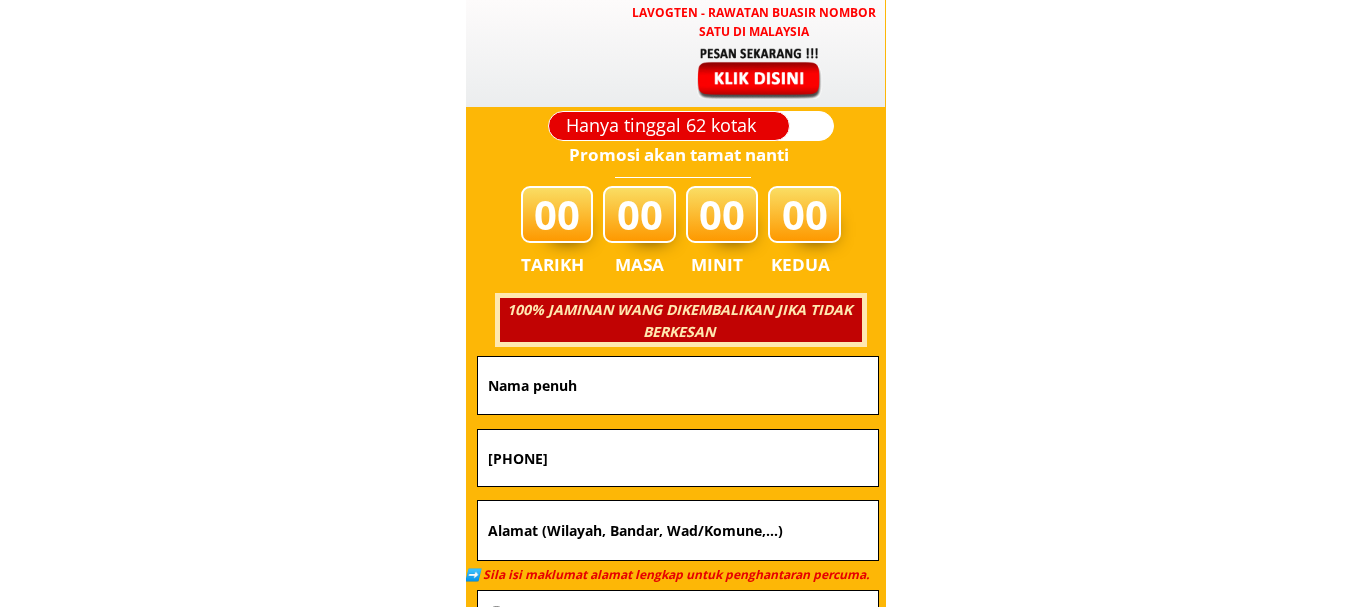 type on "[PHONE]" 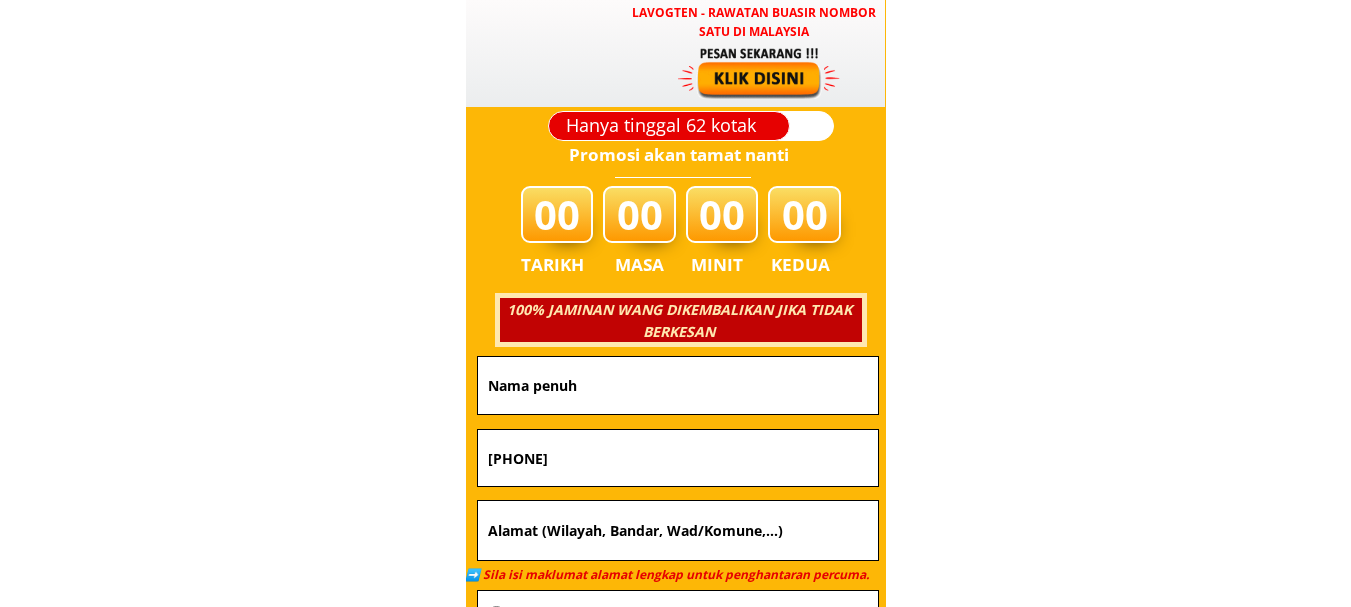 type on "[CITY] [STATE] smk pekan 1, [POSTAL_CODE] [CITY], [STATE]" 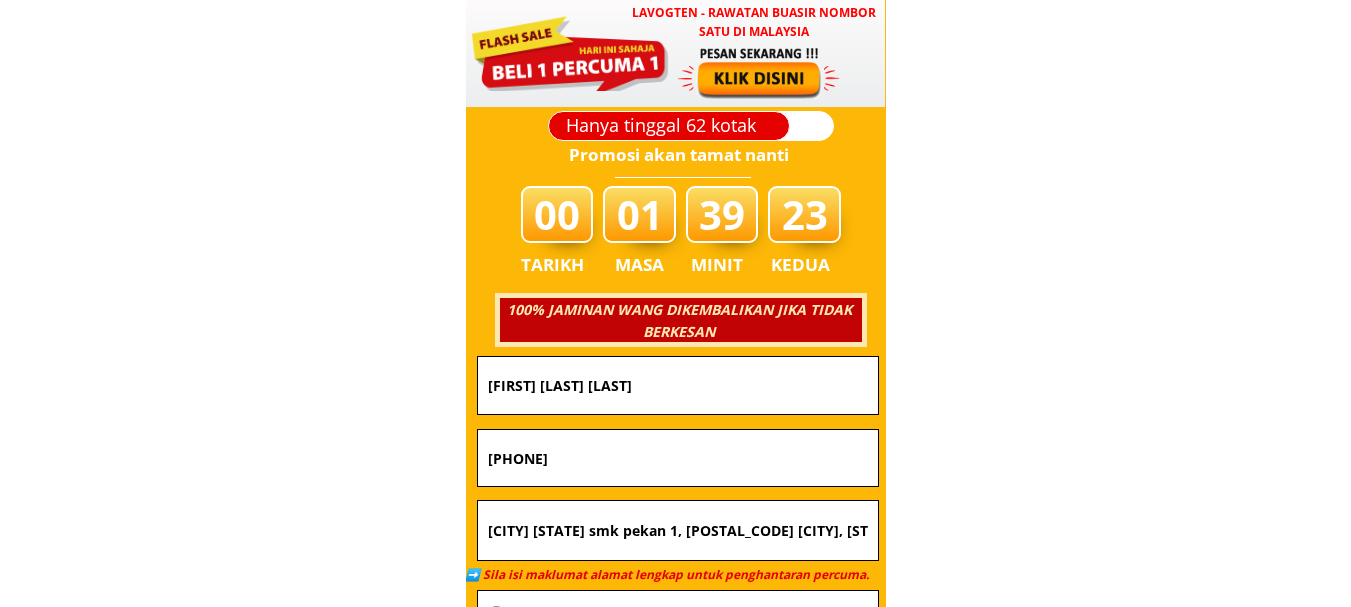 click on "[FIRST] [LAST] [LAST]" at bounding box center (678, 385) 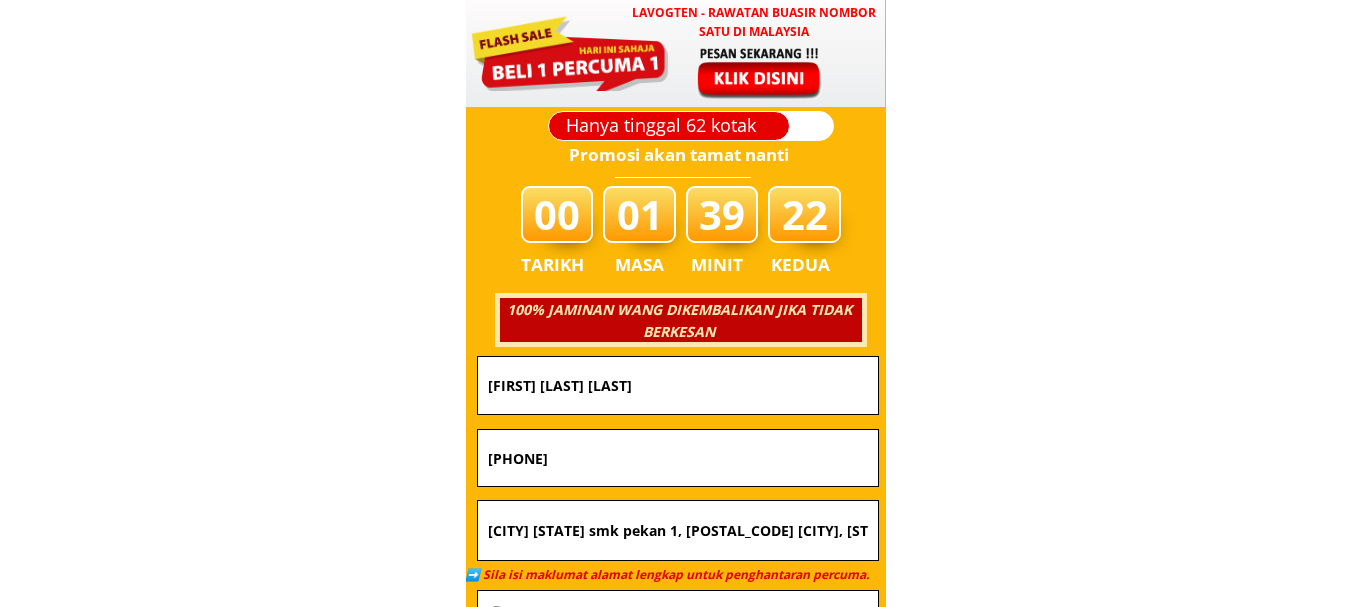 paste on "[FIRST] [LAST]" 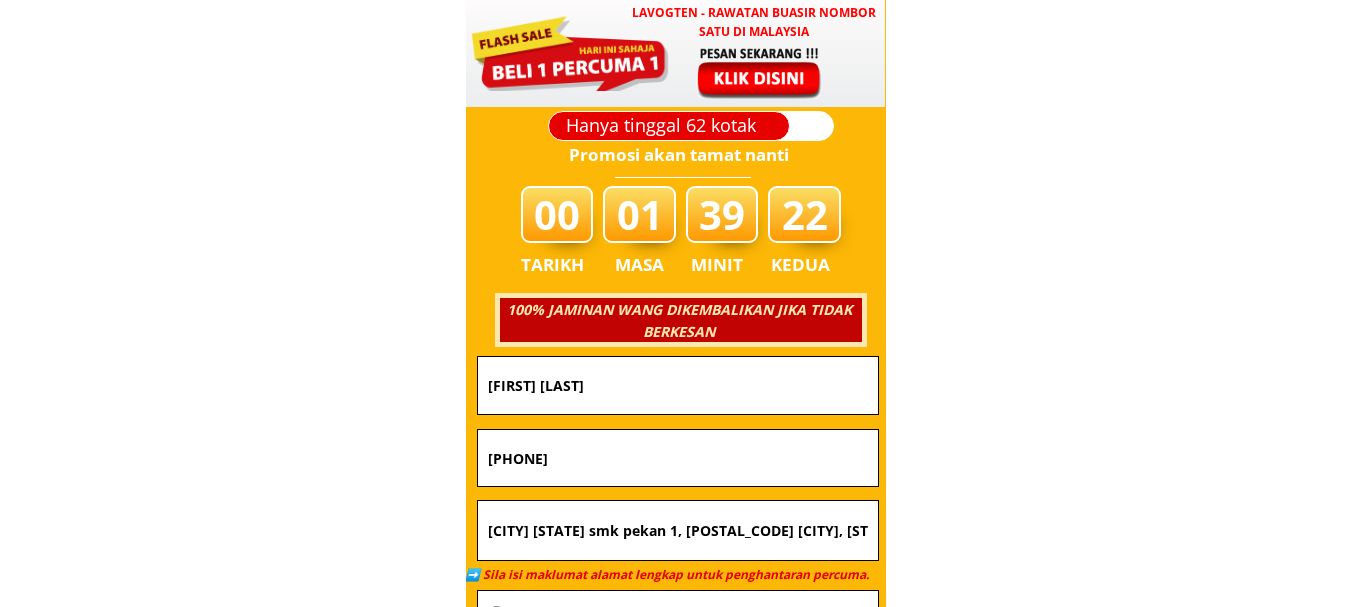 type on "[FIRST] [LAST]" 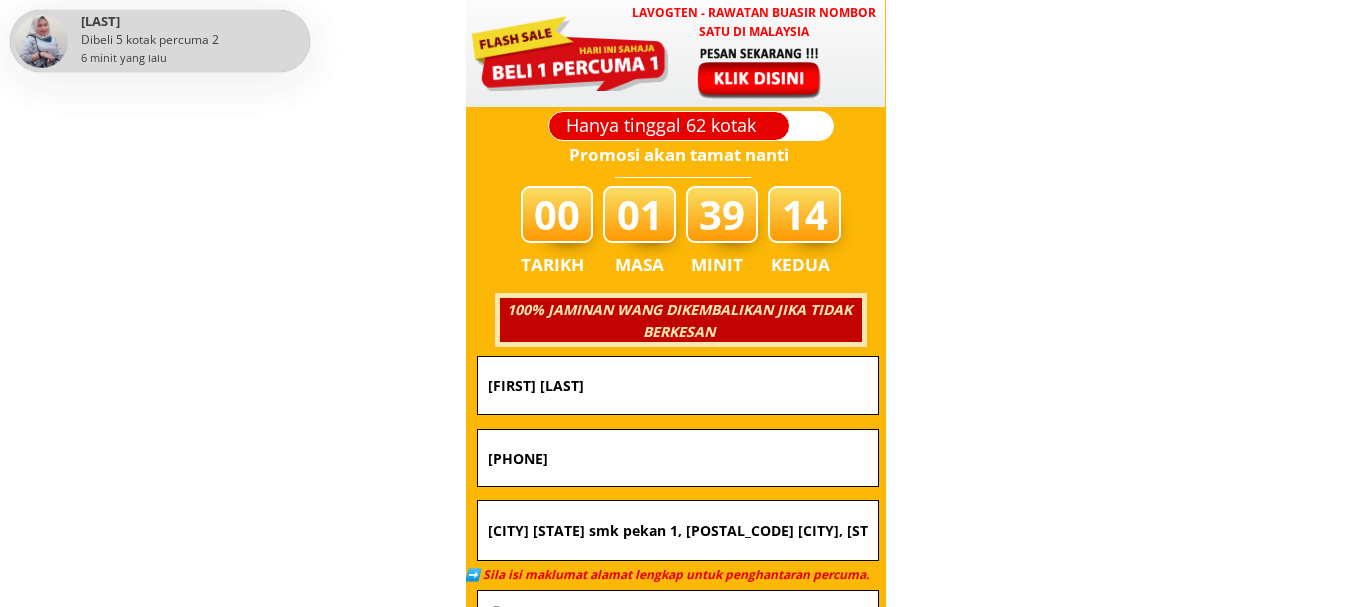 click on "Kudat sabah Malaysia smk pekan 1, 89050 Kudat, Sabah," at bounding box center (678, 531) 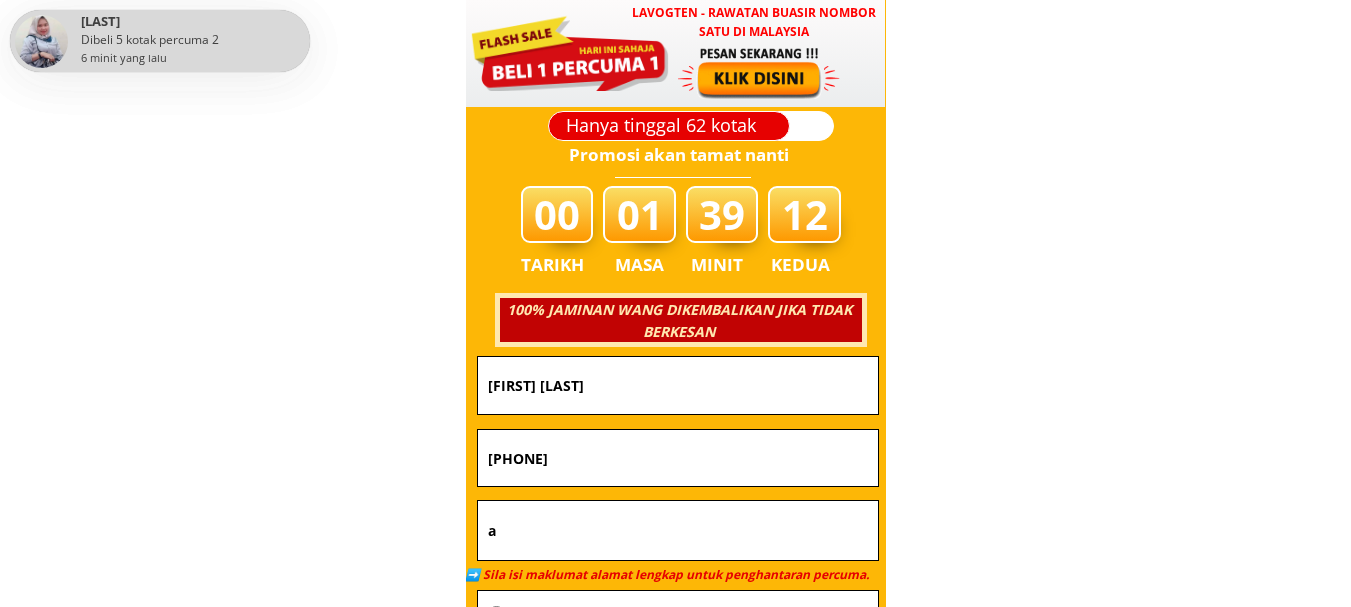 paste on "lamat .2 kota rm 94 ok nama bachu pulau bintang credit sd bhd 11.2.1 lorong seratus tahun 10400 georgetown pulau pinang" 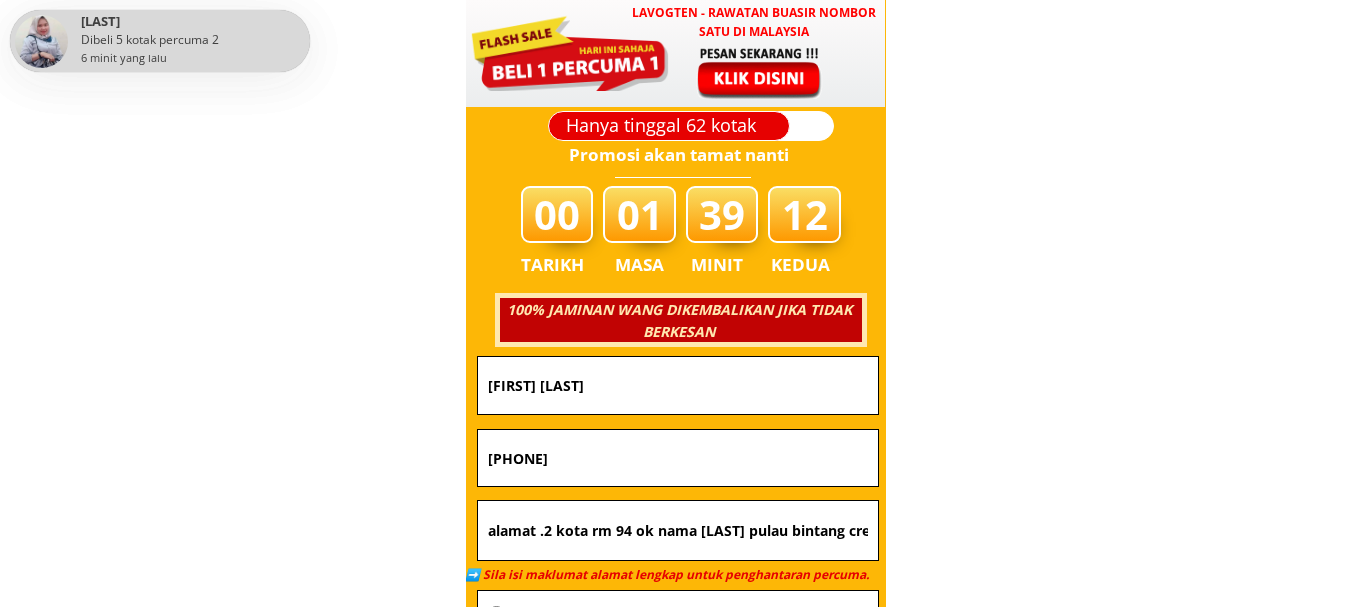 scroll, scrollTop: 0, scrollLeft: 490, axis: horizontal 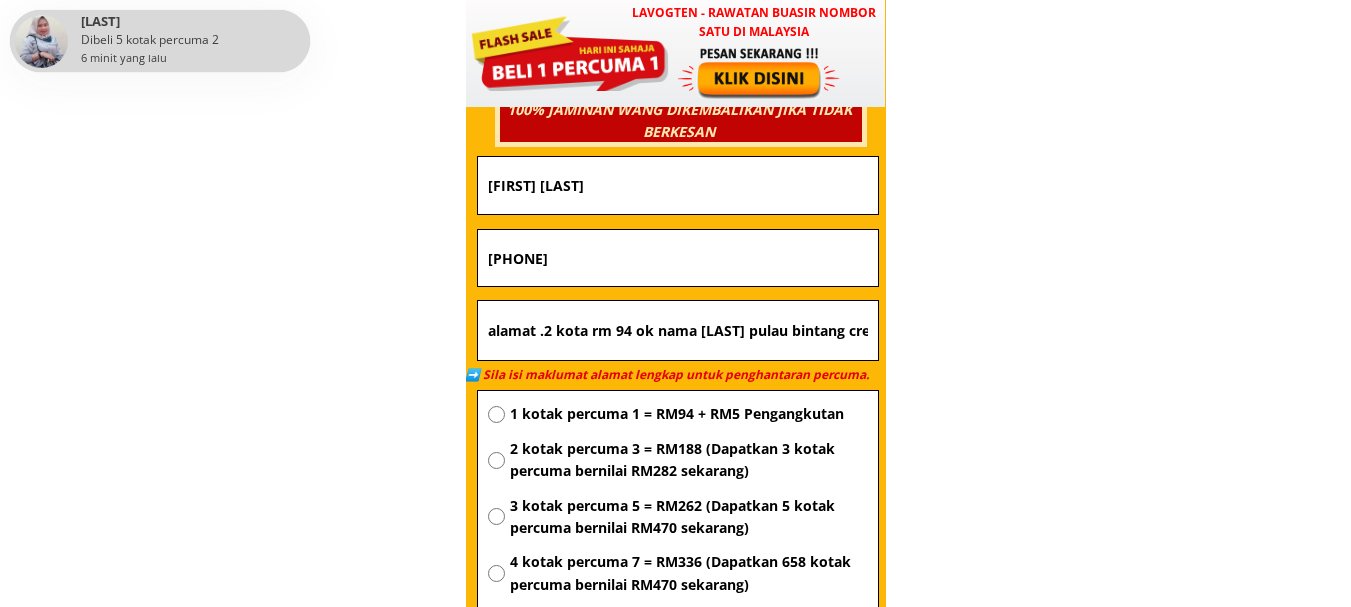 drag, startPoint x: 647, startPoint y: 337, endPoint x: 213, endPoint y: 371, distance: 435.32977 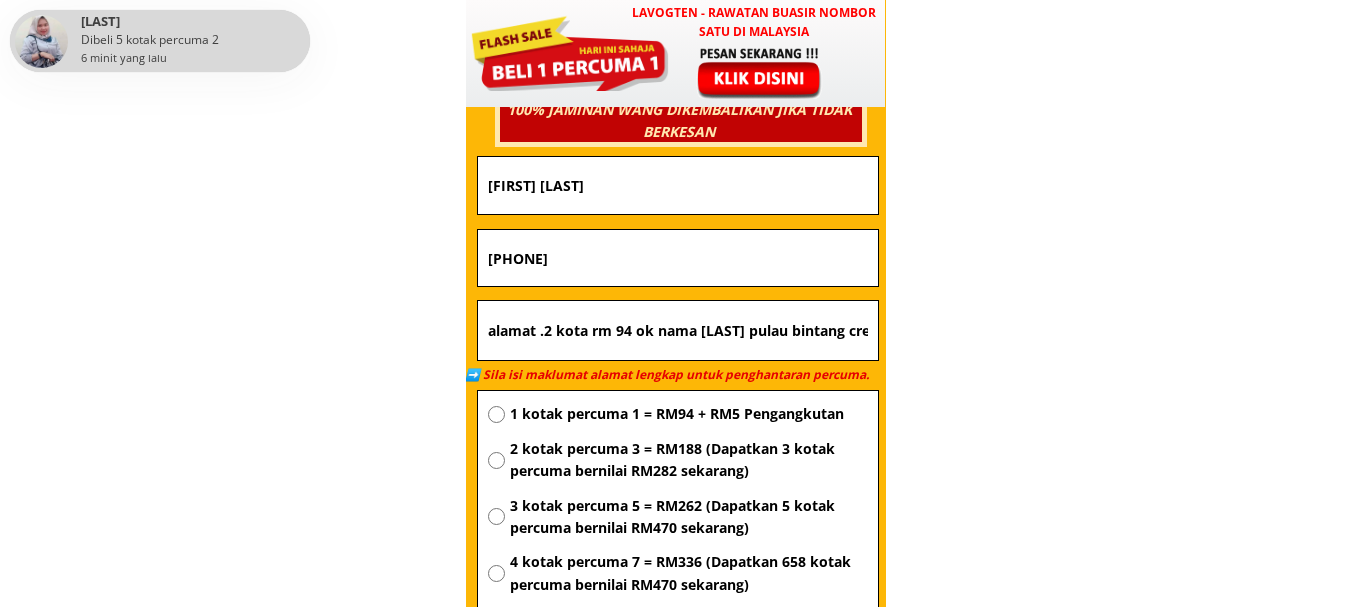 click on "LAVOGTEN - Rawatan Buasir Nombor  Satu di Malaysia Selepas menggunakan Lavogten, buasir saya telah sembuh sepenuhnya.  Saya tidak lagi perlu menahan ketidakselesaan dan kesakitan setiap kali membuang air besar .   Hidup saya kini menjadi lebih baik.    Sungguh bersyukur kepada Allah, kerana akhirnya saya menemui kaedah rawatan tanpa perlu risau tentang pembedahan. Encik Mat, 50 tahun, dari Johor Bahru Mustapa Dibeli 3 kotak percuma 1 20 minit lepas Hanya RM94/Sekotak RM94/2 kotak Hanya tinggal 62 kotak  Promosi akan tamat nanti 00 01 39 10 TARIKH MASA MINIT KEDUA PESAN SEKARANG! alamat .2 kota rm 94 ok nama bachu pulau bintang credit sd bhd 11.2.1 lorong seratus tahun 10400 georgetown pulau pinang 1 kotak percuma 1 = RM94 + RM5 Pengangkutan 2 kotak percuma 3 = RM188 (Dapatkan 3 kotak percuma bernilai RM282 sekarang) 3 kotak percuma 5 = RM262 (Dapatkan 5 kotak percuma bernilai RM470 sekarang) 4 kotak percuma 7 = RM336 (Dapatkan 658 kotak percuma bernilai RM470 sekarang) 0145127331 Md Jakir Khan     Pagi" at bounding box center [675, 234] 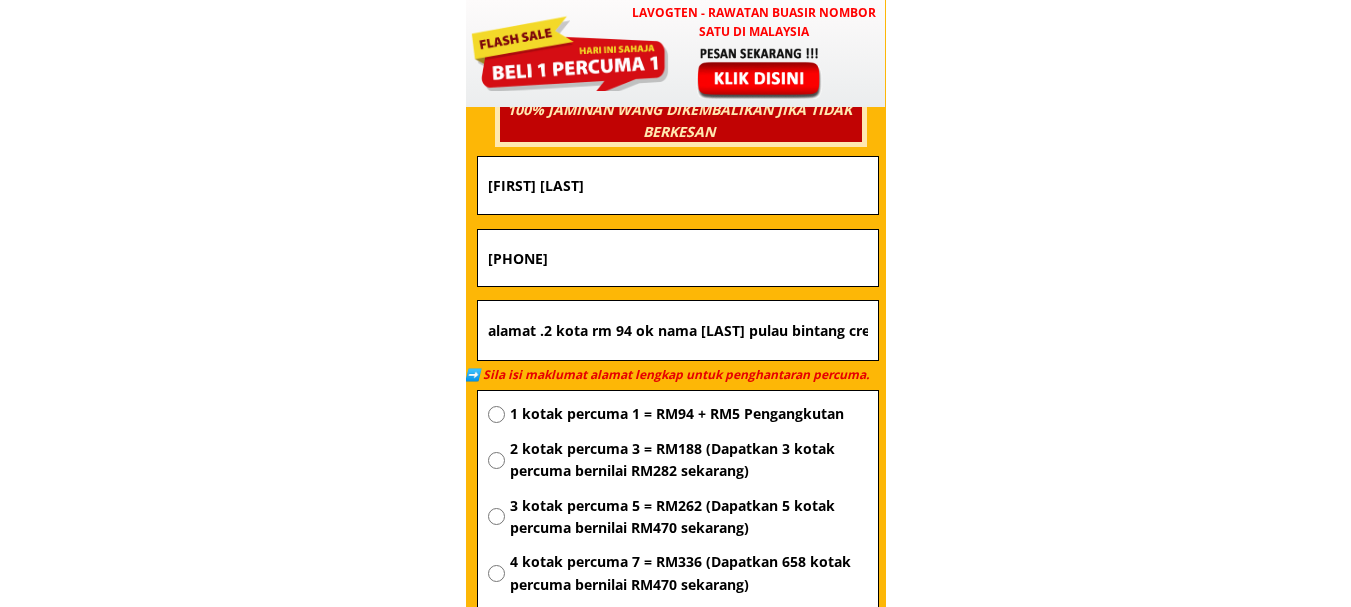 type on "alamat .[NUMBER] [LOCATION] [LOCATION] [LOCATION] [LOCATION] [NUMBER].[NUMBER].[NUMBER] [STREET] [POSTAL_CODE] [LOCATION] [LOCATION]" 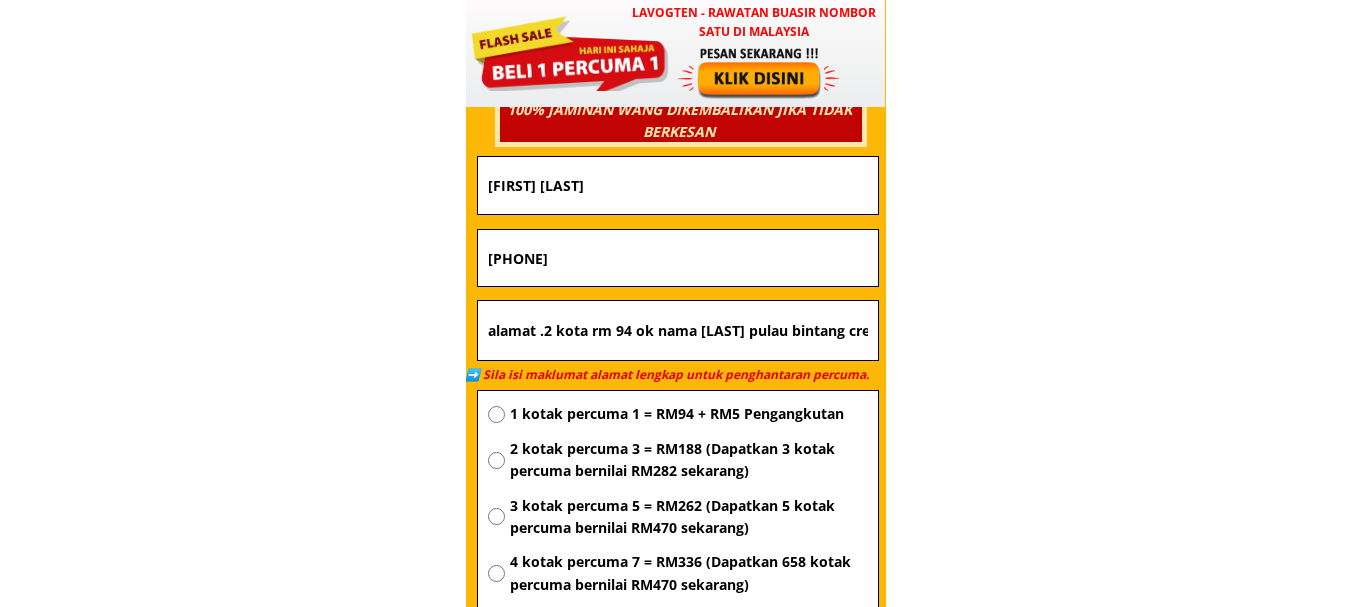 radio on "true" 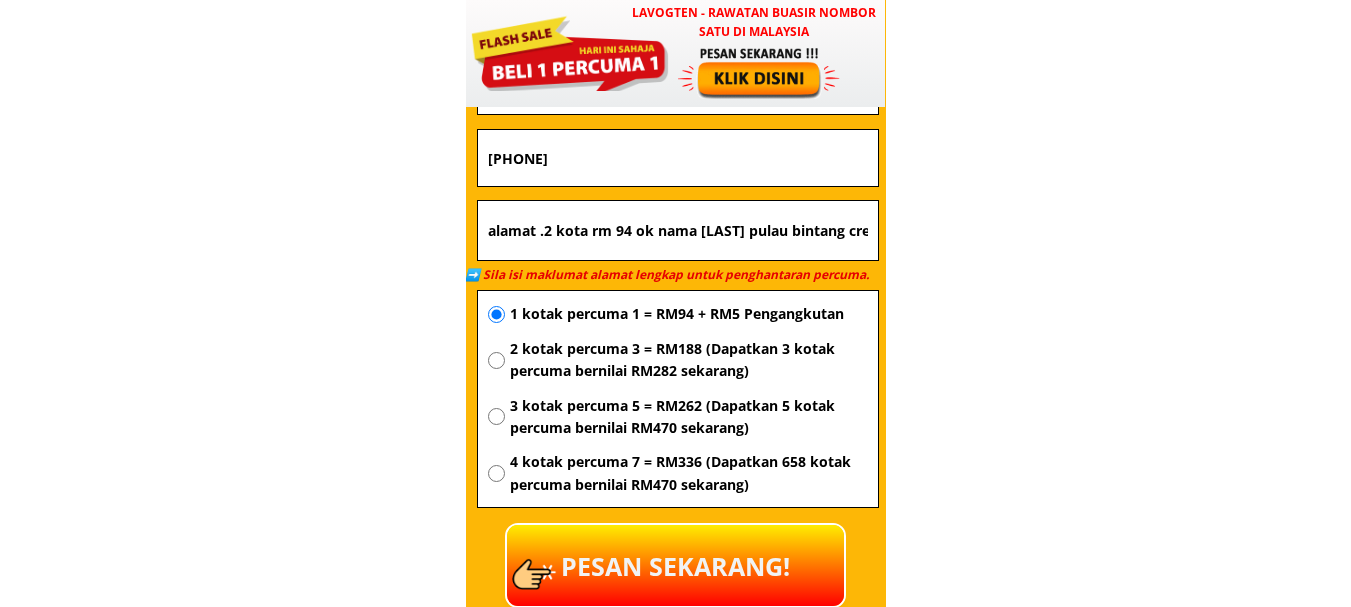 click on "PESAN SEKARANG!" at bounding box center (675, 565) 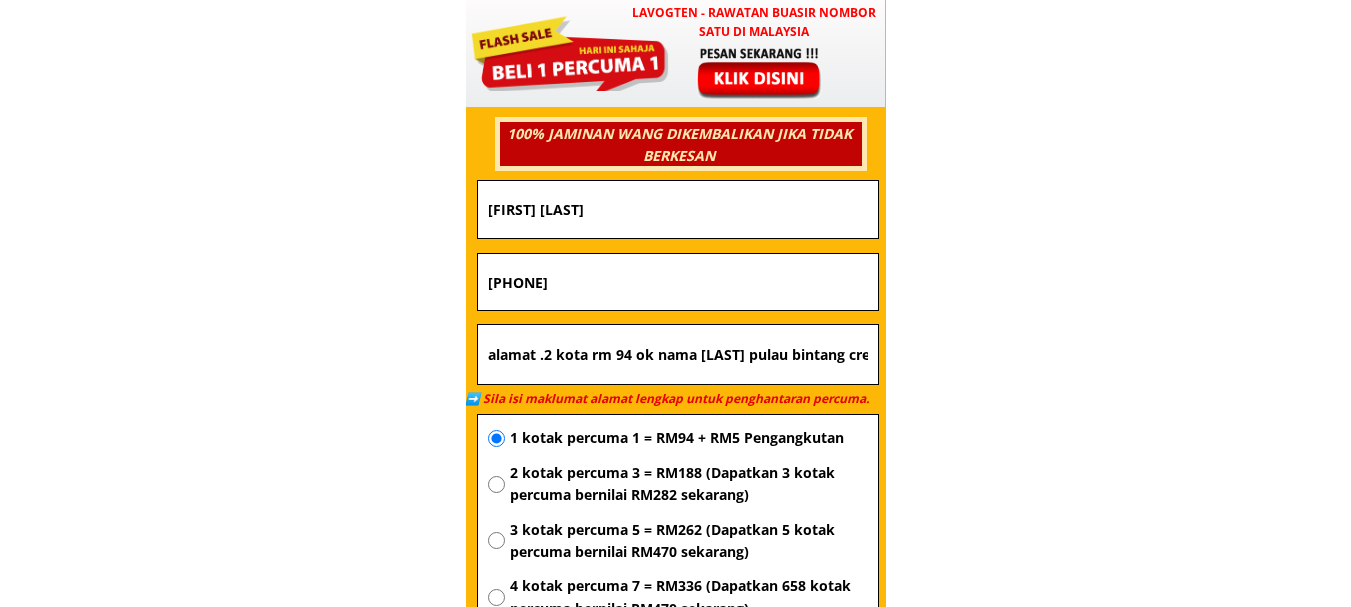scroll, scrollTop: 6985, scrollLeft: 0, axis: vertical 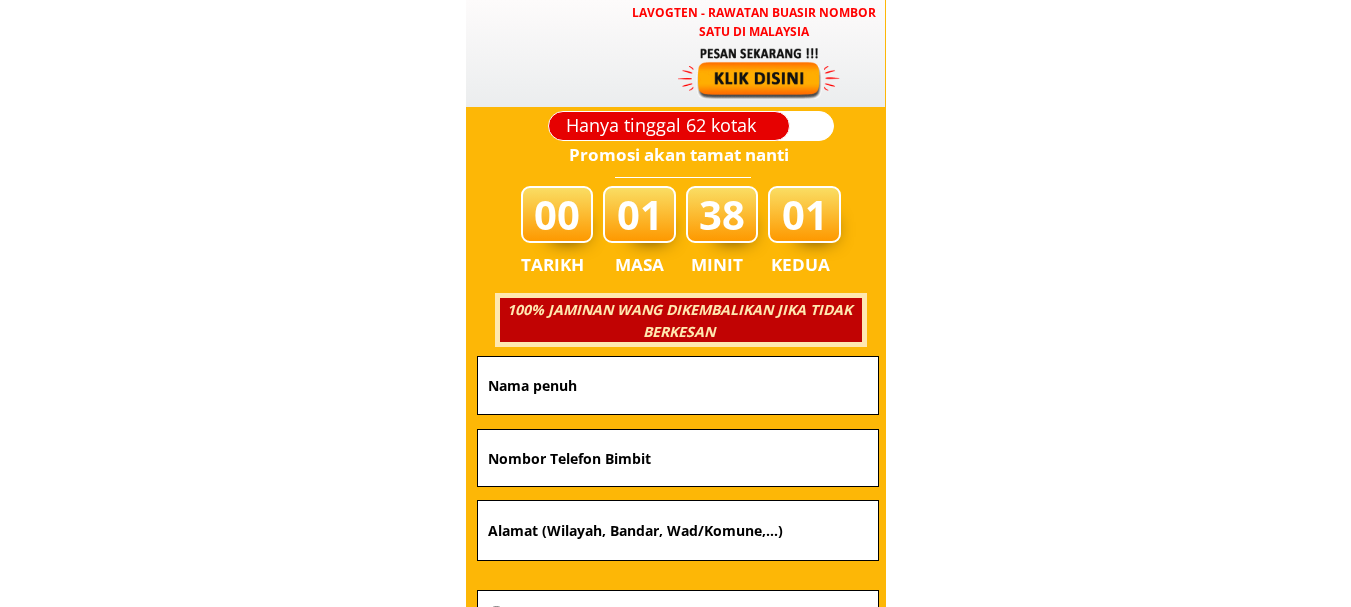 type on "alamat .[NUMBER] [LOCATION] [LOCATION] [LOCATION] [LOCATION] [NUMBER].[NUMBER].[NUMBER] [STREET] [POSTAL_CODE] [LOCATION] [LOCATION]" 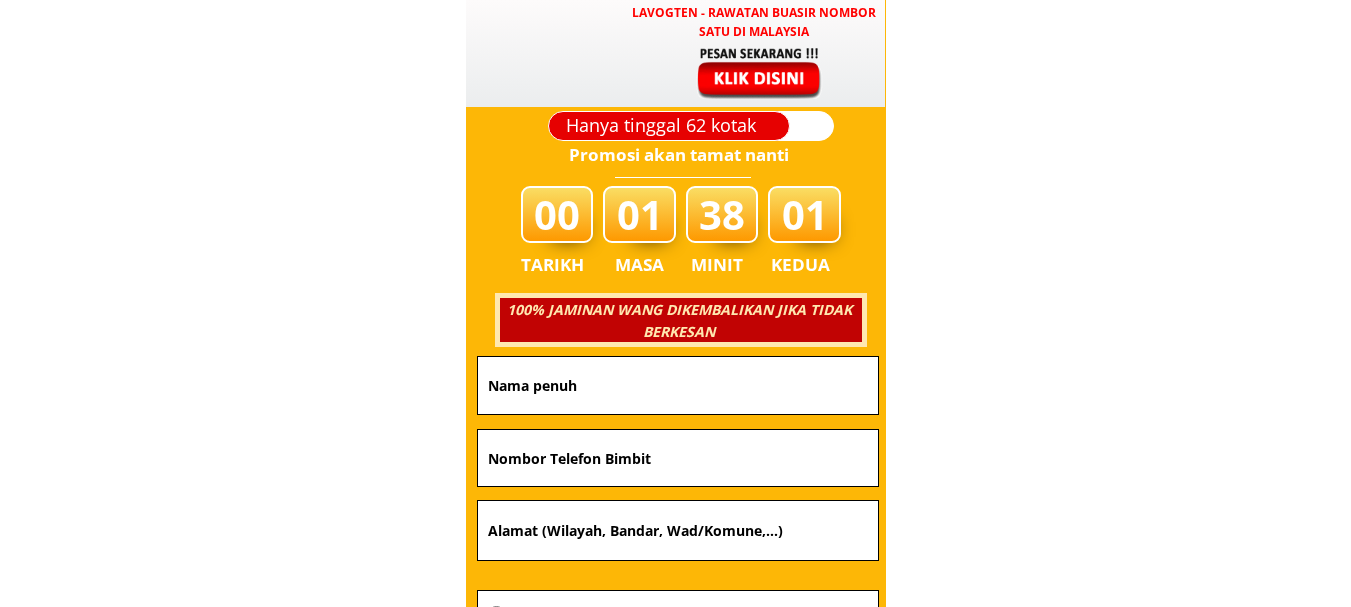 type on "[PHONE]" 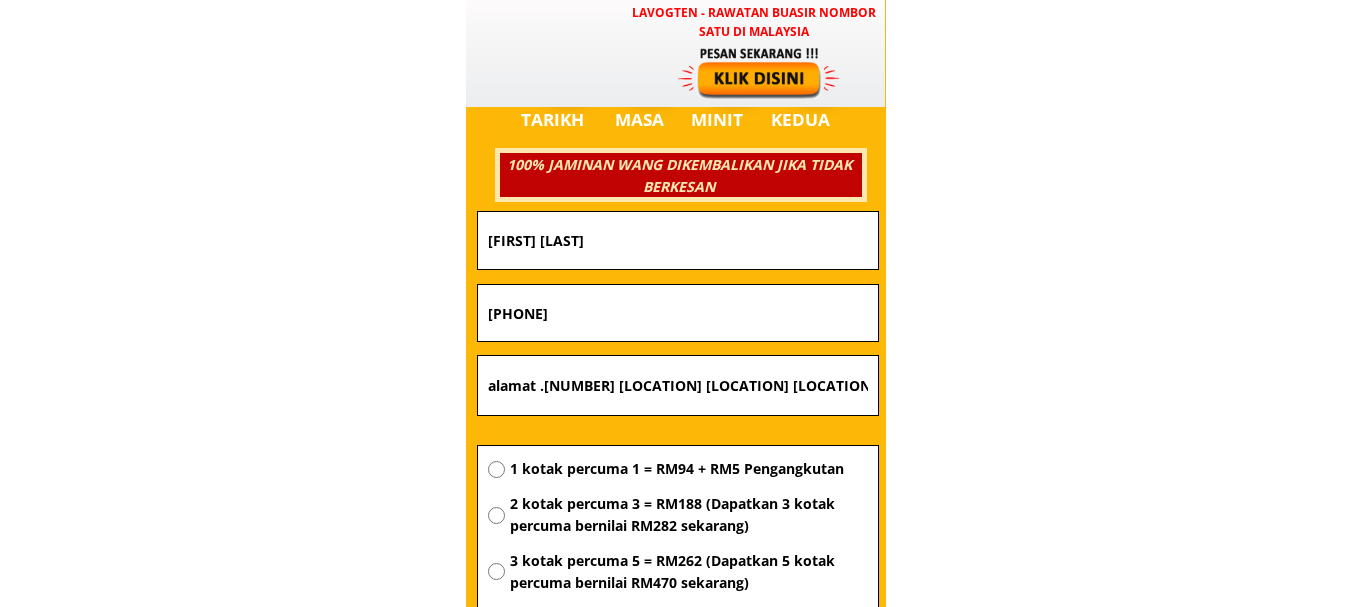 scroll, scrollTop: 7185, scrollLeft: 0, axis: vertical 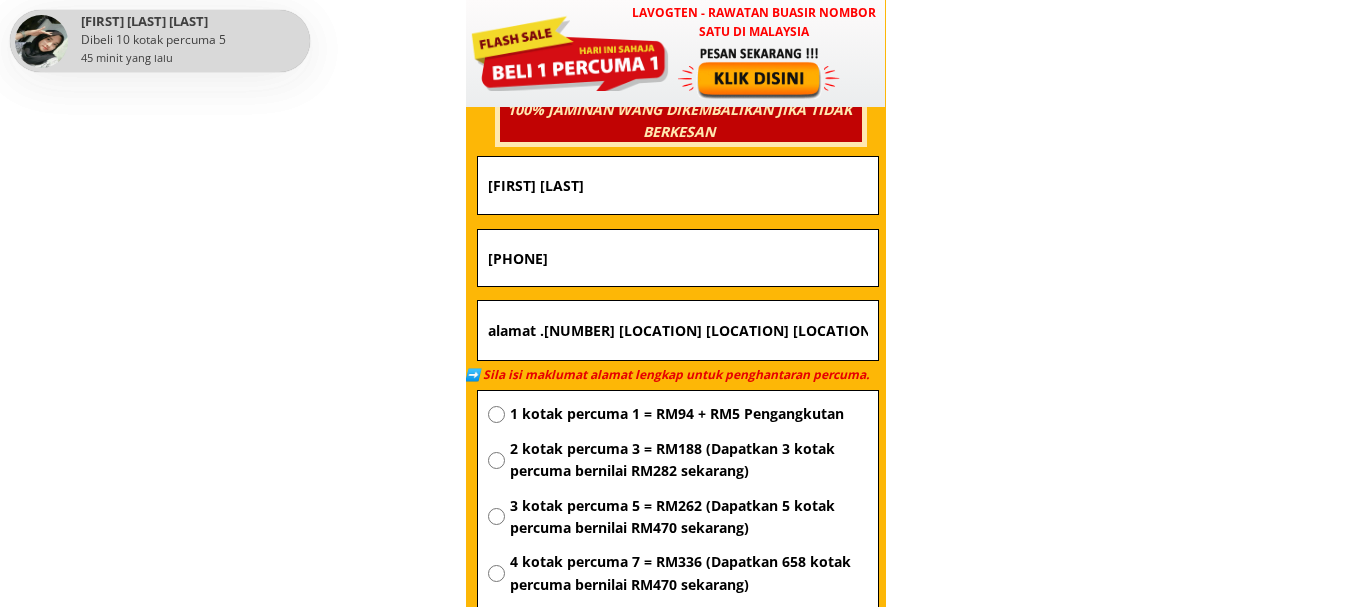 click on "[PHONE]" at bounding box center (678, 258) 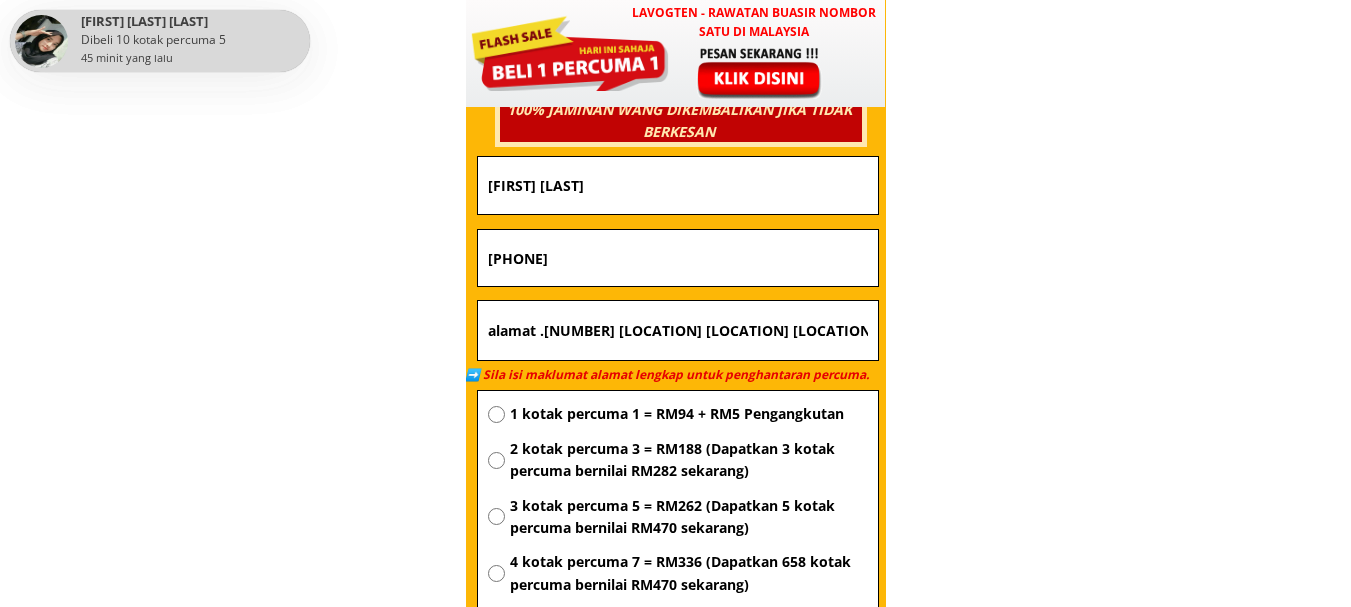 paste on "[PHONE]" 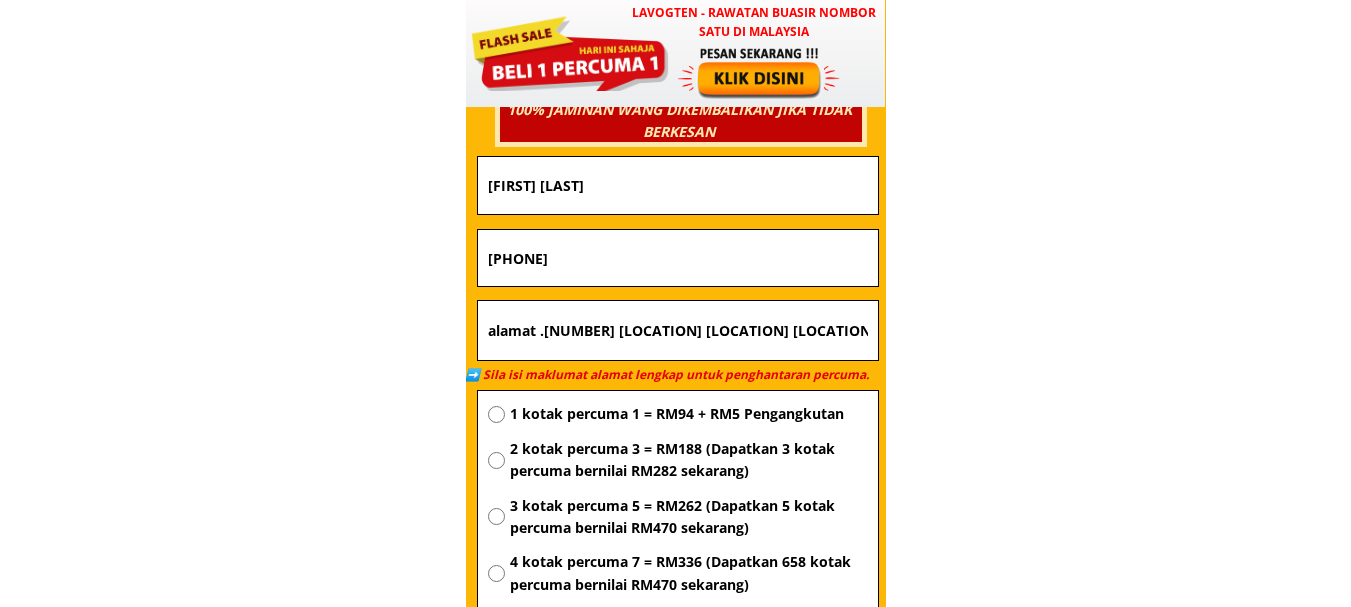 type on "[PHONE]" 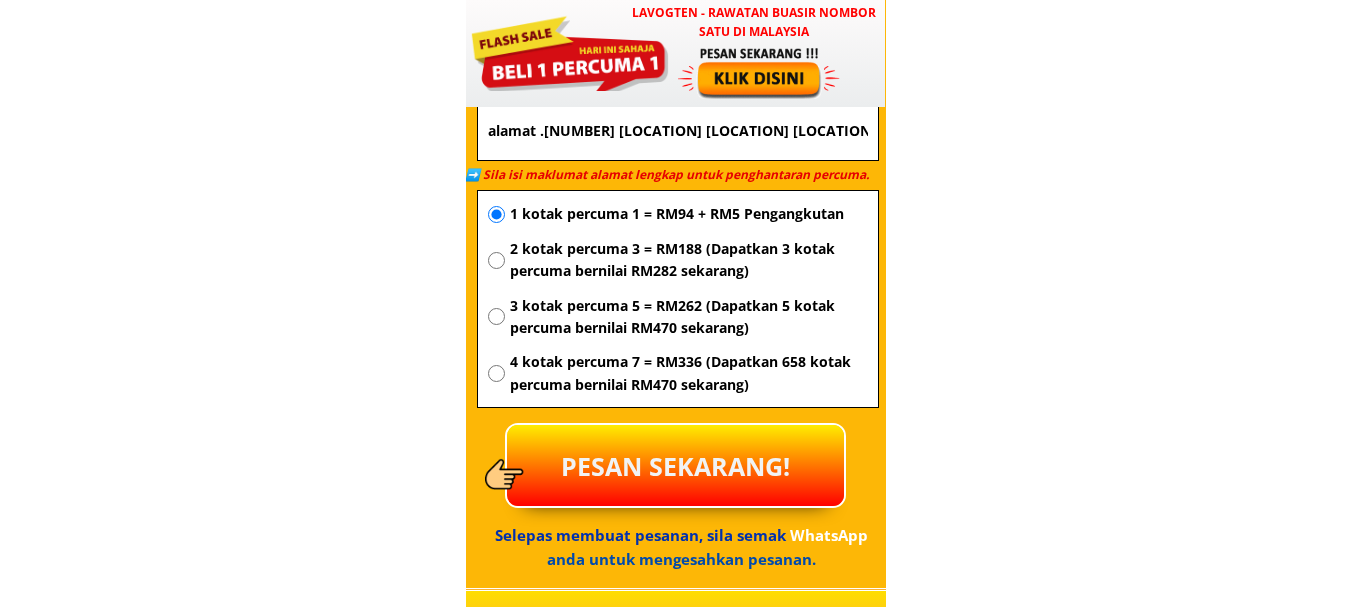 click on "PESAN SEKARANG!" at bounding box center [675, 465] 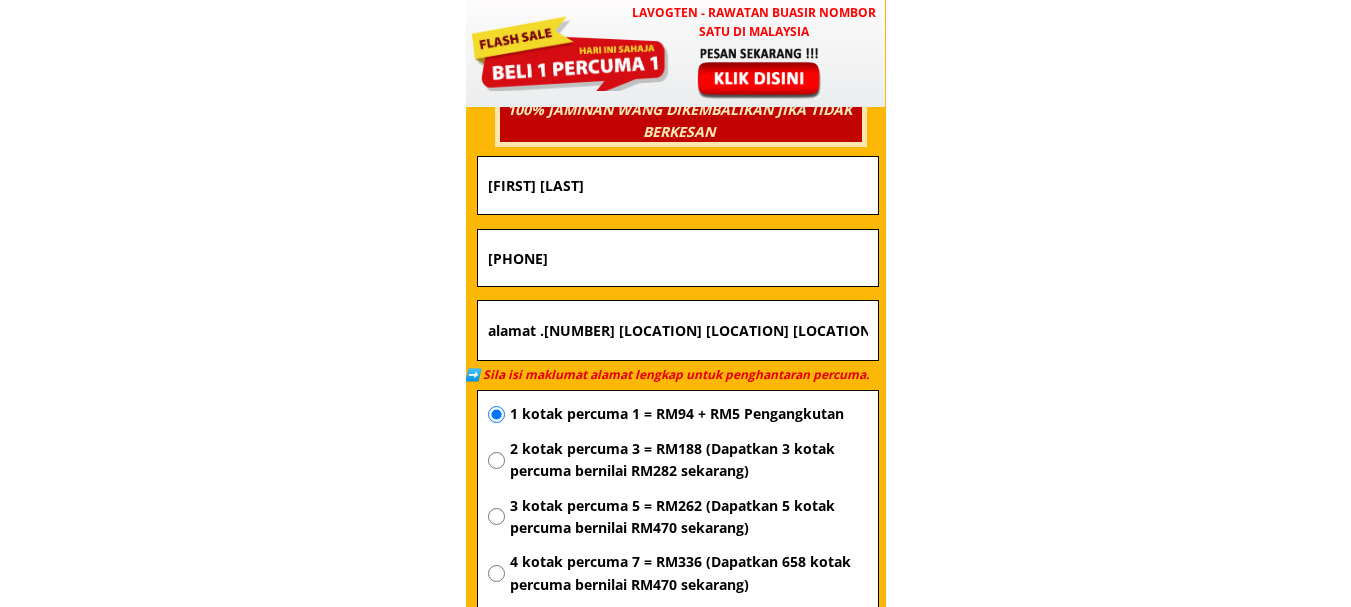 scroll, scrollTop: 7385, scrollLeft: 0, axis: vertical 